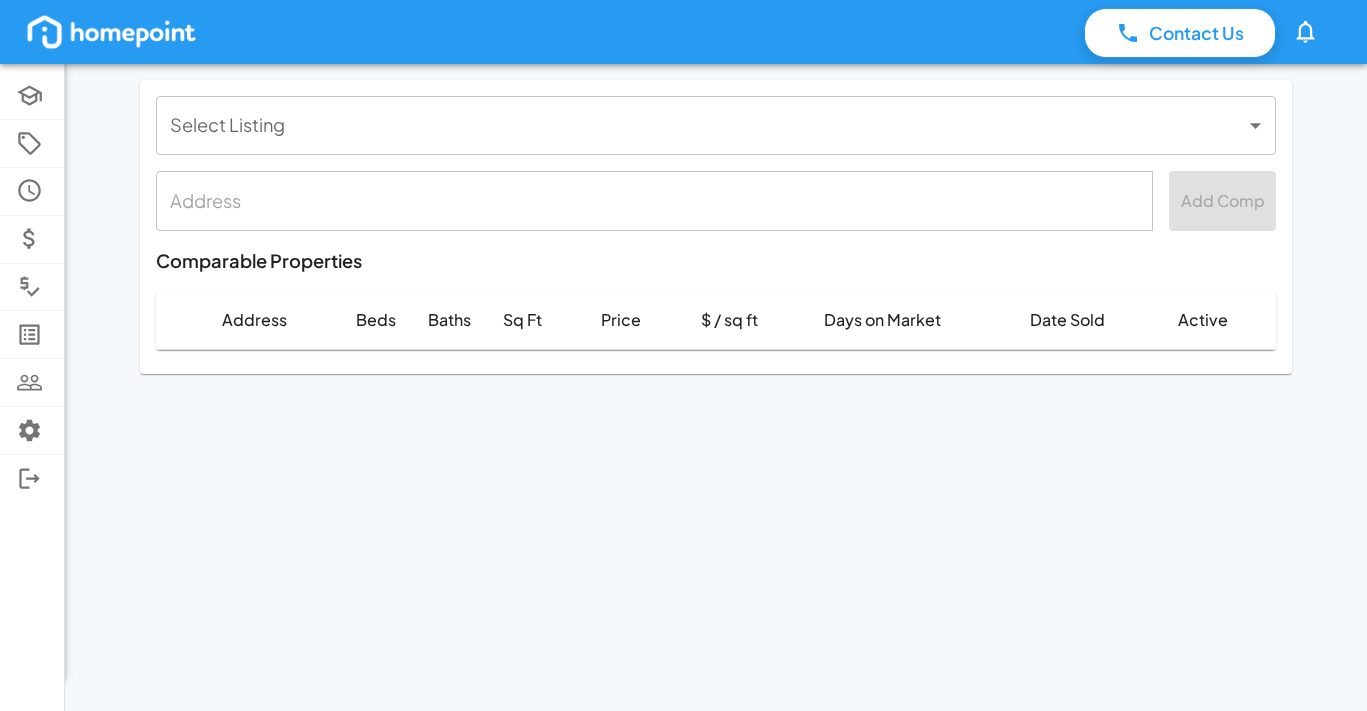 scroll, scrollTop: 0, scrollLeft: 0, axis: both 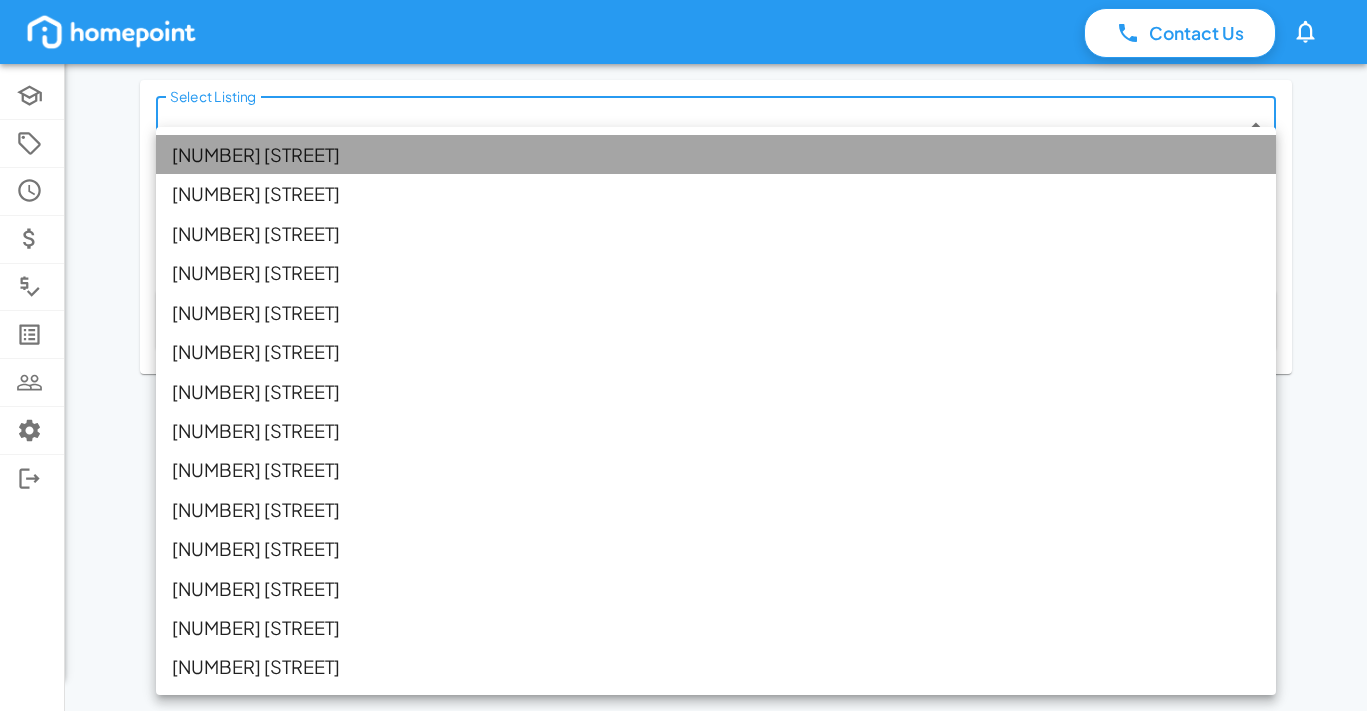 click on "[NUMBER] [STREET]" at bounding box center [716, 154] 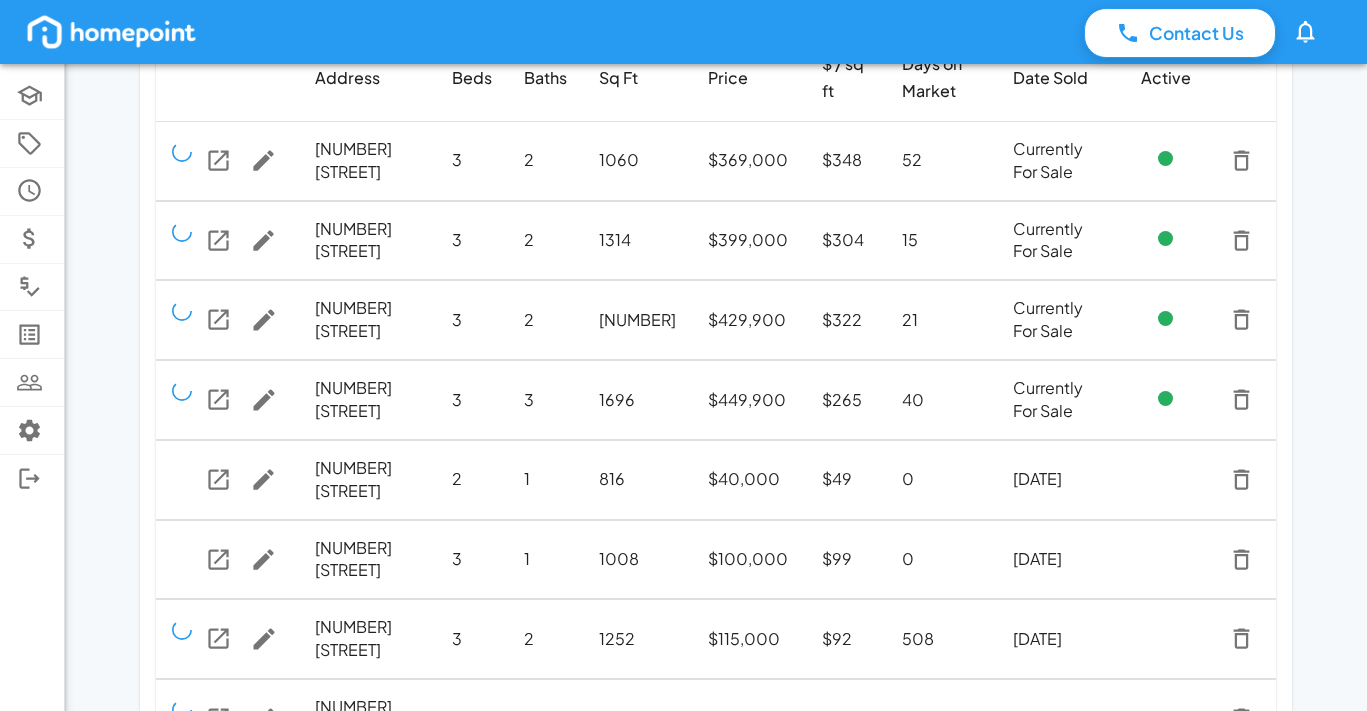 scroll, scrollTop: 273, scrollLeft: 0, axis: vertical 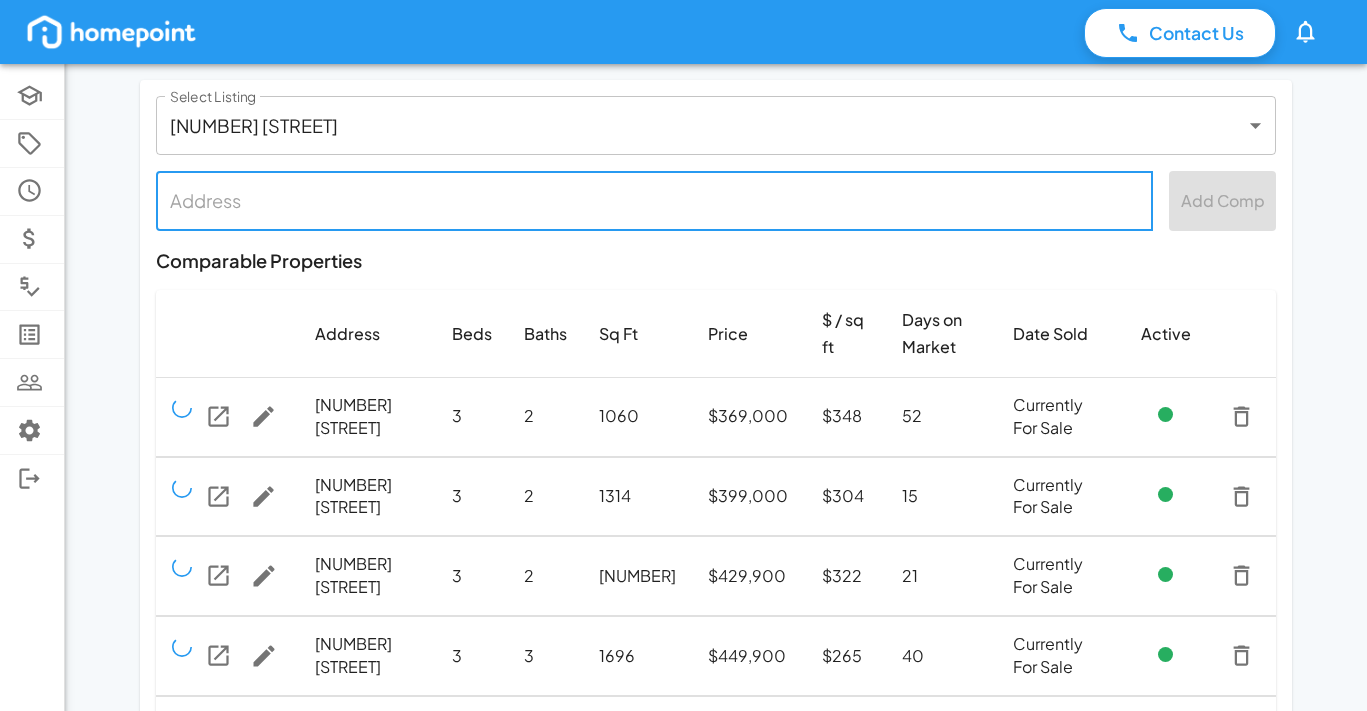 click at bounding box center [654, 200] 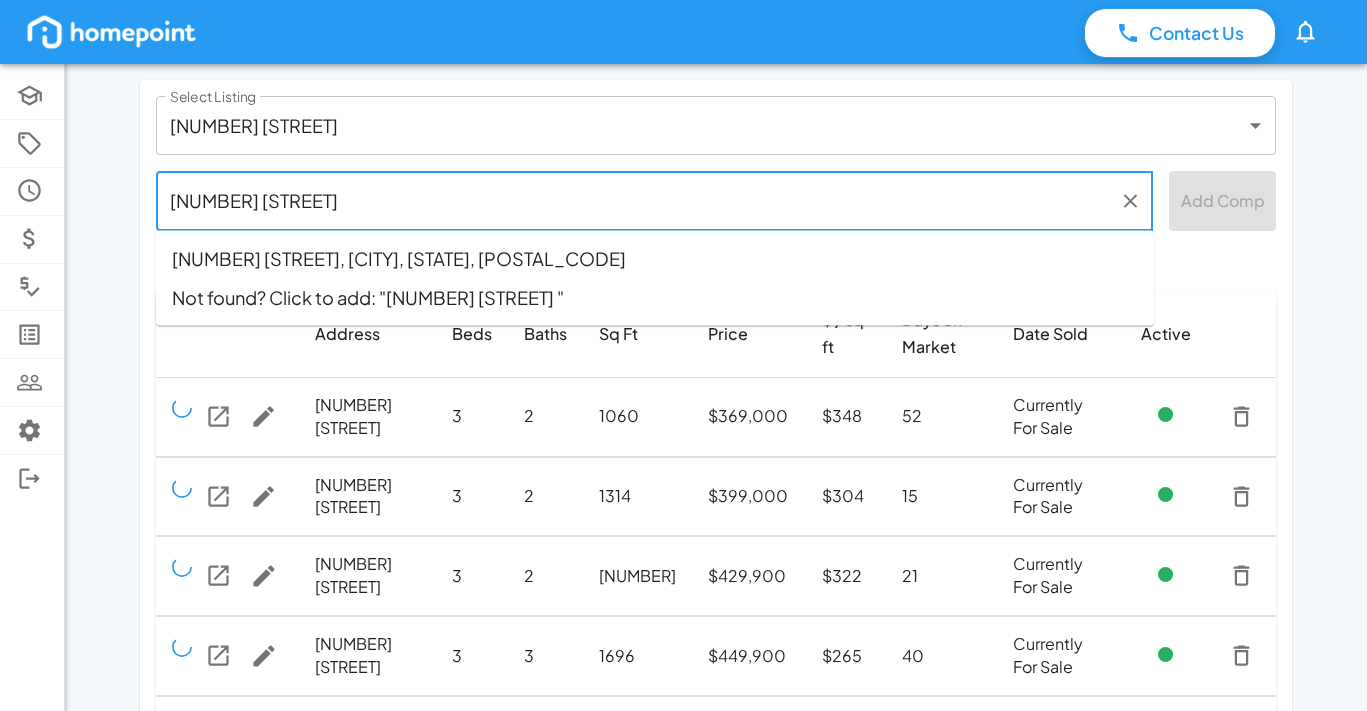 click on "2512 17th Pl S, Birmingham, AL, 35209" at bounding box center (655, 258) 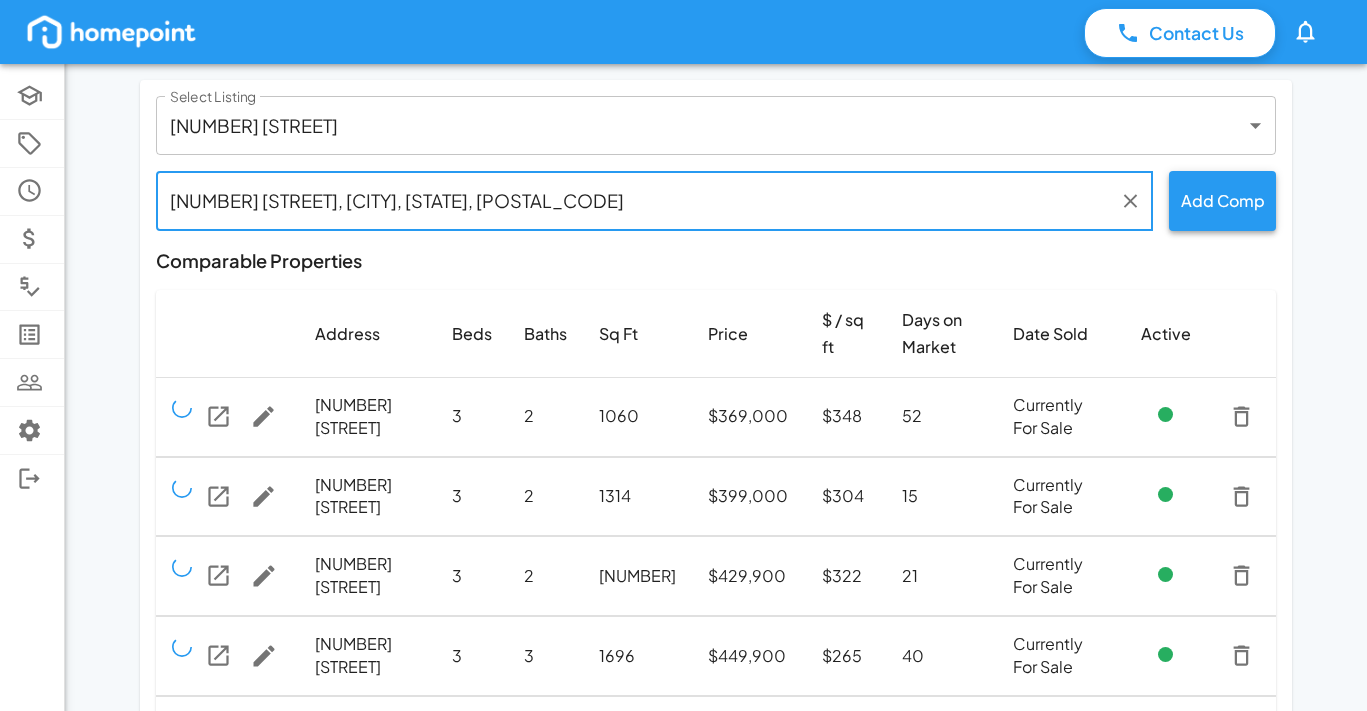 type on "2512 17th Pl S, Birmingham, AL, 35209" 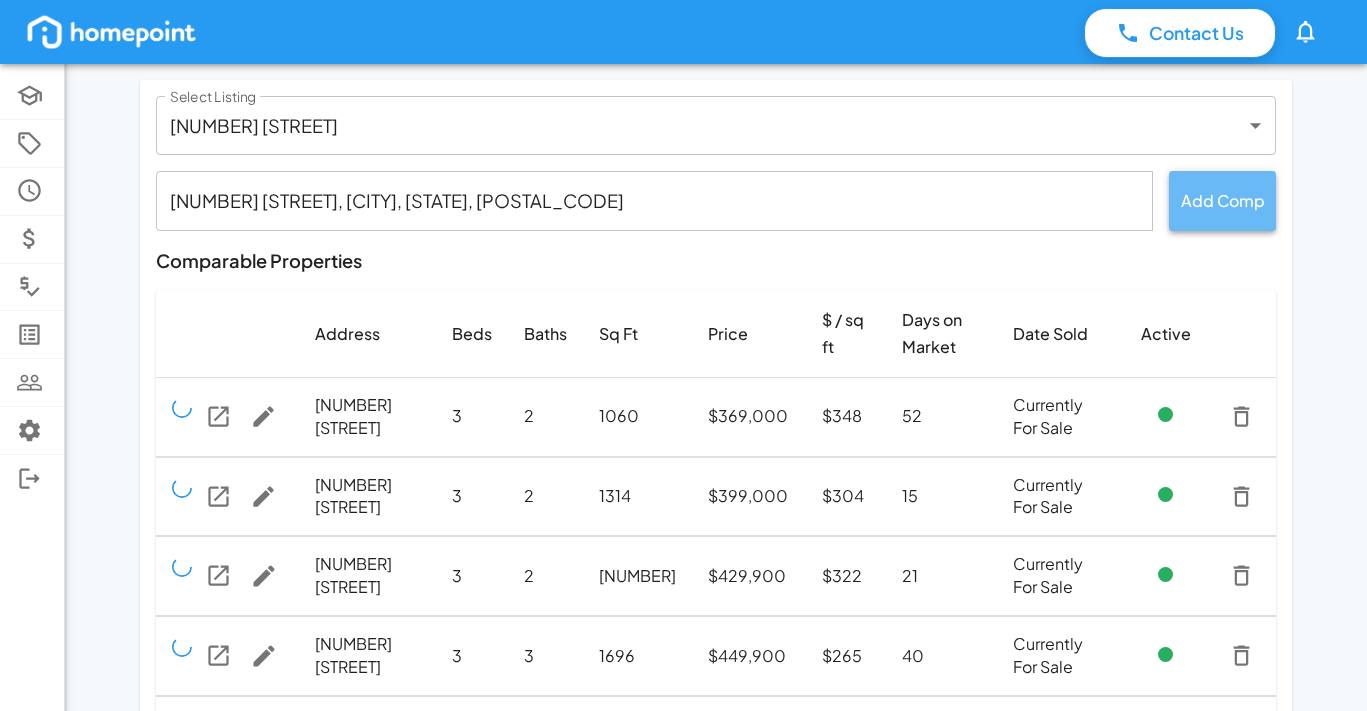 click on "Add Comp" at bounding box center [1222, 200] 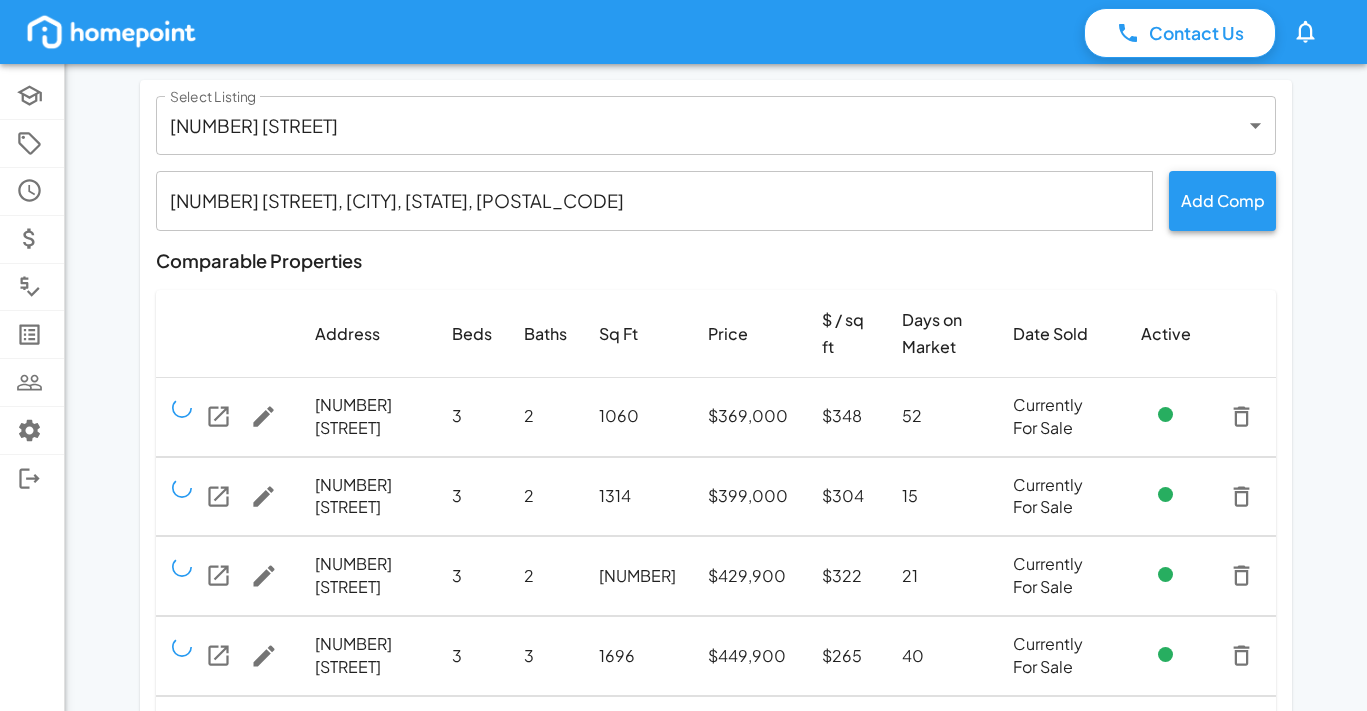 type 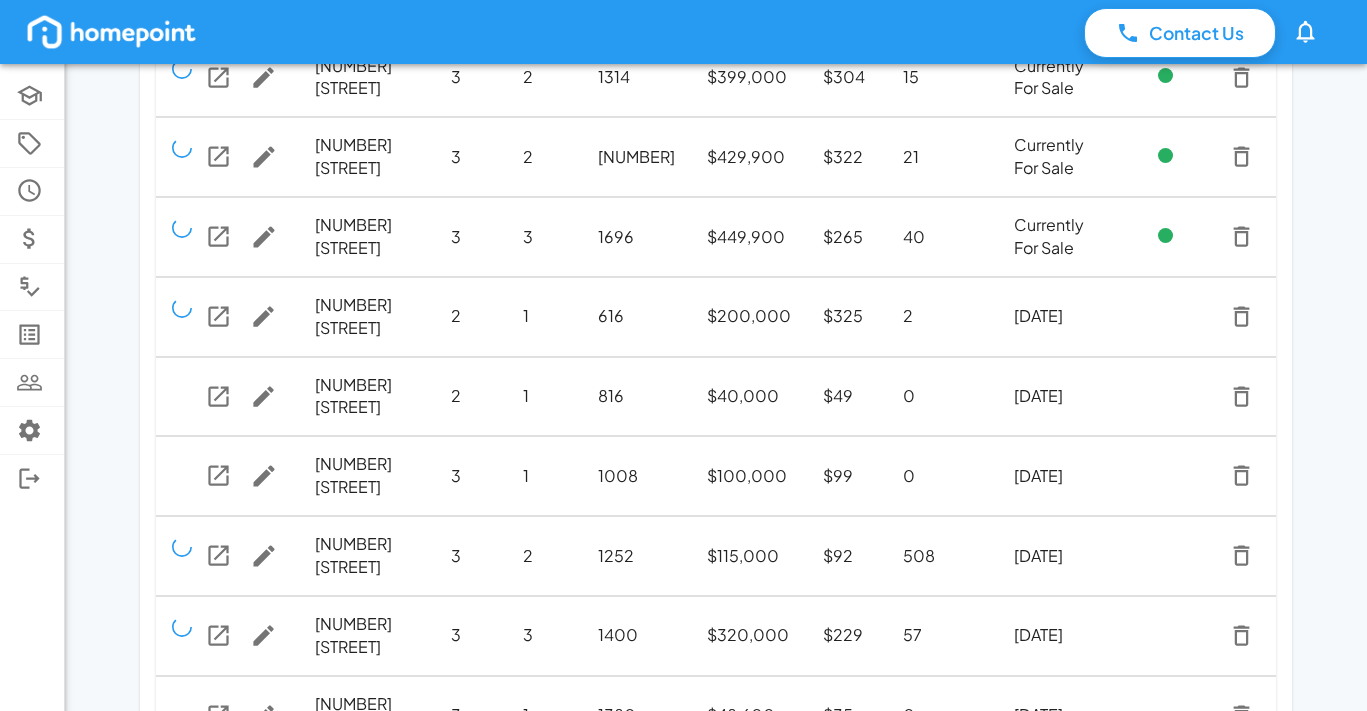 scroll, scrollTop: 420, scrollLeft: 0, axis: vertical 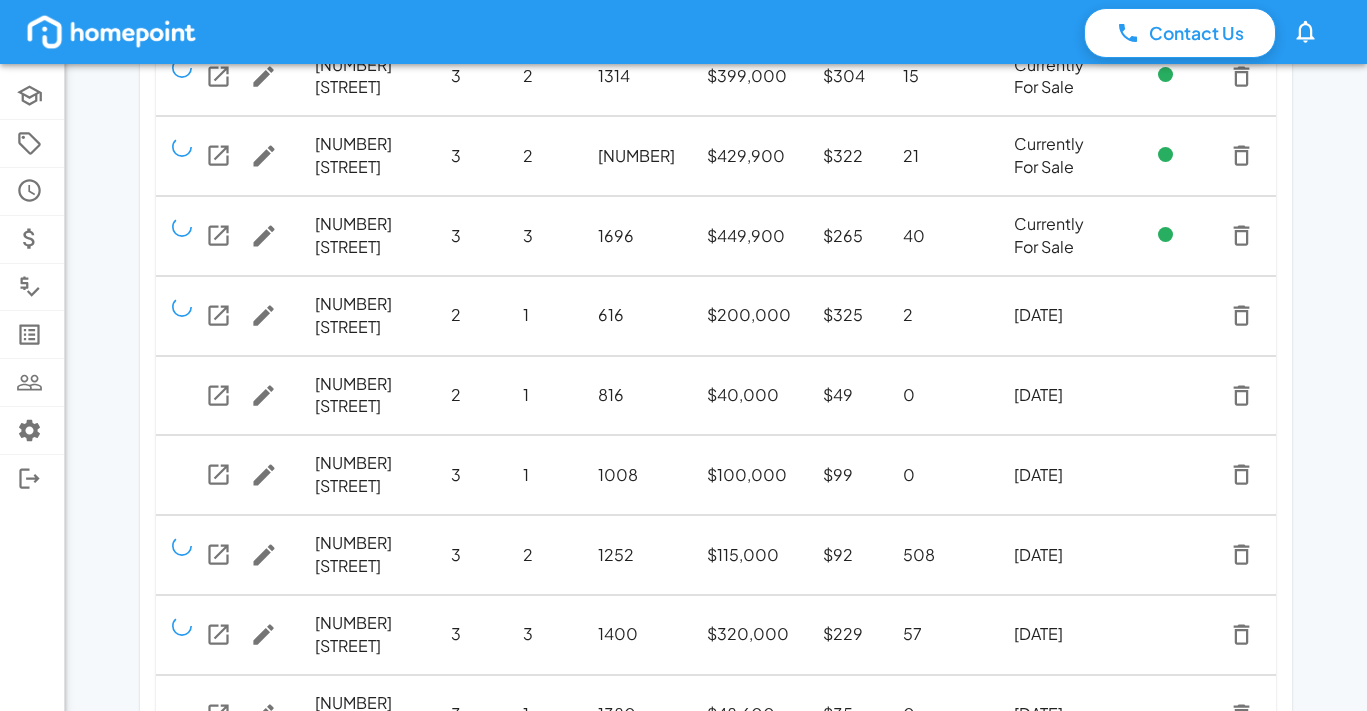 click 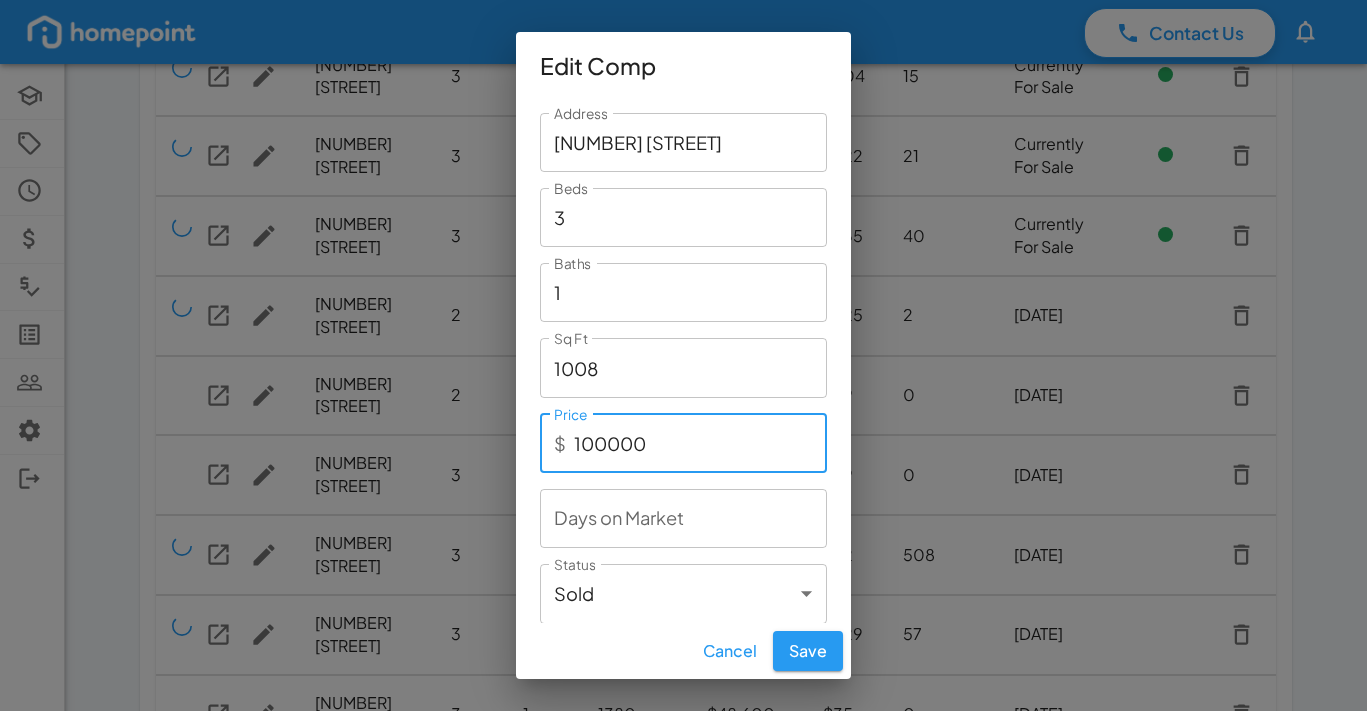 drag, startPoint x: 707, startPoint y: 453, endPoint x: 530, endPoint y: 455, distance: 177.01129 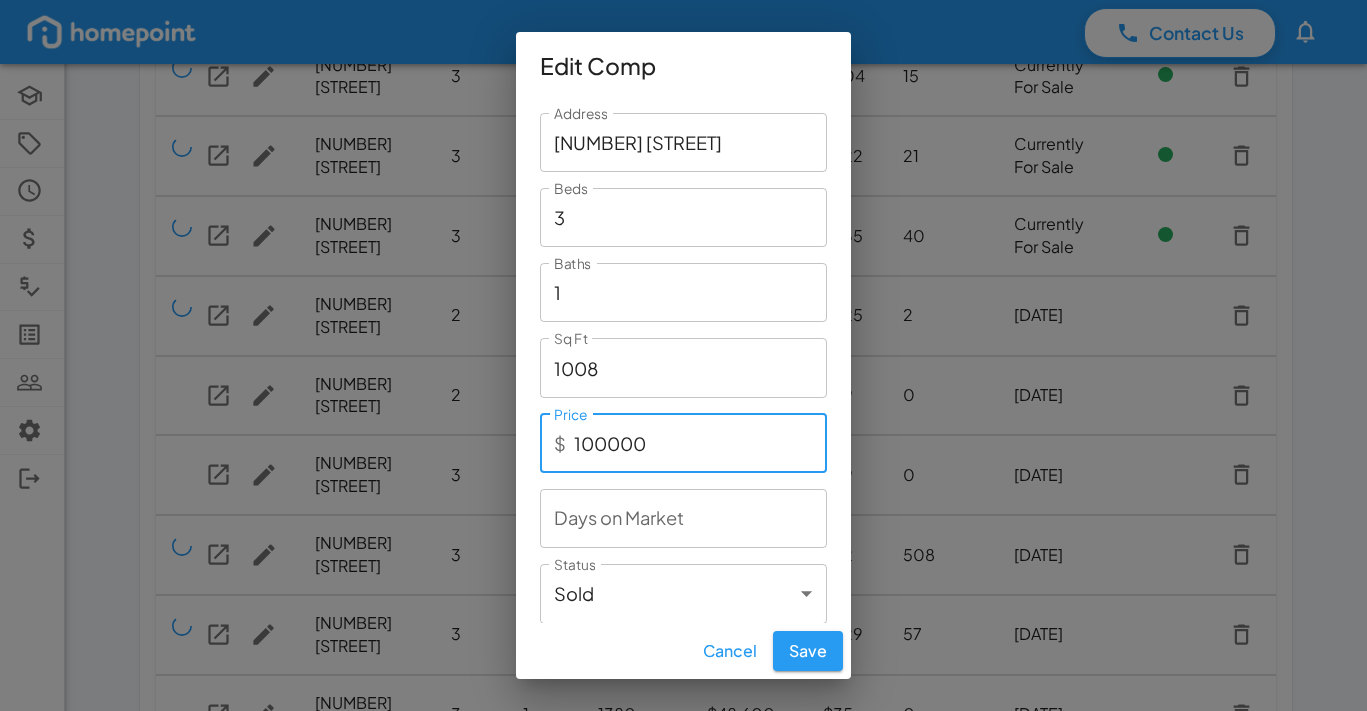 click on "Edit Comp Address 2516 17th St S Address Beds 3 Beds Baths 1 Baths Sq Ft 1008 Sq Ft Price $ 100000 Price Days on Market Days on Market Status Sold * Status Cancel Save" at bounding box center [683, 355] 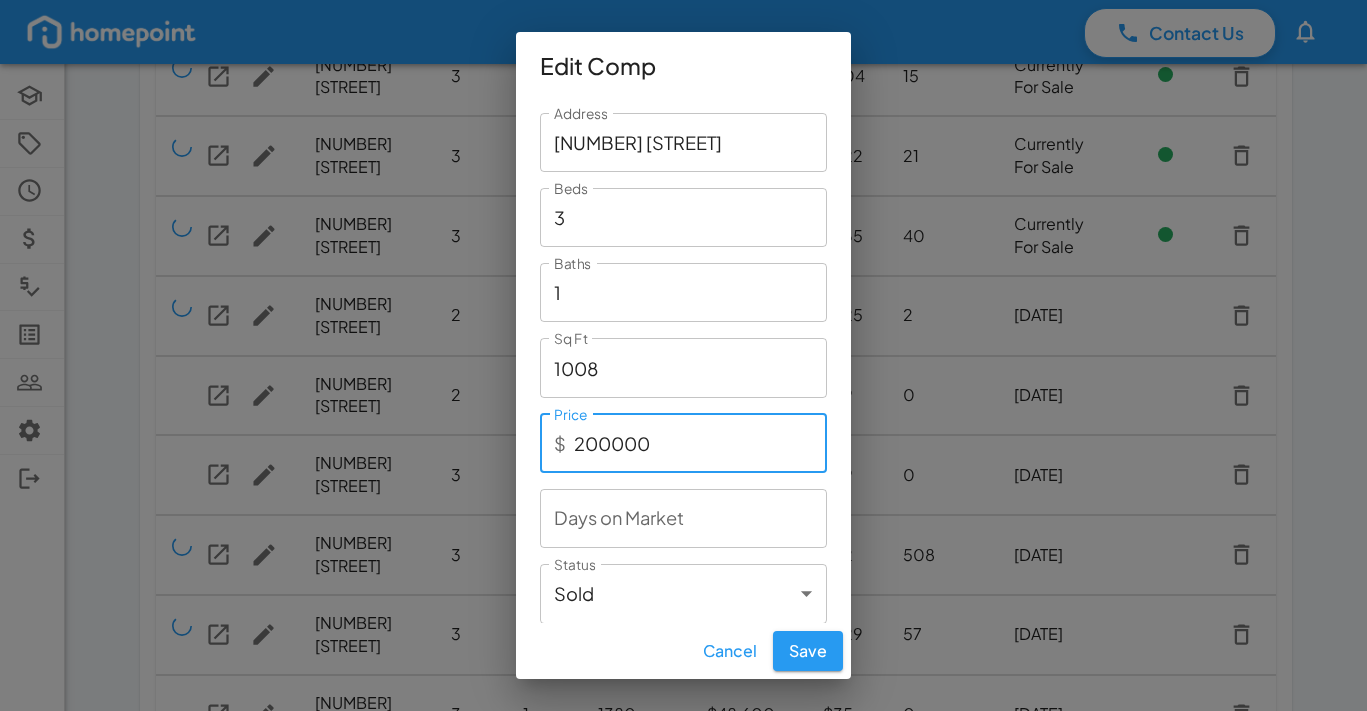 type on "200000" 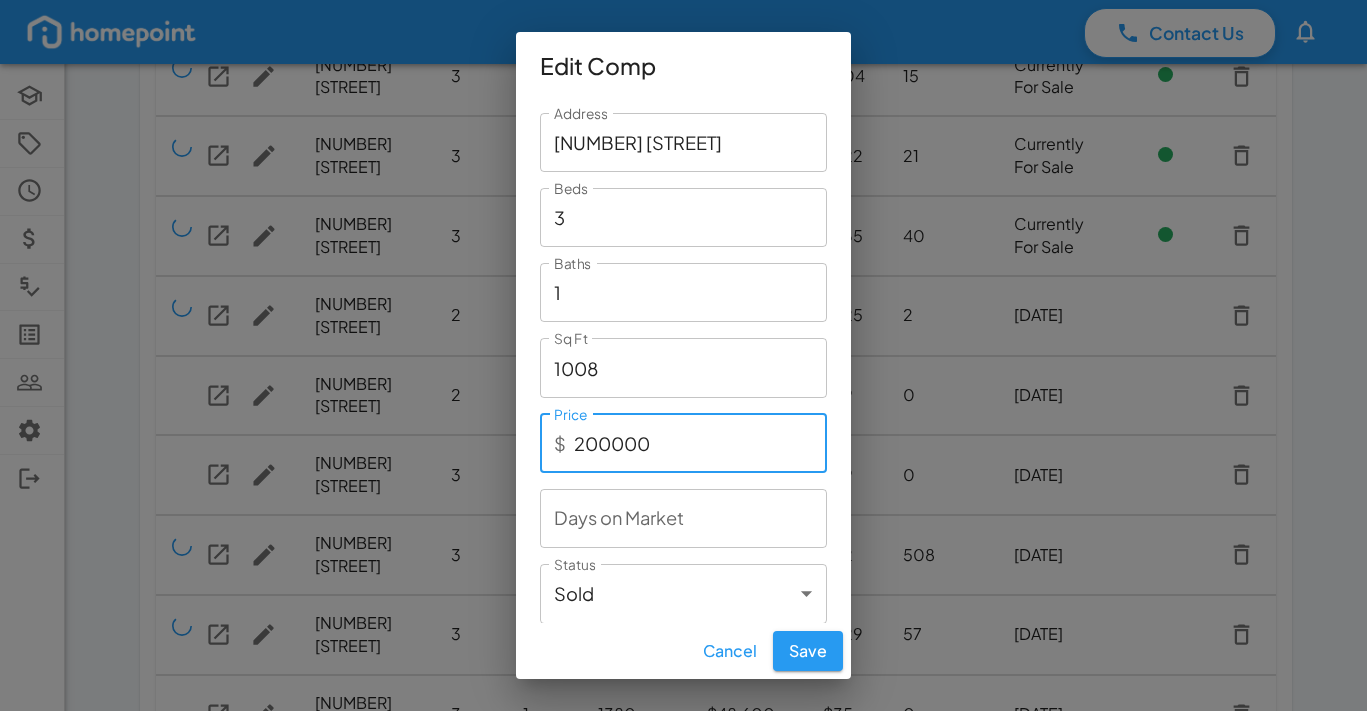 click on "3" at bounding box center (683, 217) 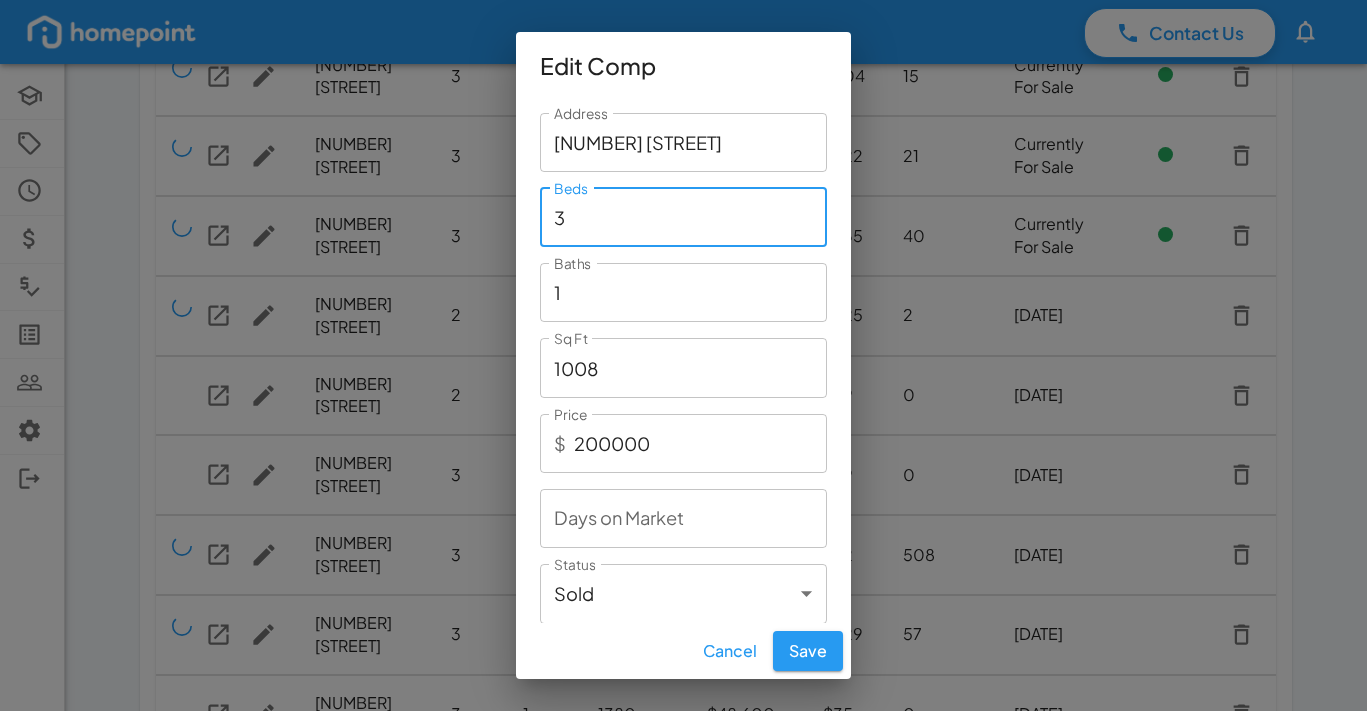 click on "3" at bounding box center (683, 217) 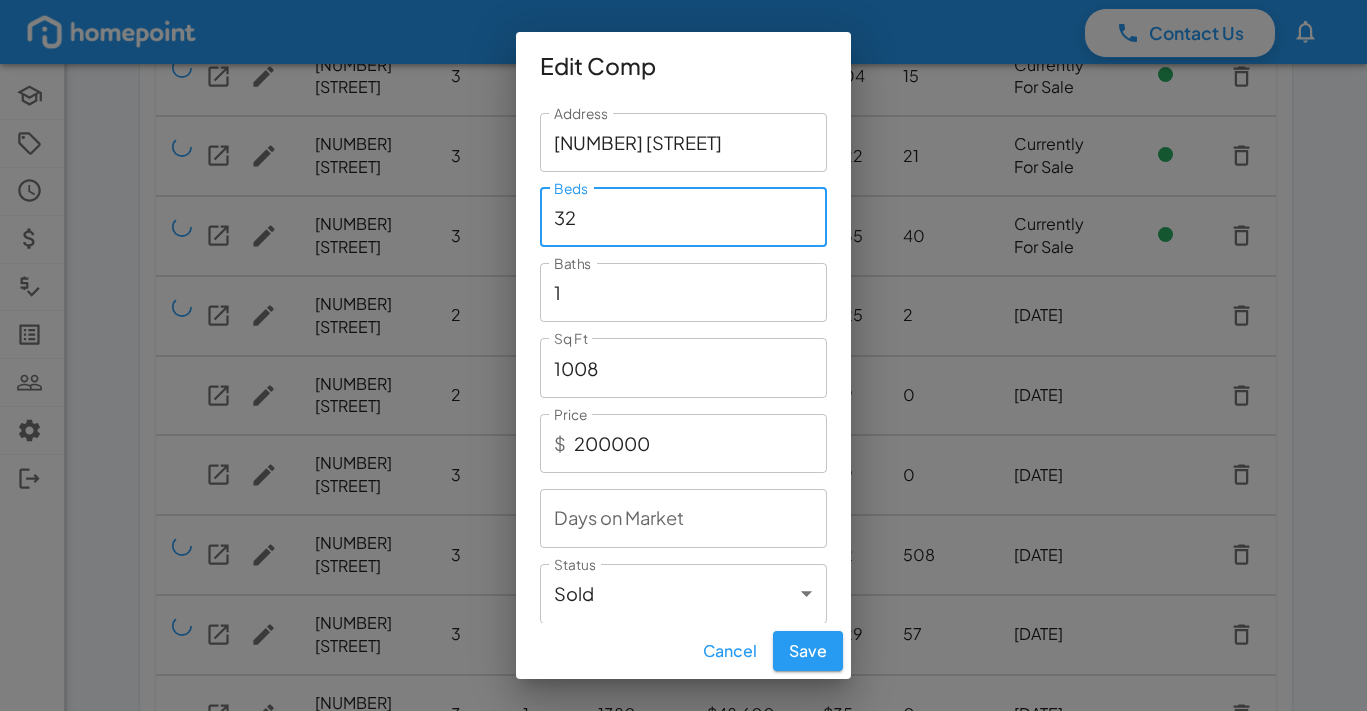 type on "3" 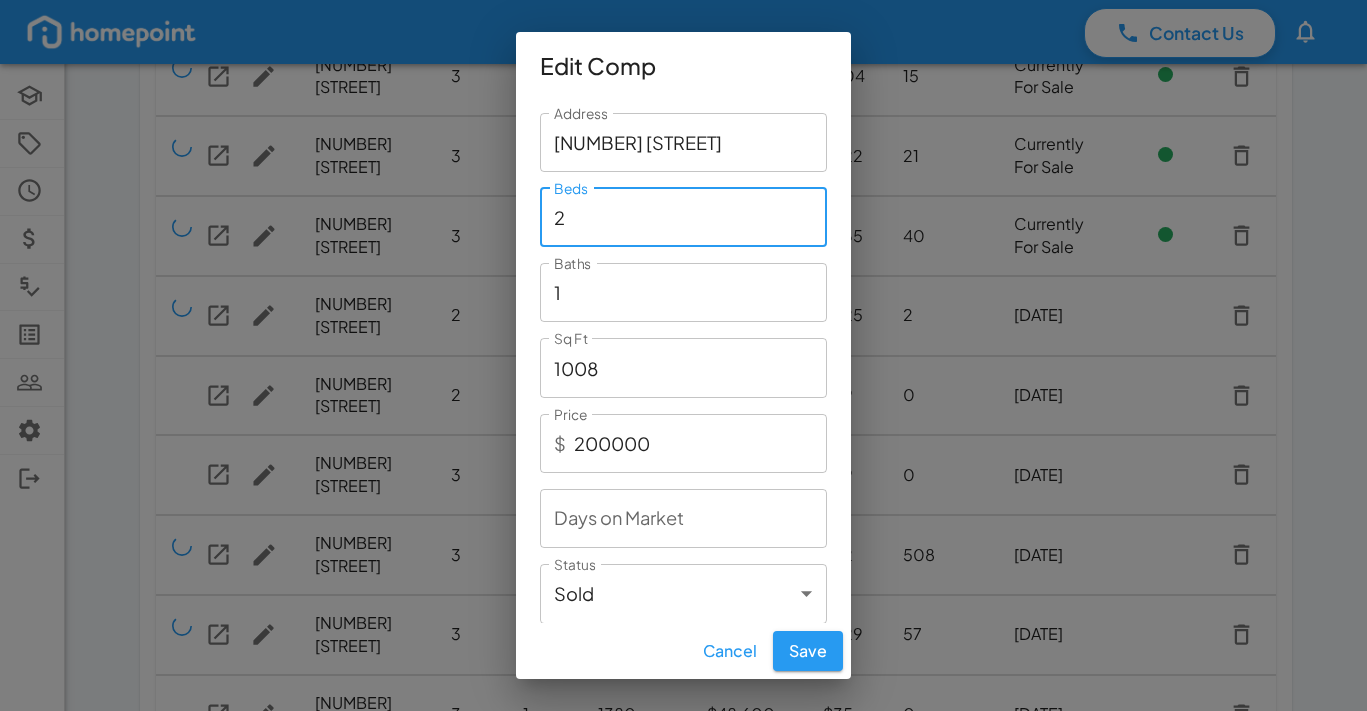 type on "2" 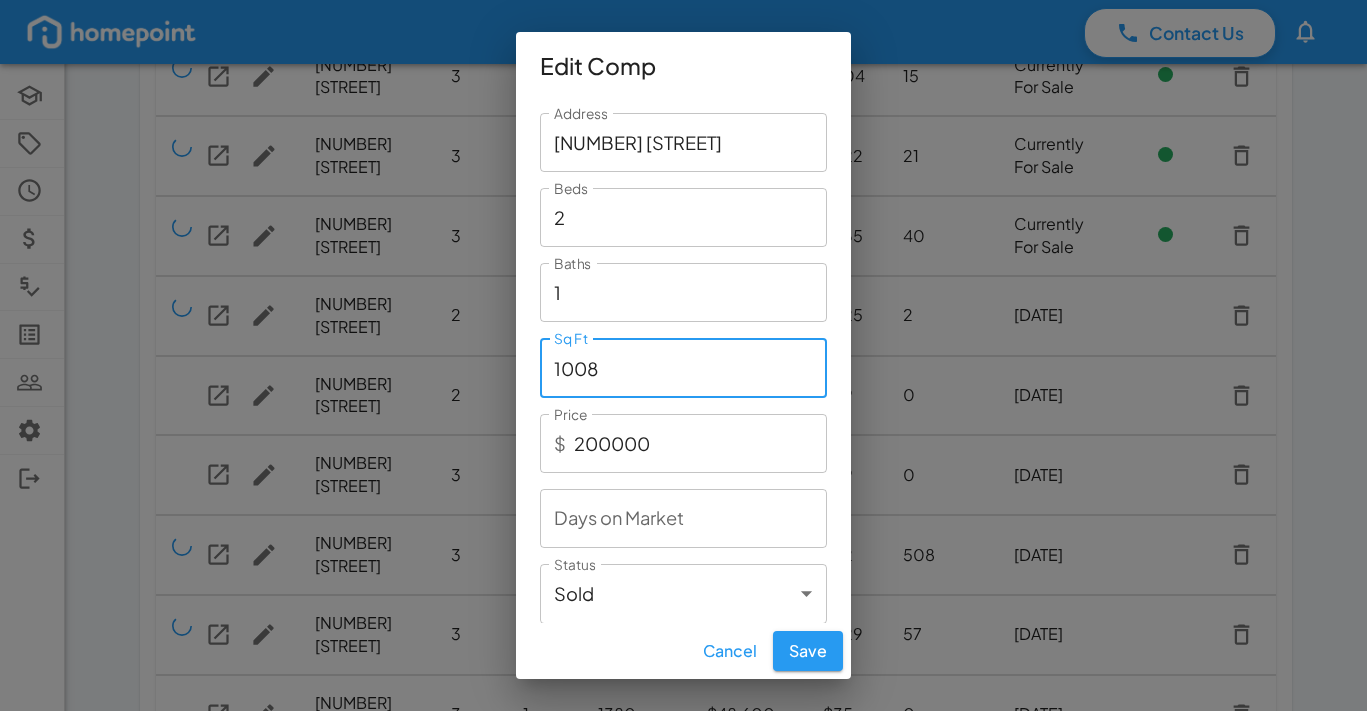 click on "1008" at bounding box center (683, 367) 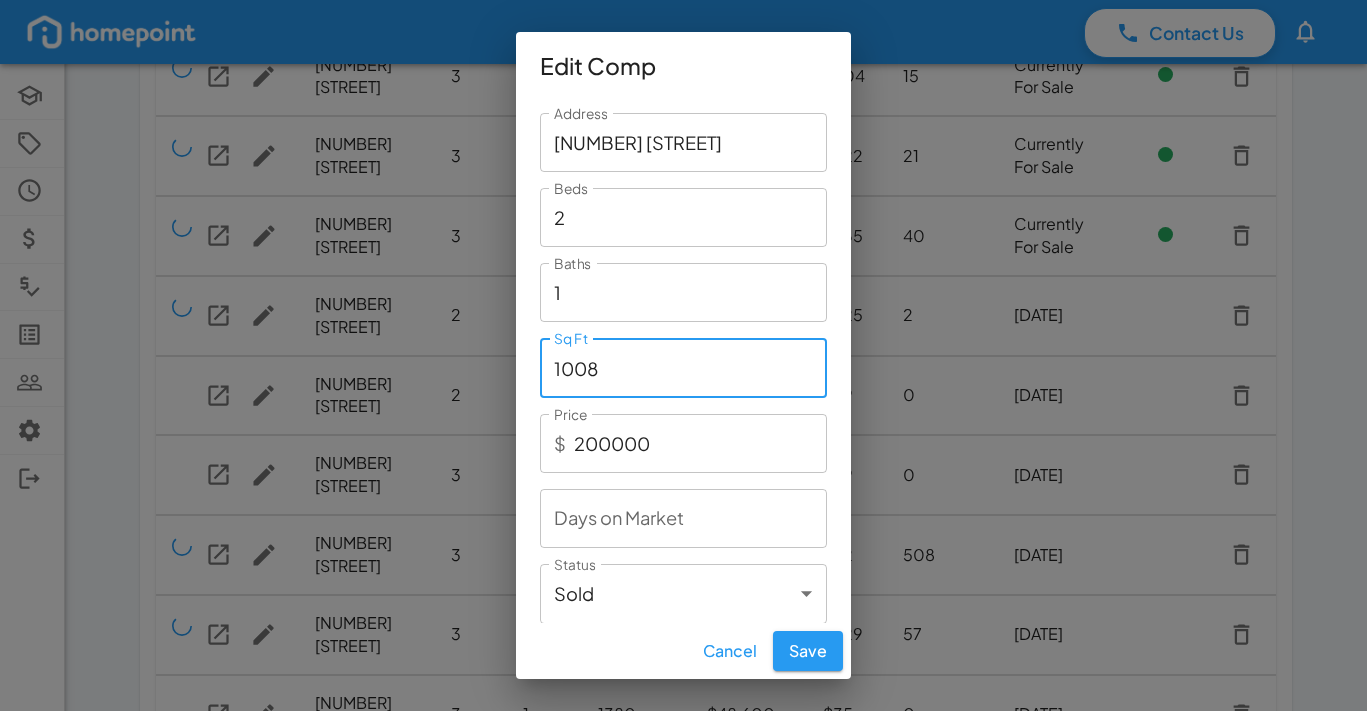 click on "1008" at bounding box center [683, 367] 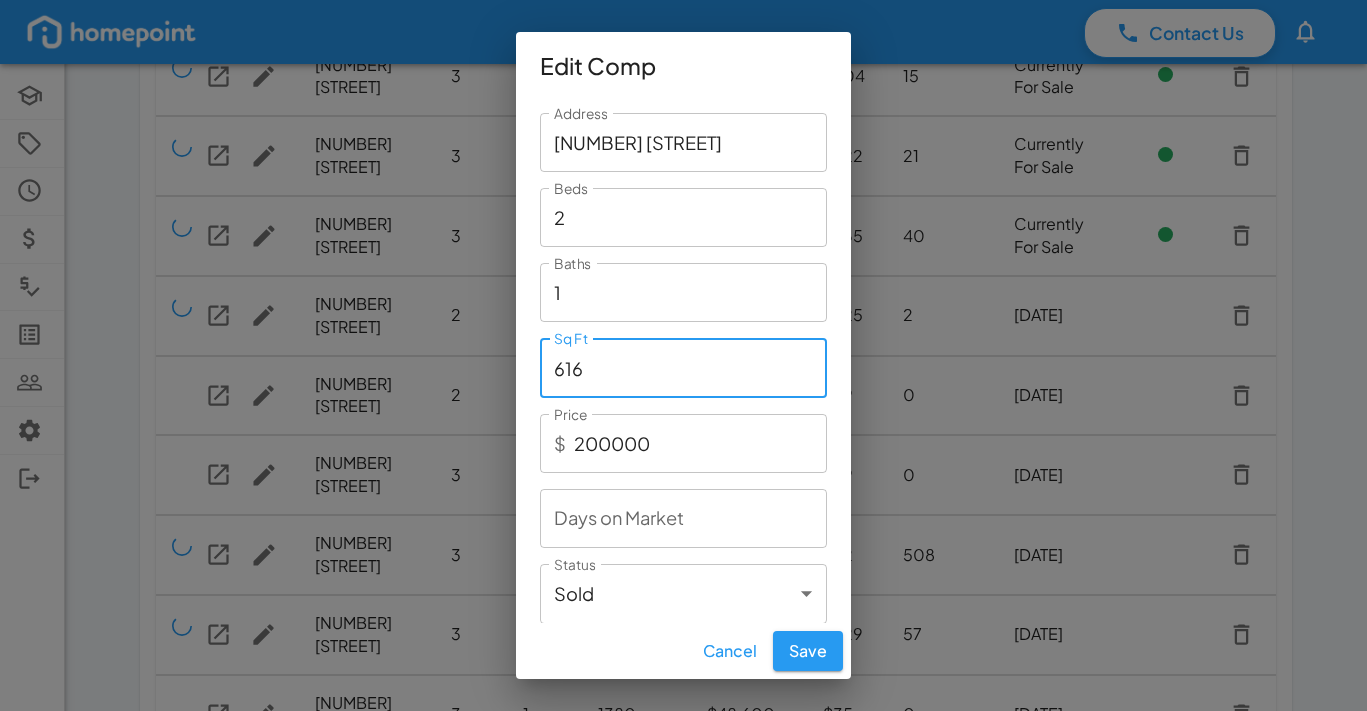 scroll, scrollTop: 20, scrollLeft: 0, axis: vertical 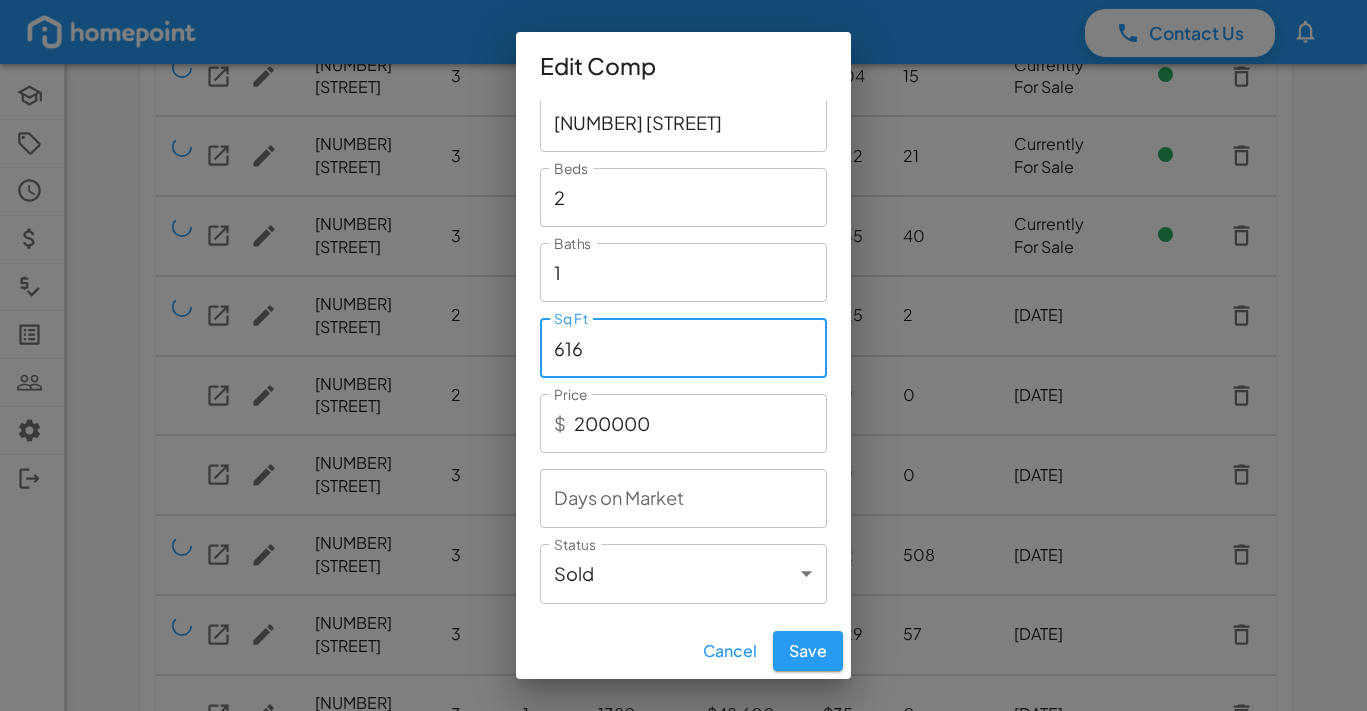 type on "616" 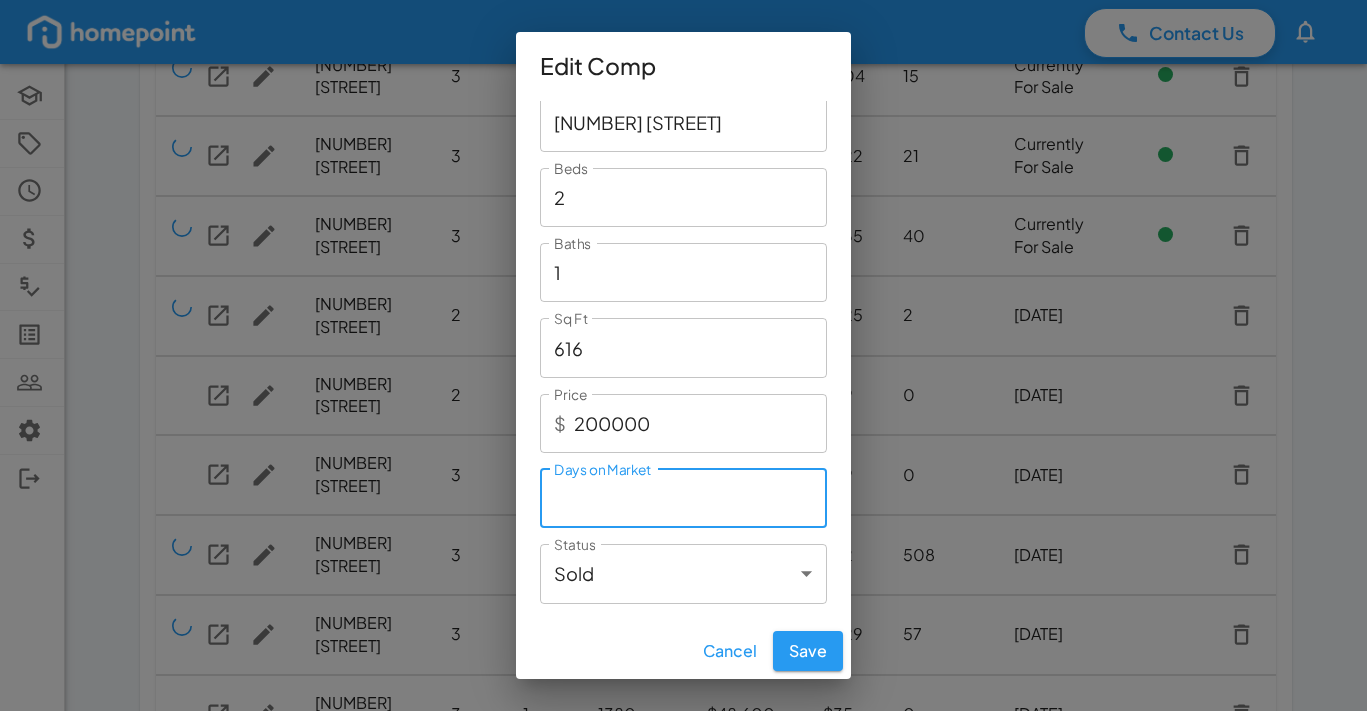 click on "Days on Market" at bounding box center (683, 498) 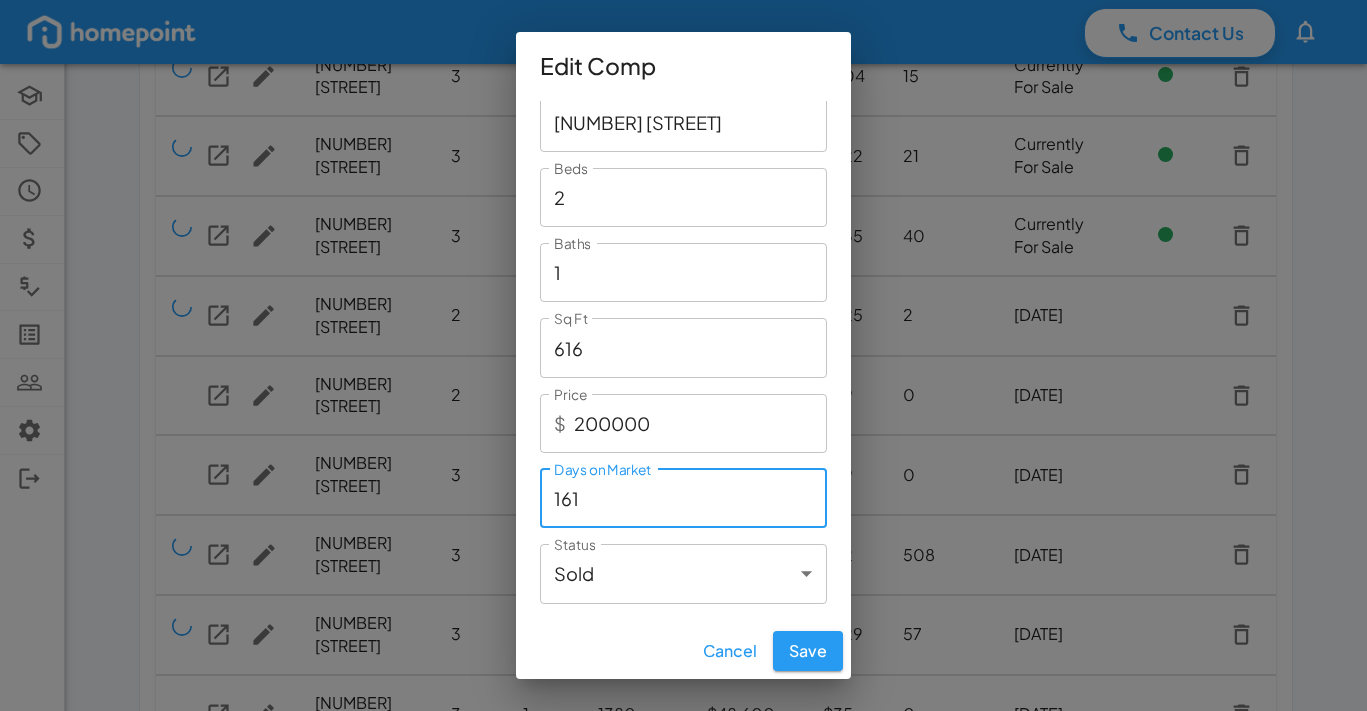 type on "161" 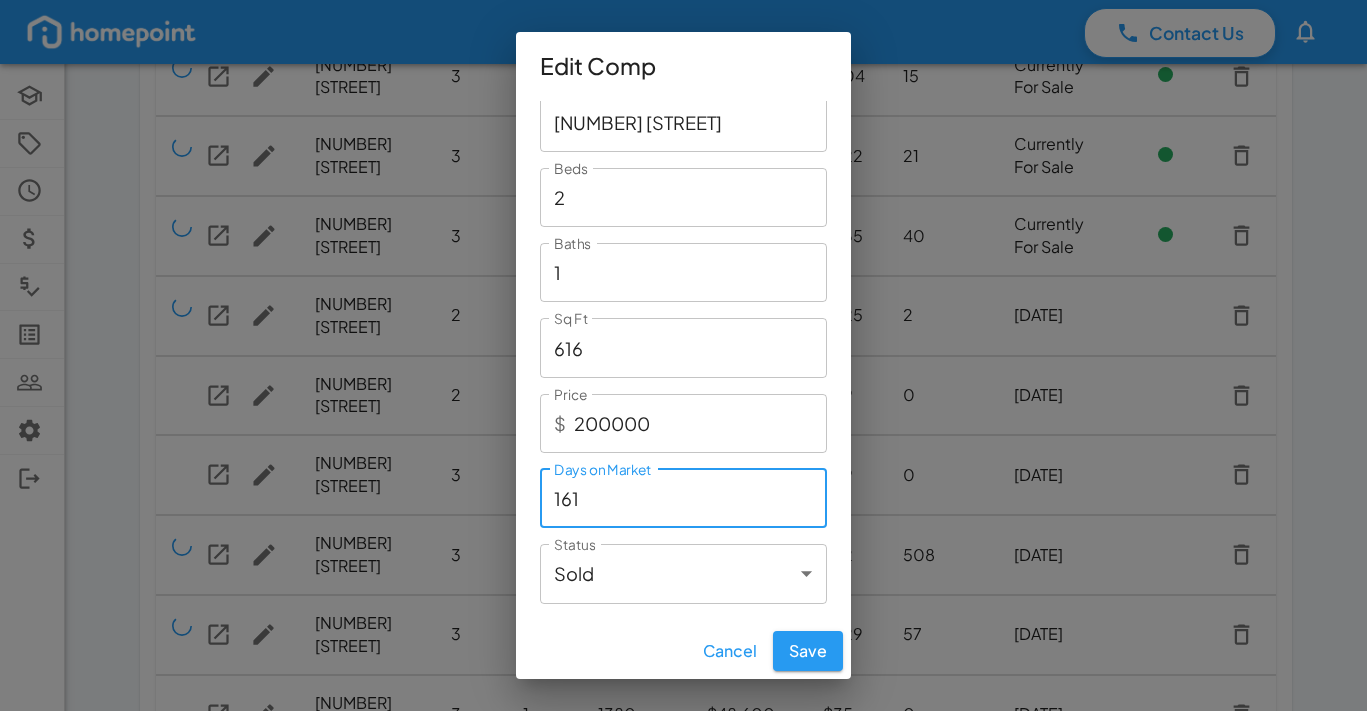click on "Cancel Save" at bounding box center [683, 651] 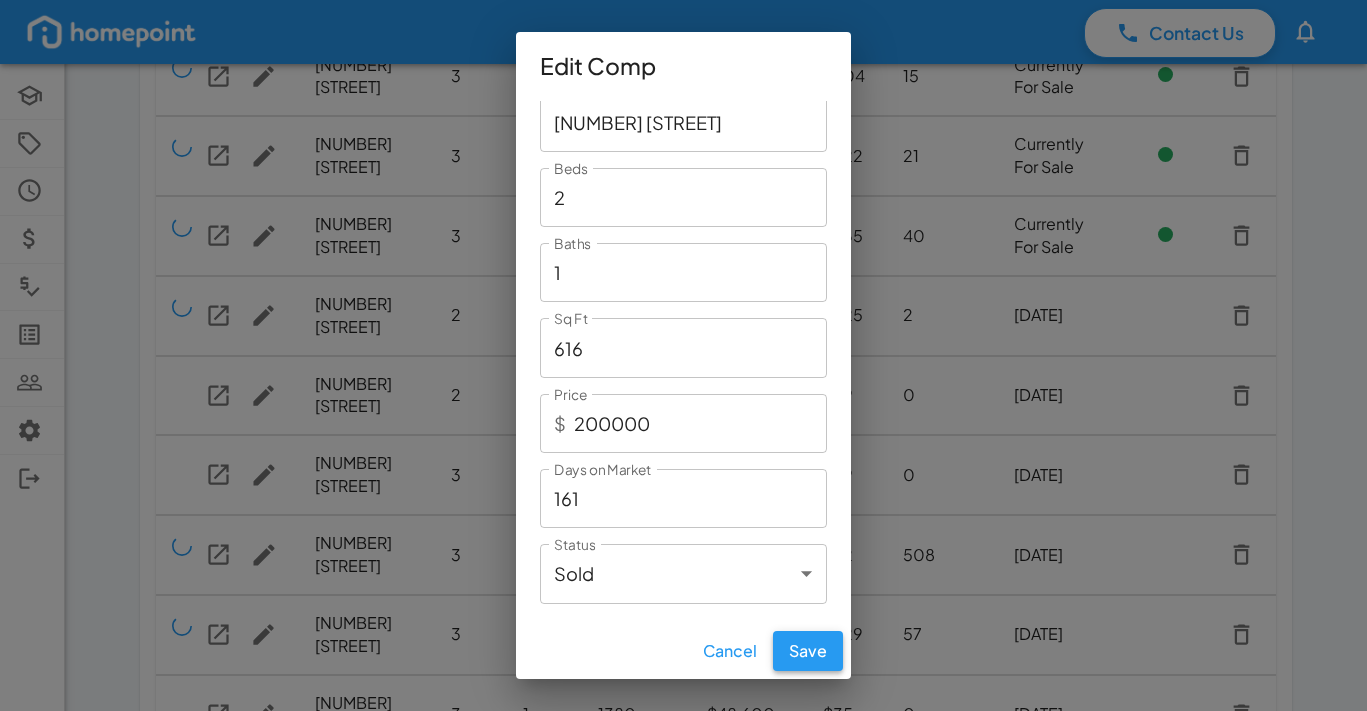 click on "Save" at bounding box center [808, 651] 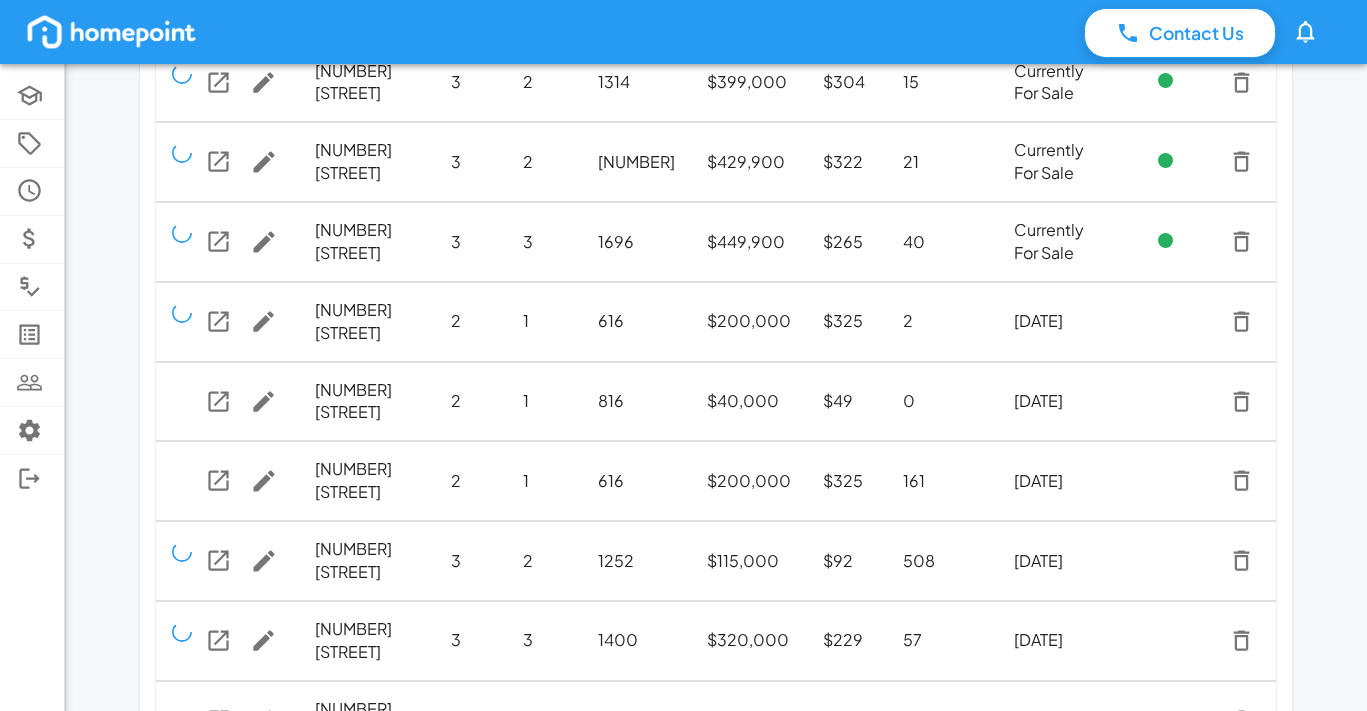 scroll, scrollTop: 414, scrollLeft: 0, axis: vertical 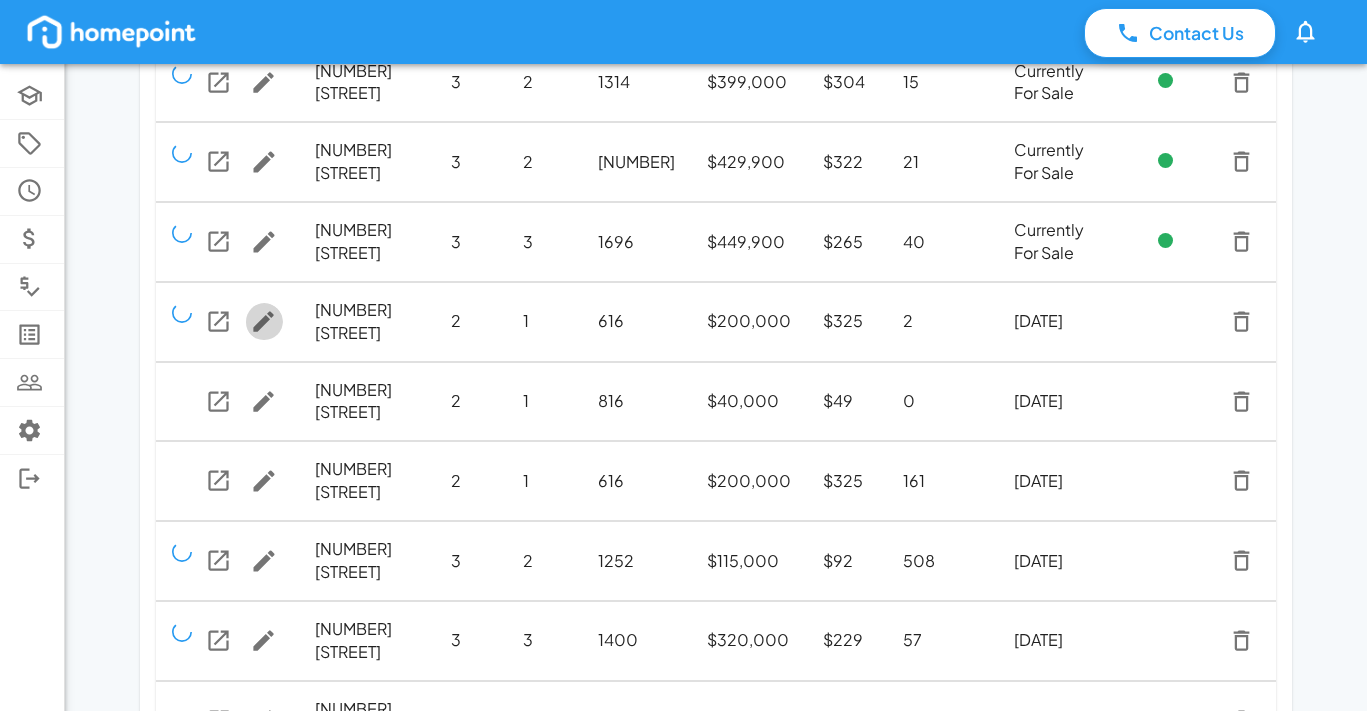 click 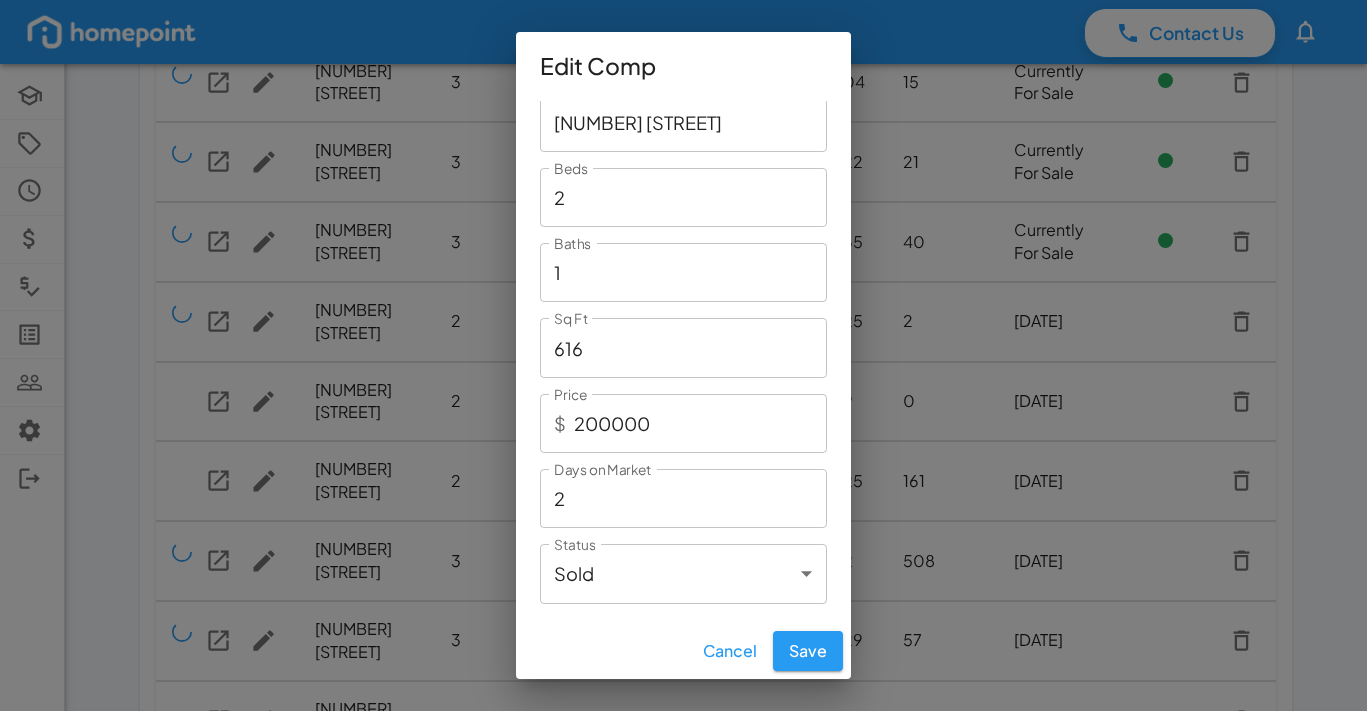 scroll, scrollTop: 0, scrollLeft: 0, axis: both 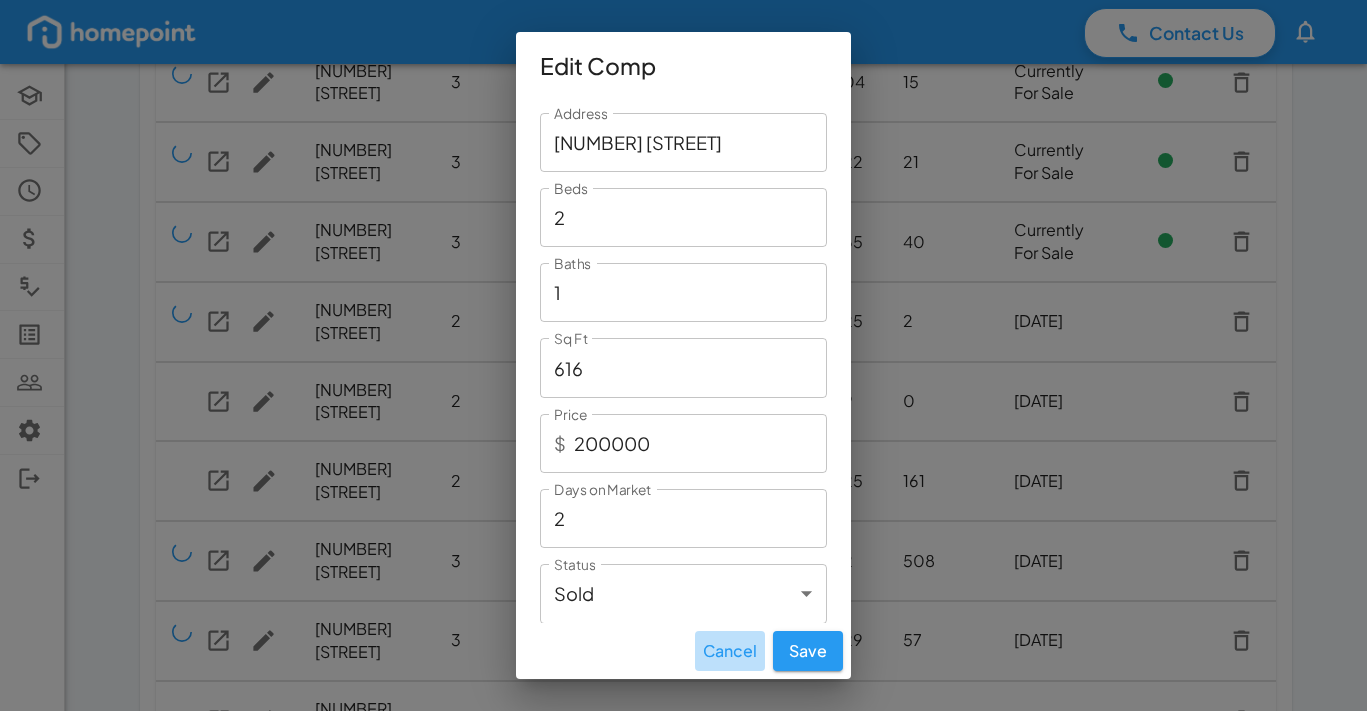 click on "Cancel" at bounding box center [730, 651] 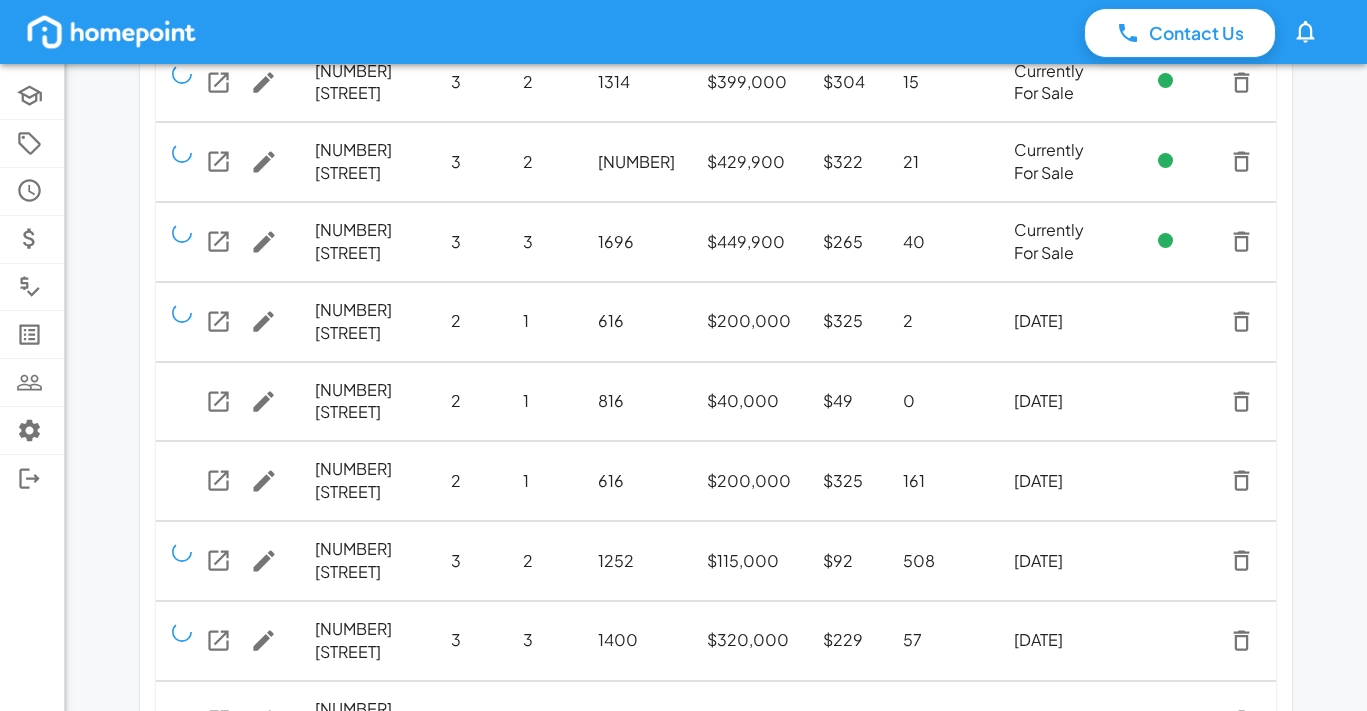 click on "5/16/2025" at bounding box center [1061, 321] 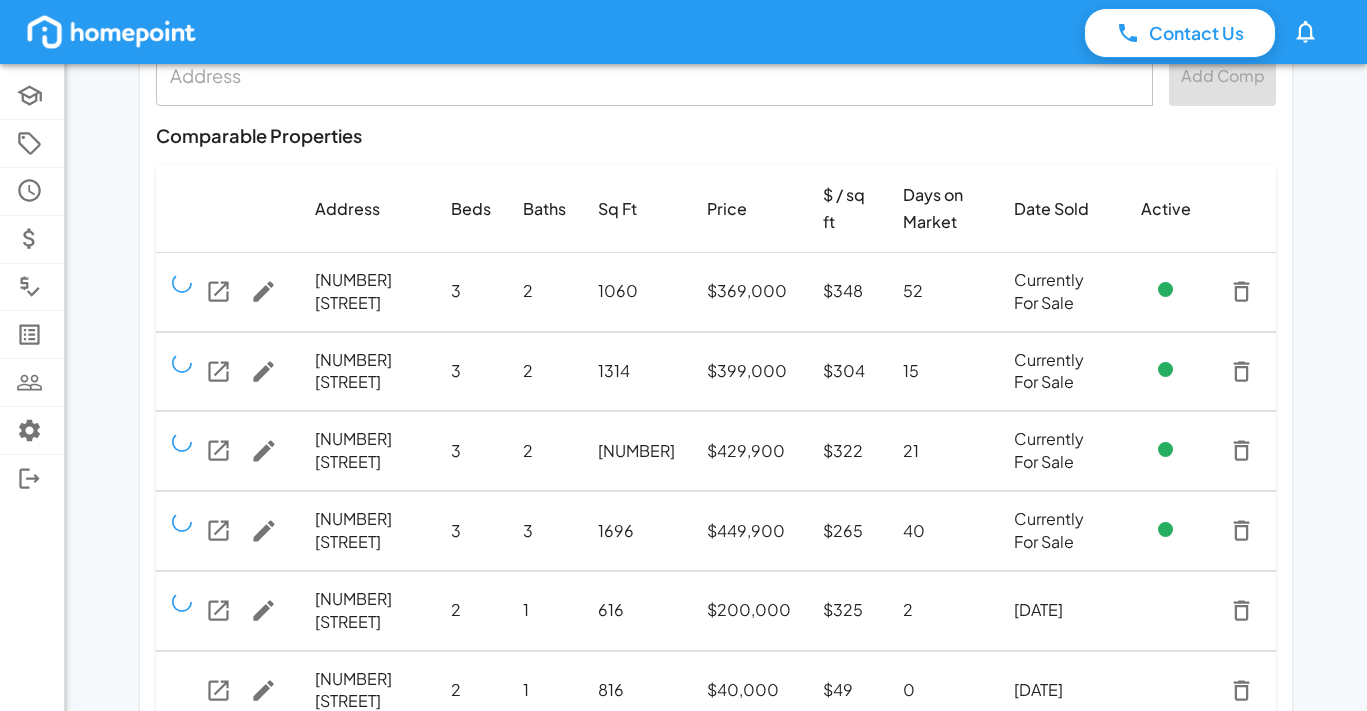 scroll, scrollTop: 0, scrollLeft: 0, axis: both 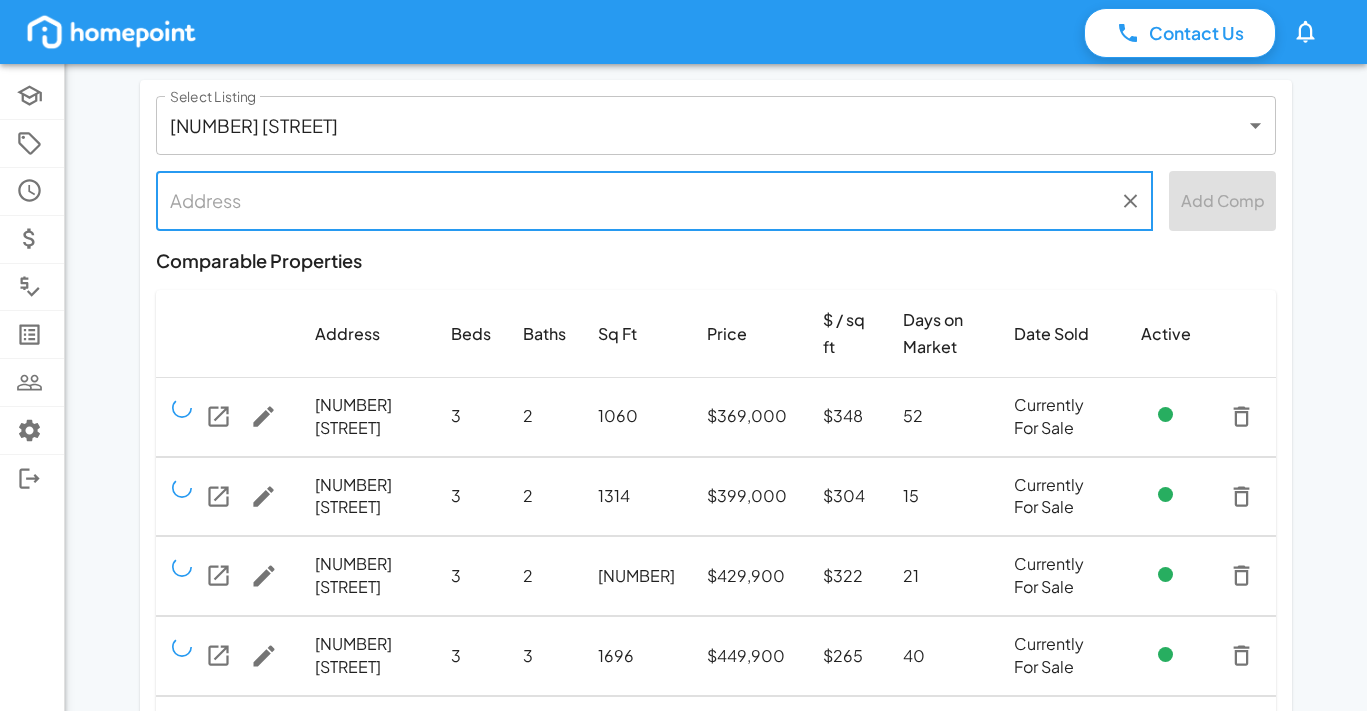 click at bounding box center [639, 200] 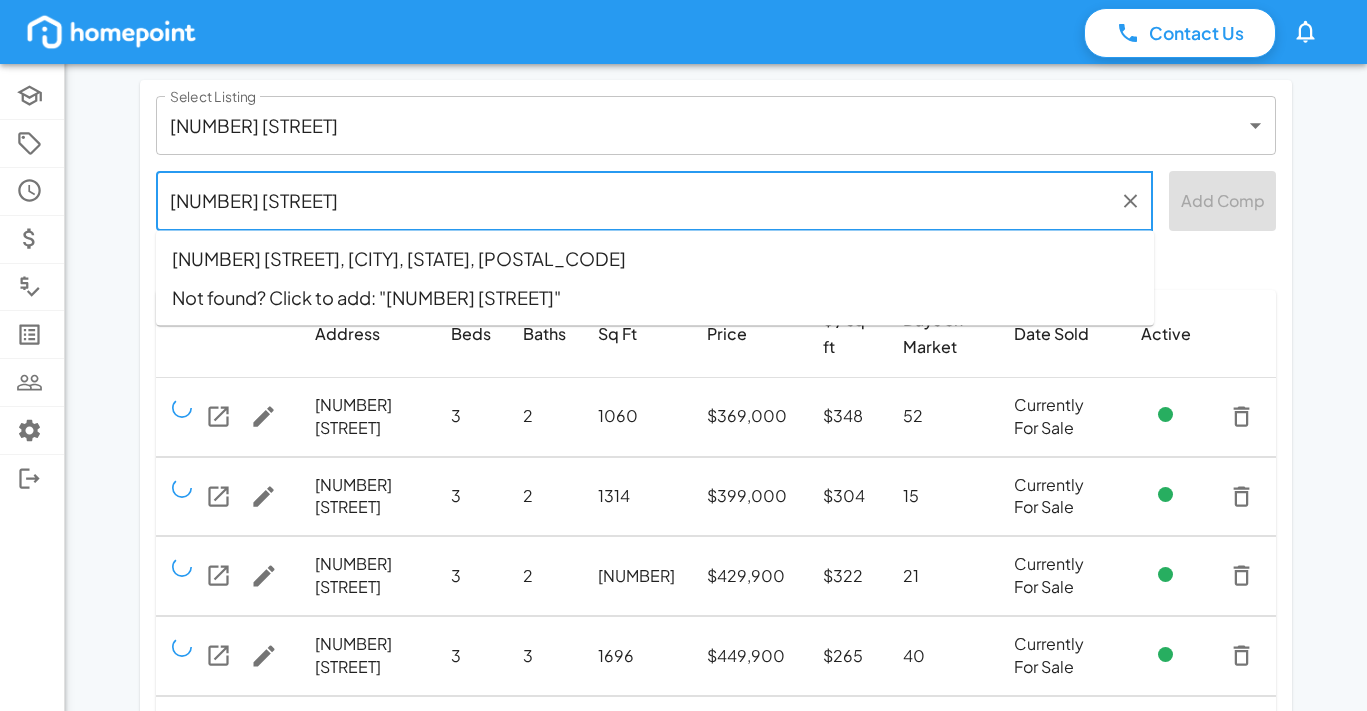 click on "2109 22nd Ct S, Birmingham, AL, 35223" at bounding box center (655, 258) 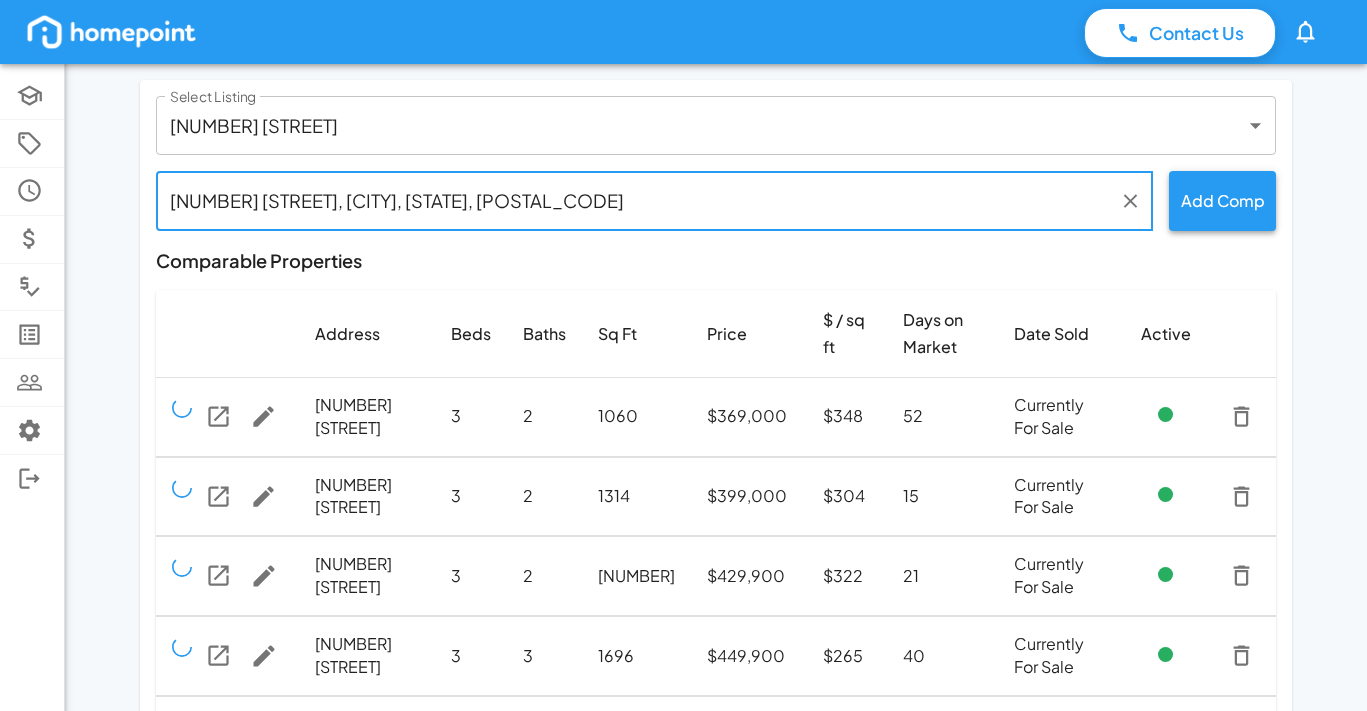 type on "2109 22nd Ct S, Birmingham, AL, 35223" 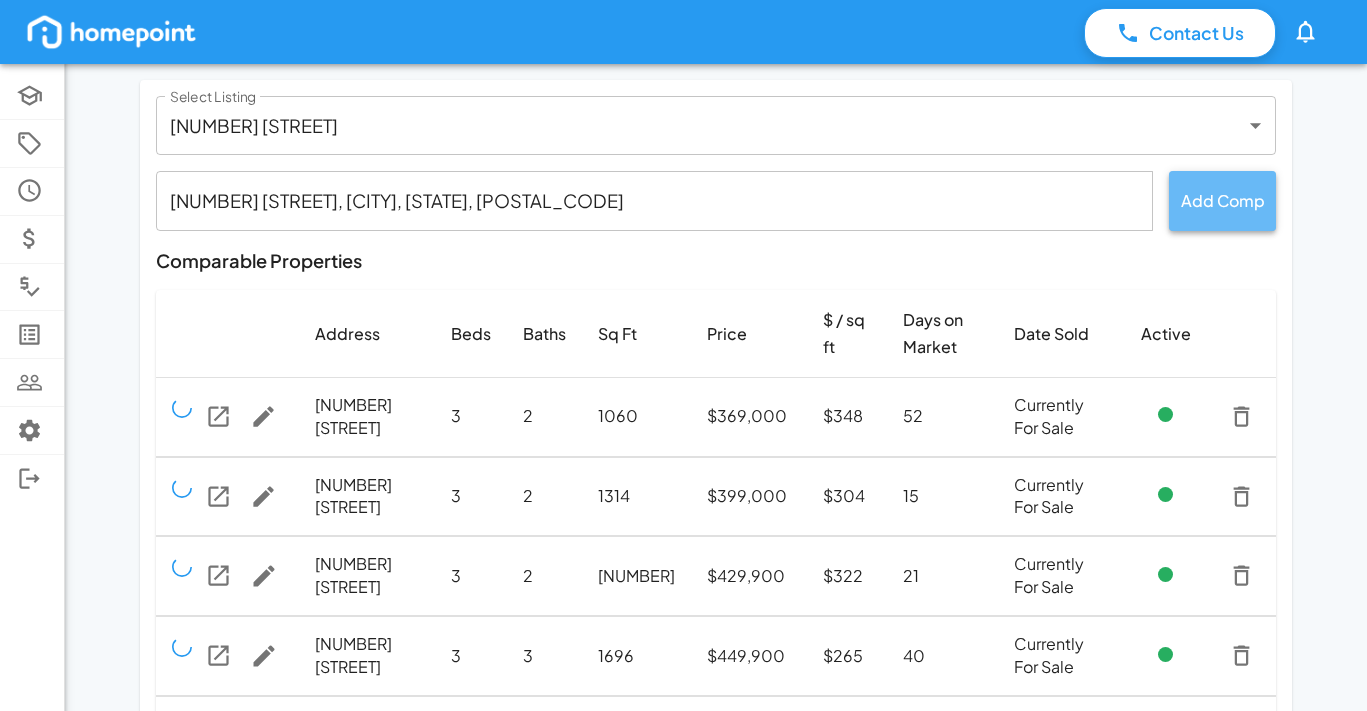 click on "Add Comp" at bounding box center (1222, 200) 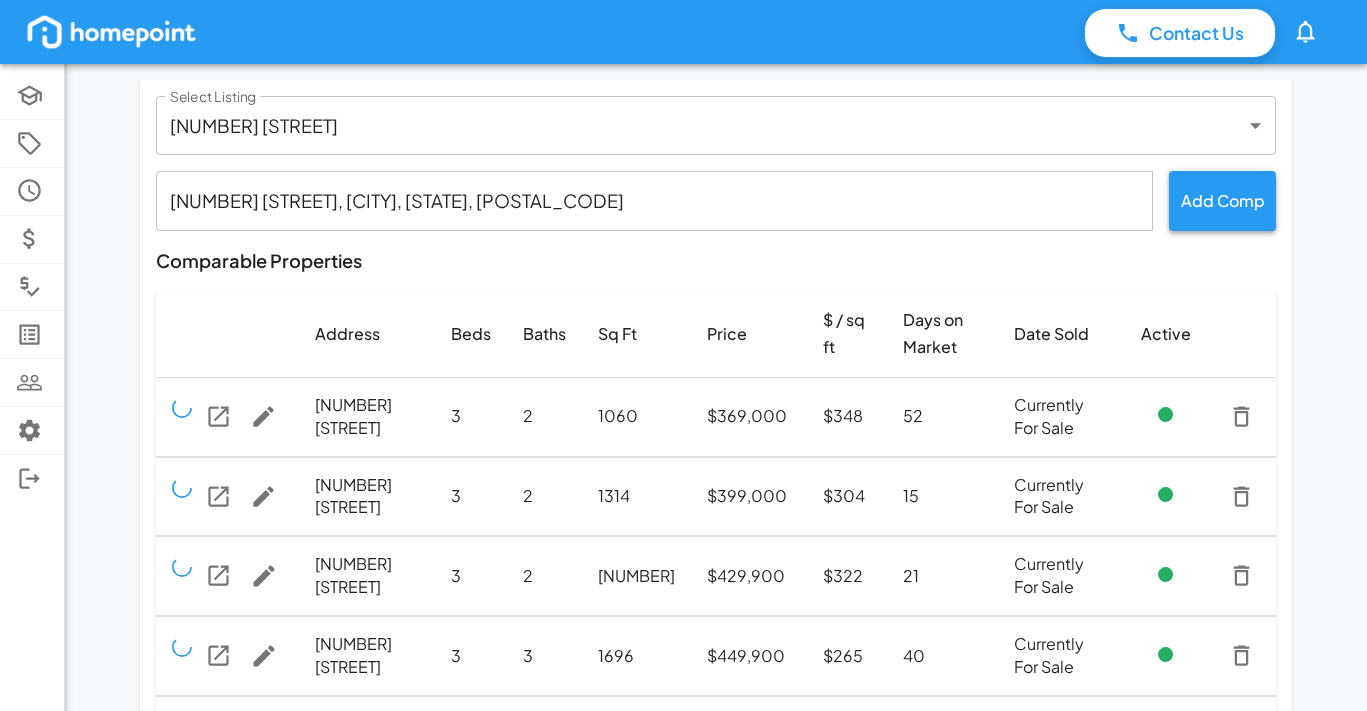 type 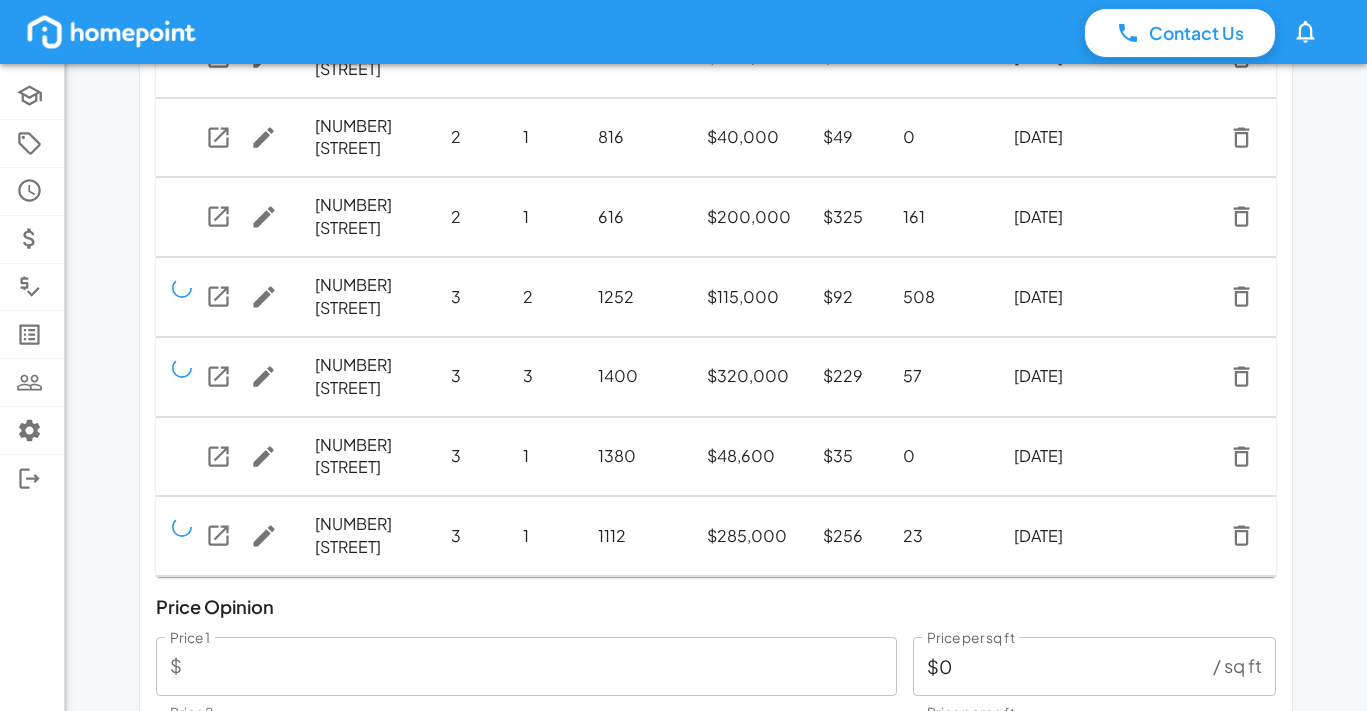 scroll, scrollTop: 677, scrollLeft: 0, axis: vertical 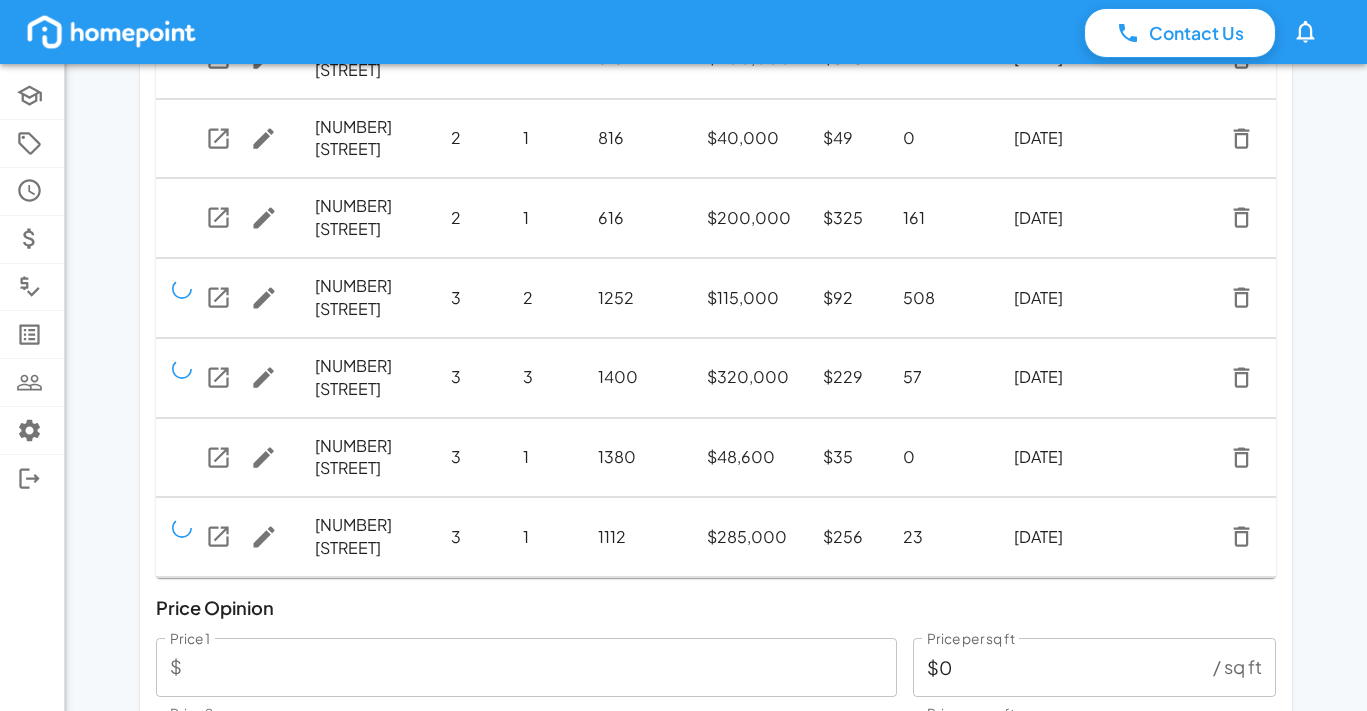 click 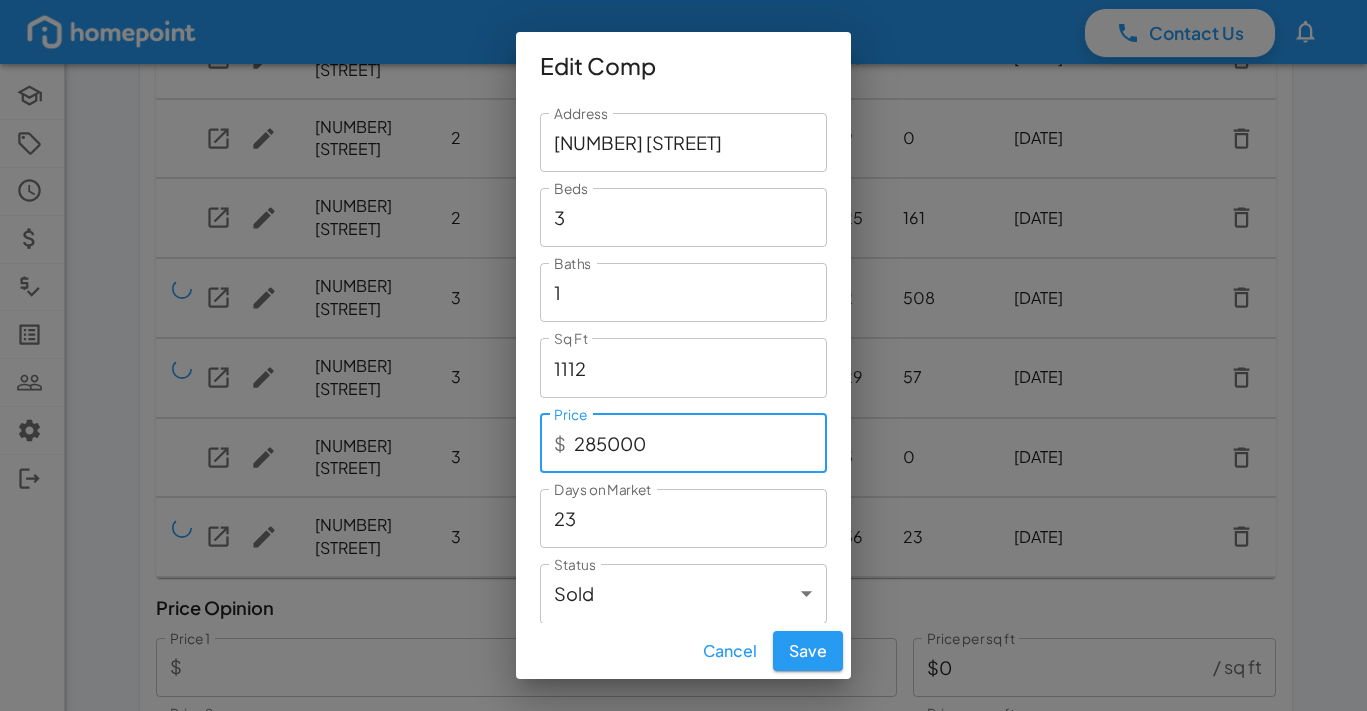 drag, startPoint x: 677, startPoint y: 444, endPoint x: 547, endPoint y: 443, distance: 130.00385 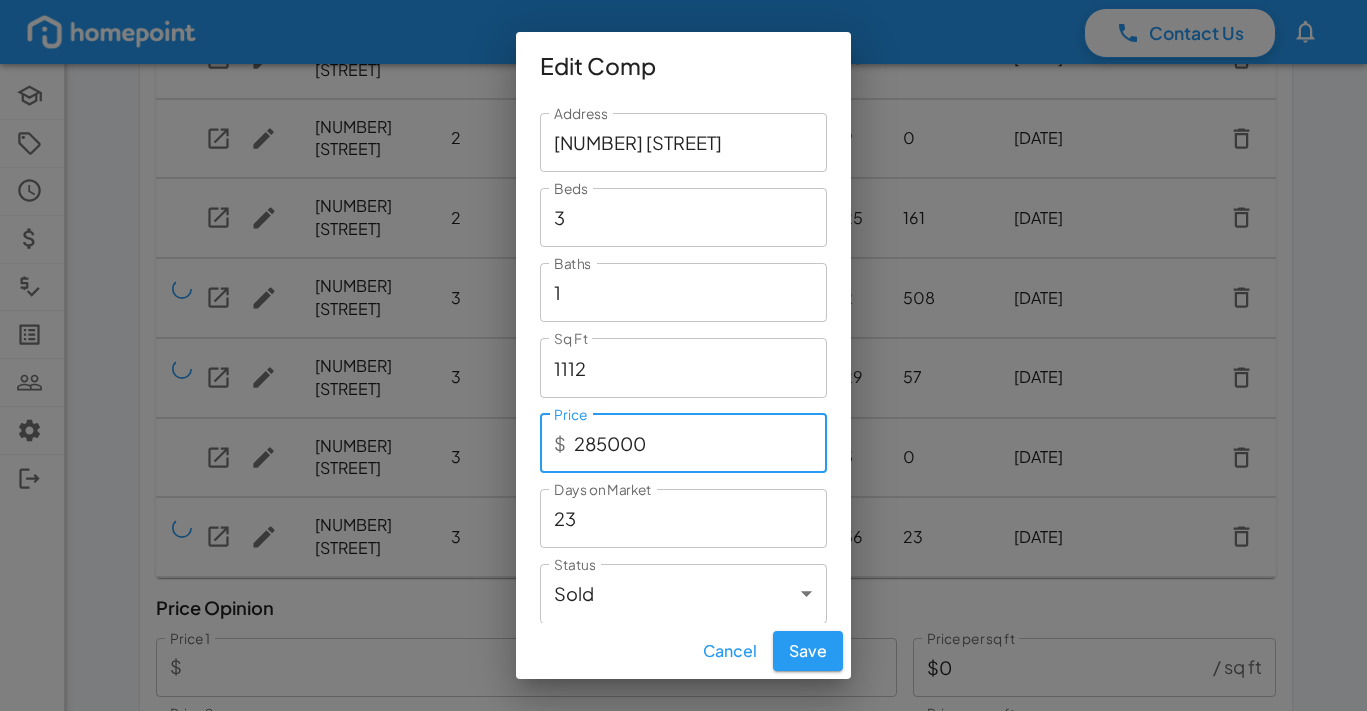 click on "Address 2109 22nd Ct S Address Beds 3 Beds Baths 1 Baths Sq Ft 1112 Sq Ft Price $ 285000 Price Days on Market 23 Days on Market Status Sold * Status" at bounding box center [683, 362] 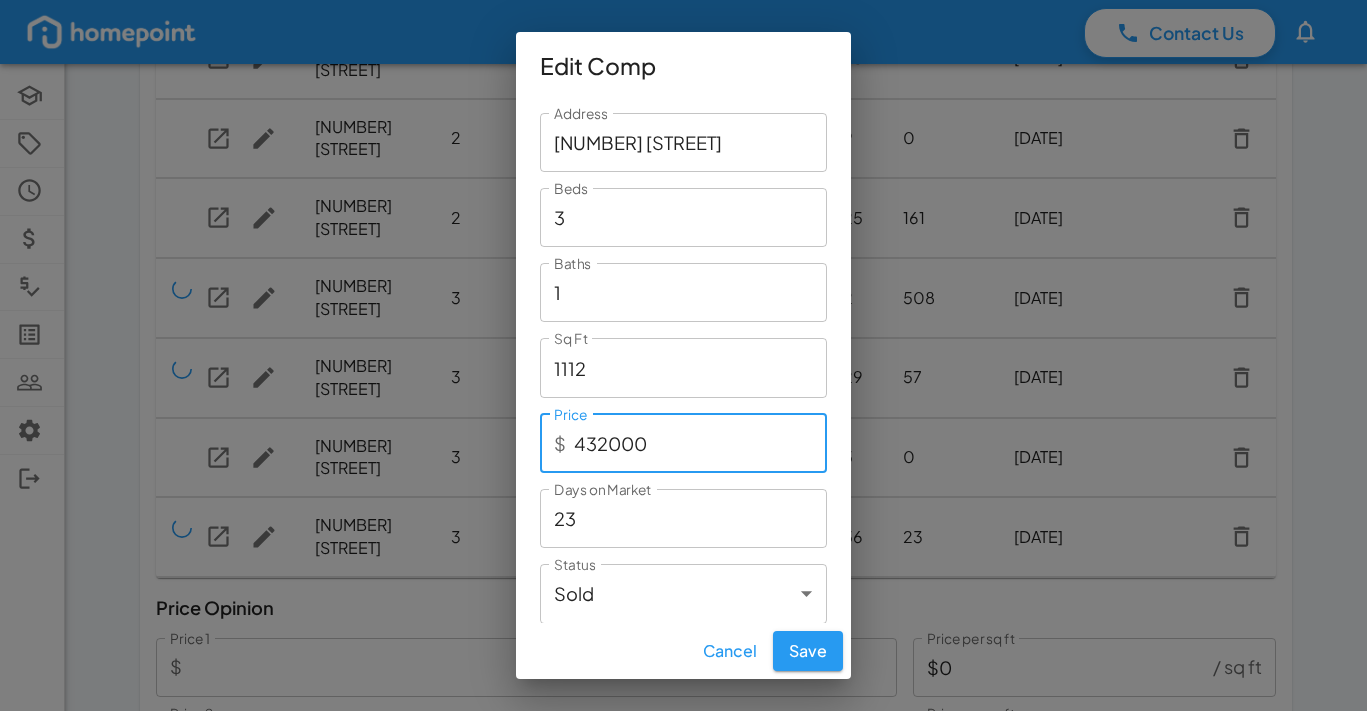 type on "432000" 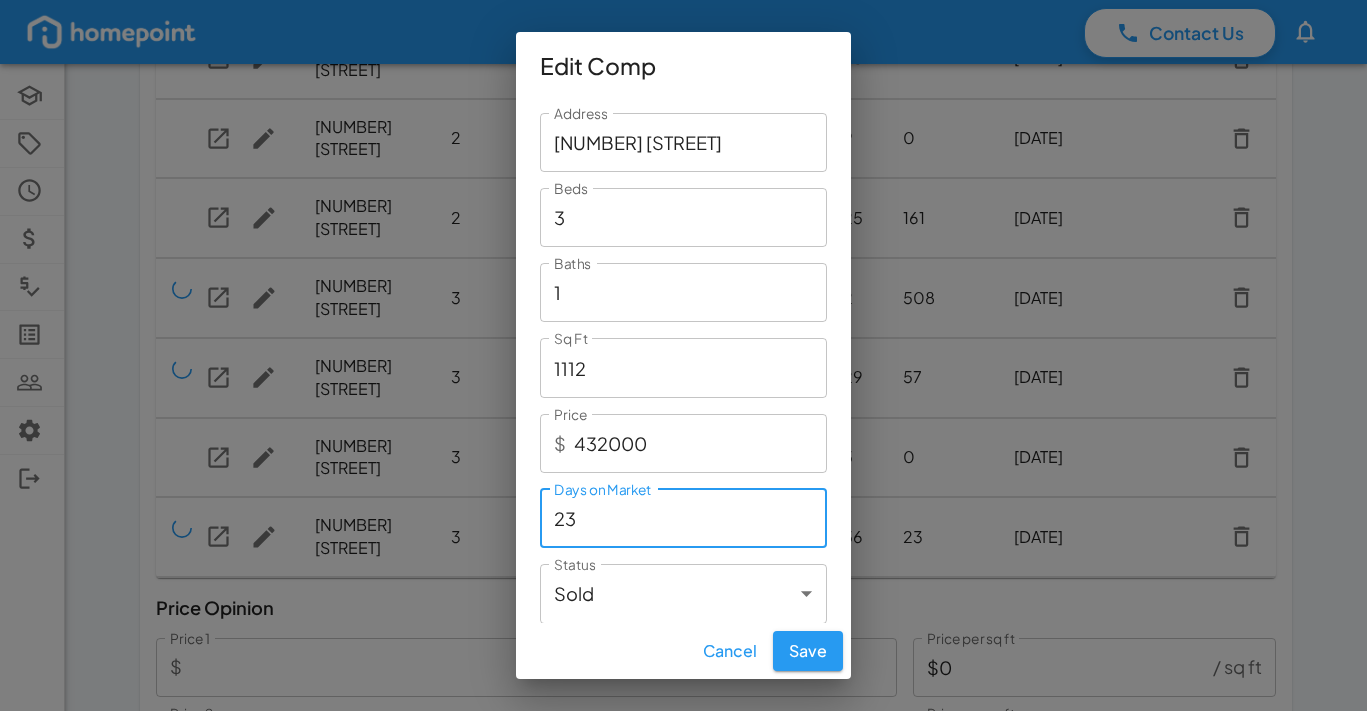 click on "23" at bounding box center (683, 518) 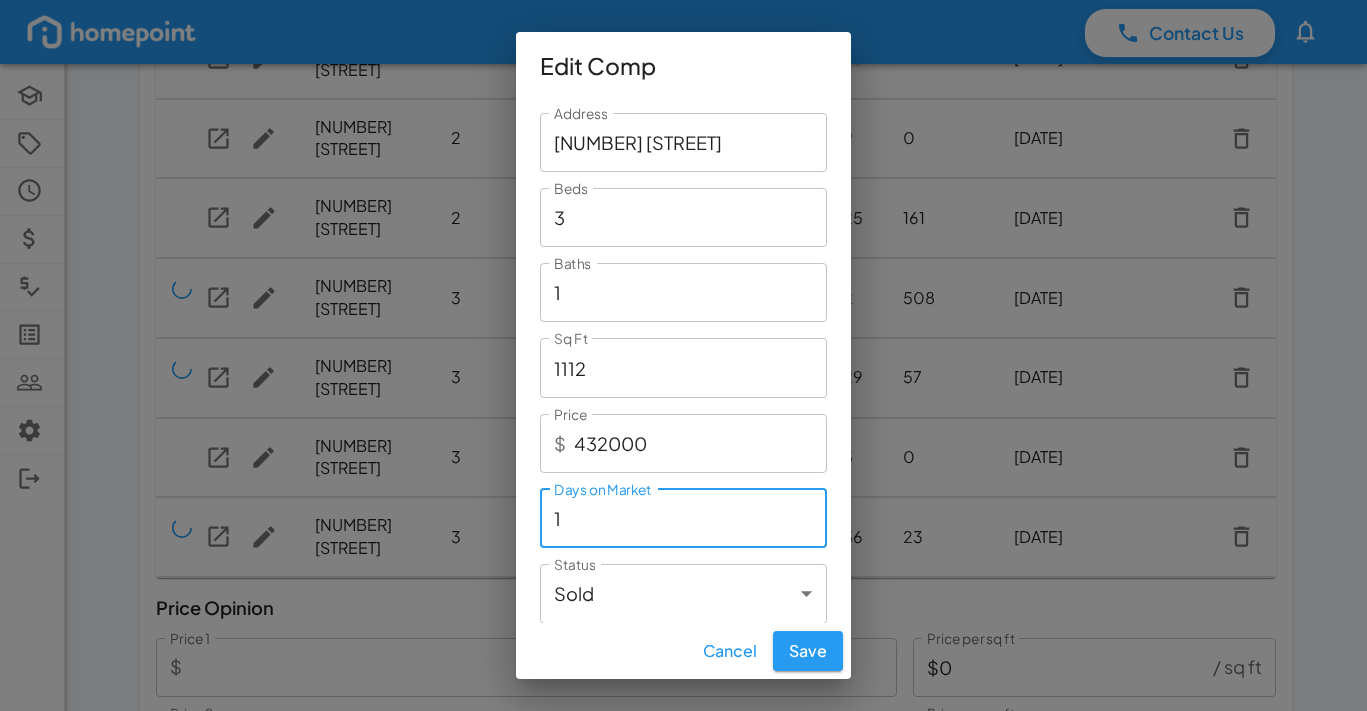 type on "1" 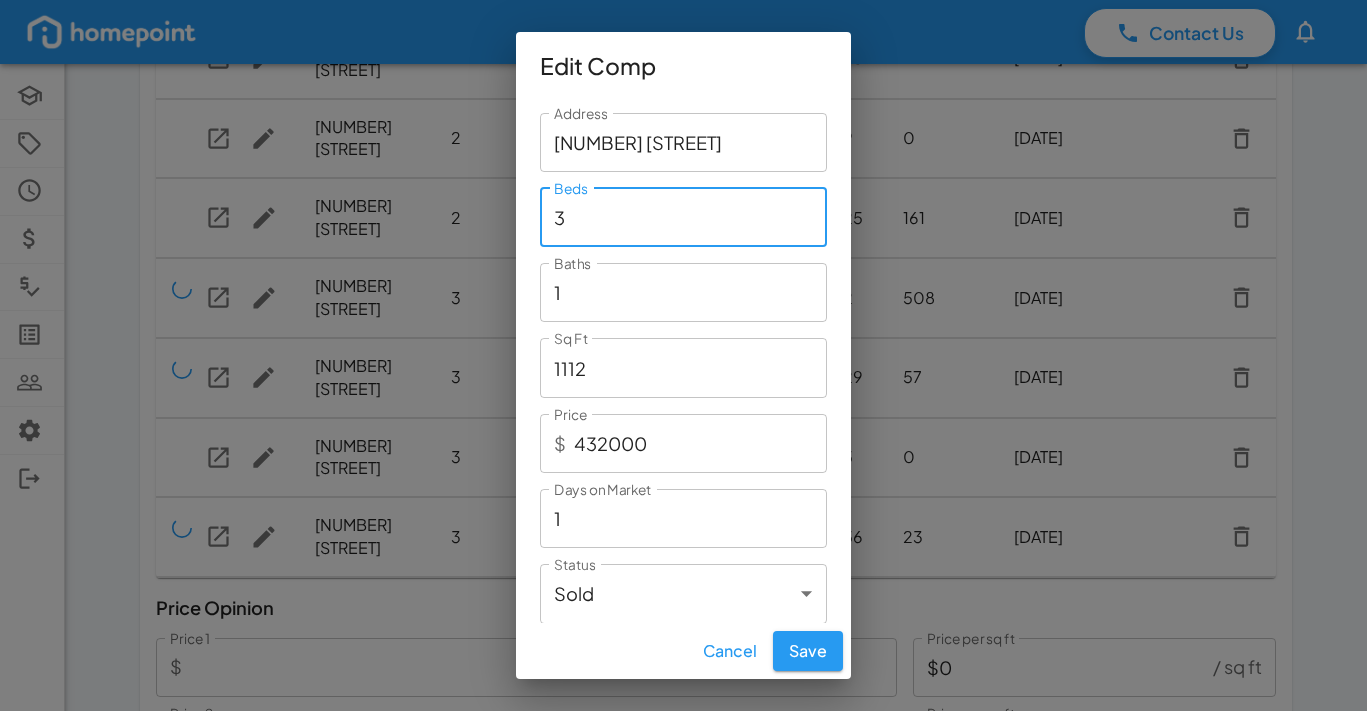 click on "3" at bounding box center [683, 217] 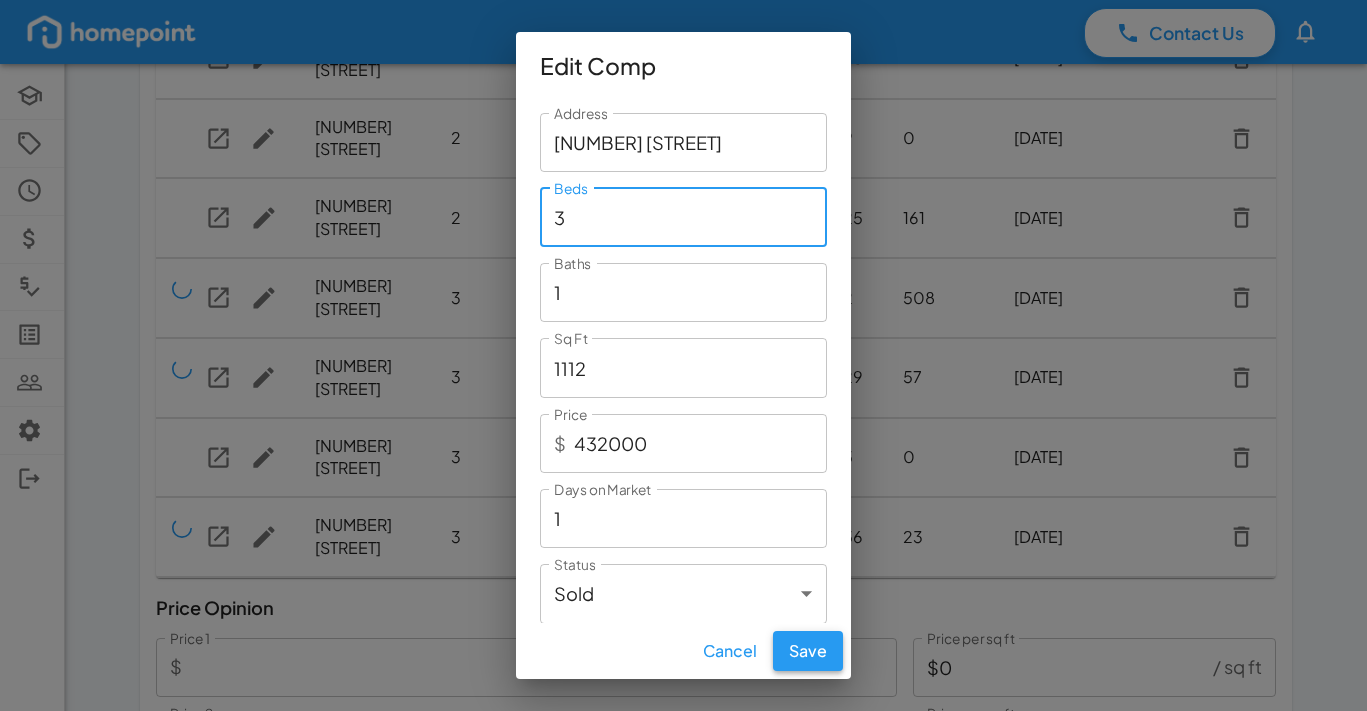click on "Save" at bounding box center (808, 651) 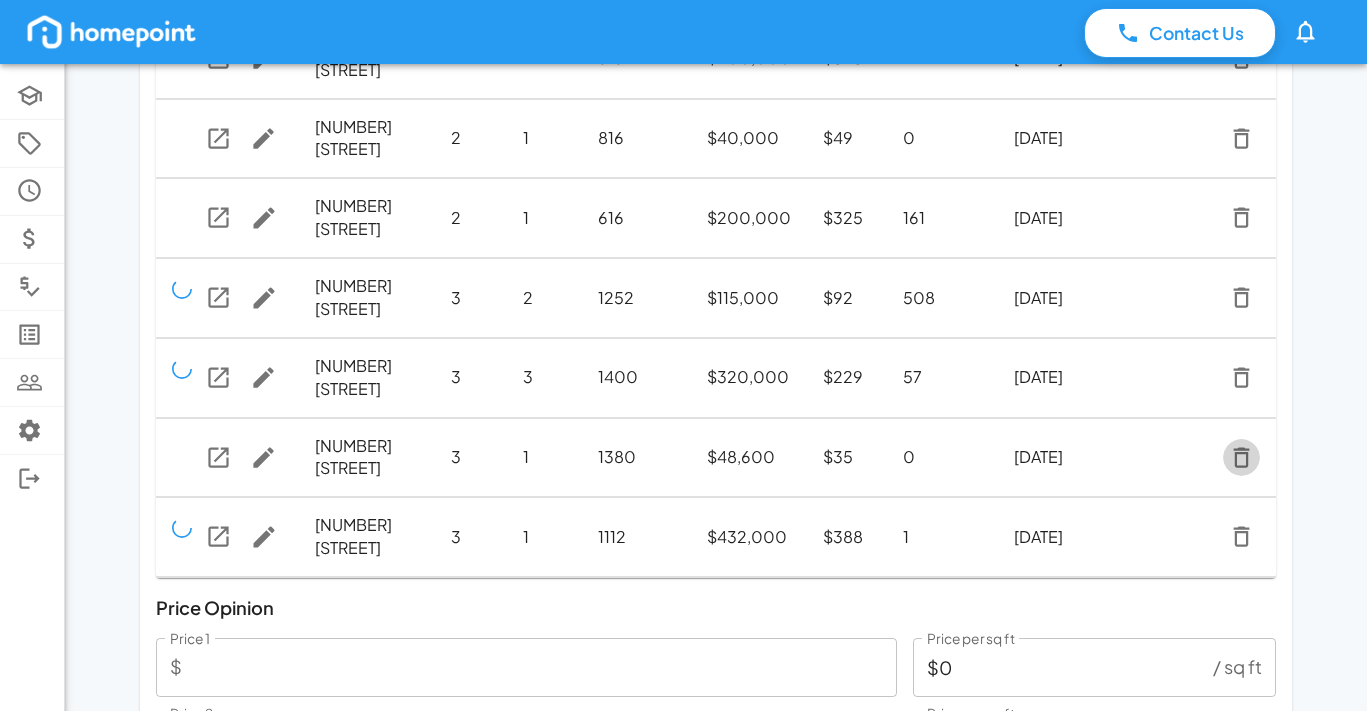 click 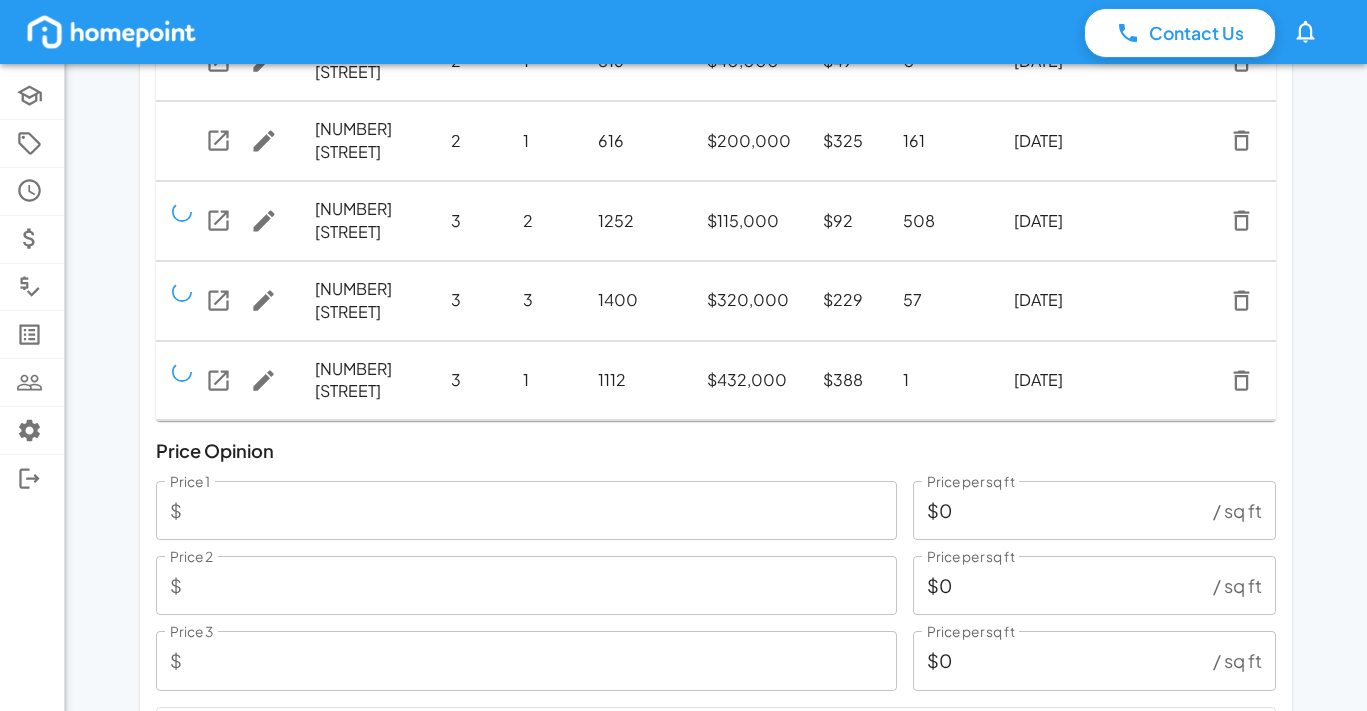scroll, scrollTop: 767, scrollLeft: 0, axis: vertical 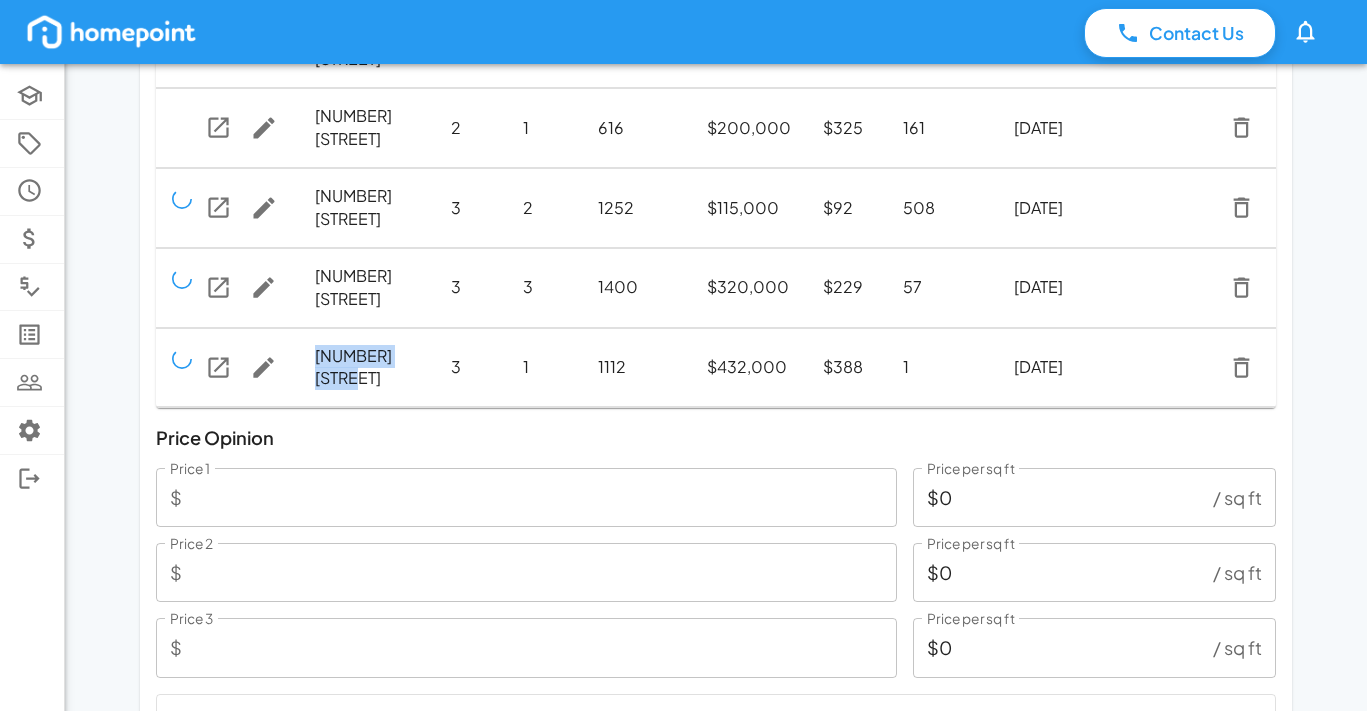drag, startPoint x: 316, startPoint y: 327, endPoint x: 426, endPoint y: 324, distance: 110.0409 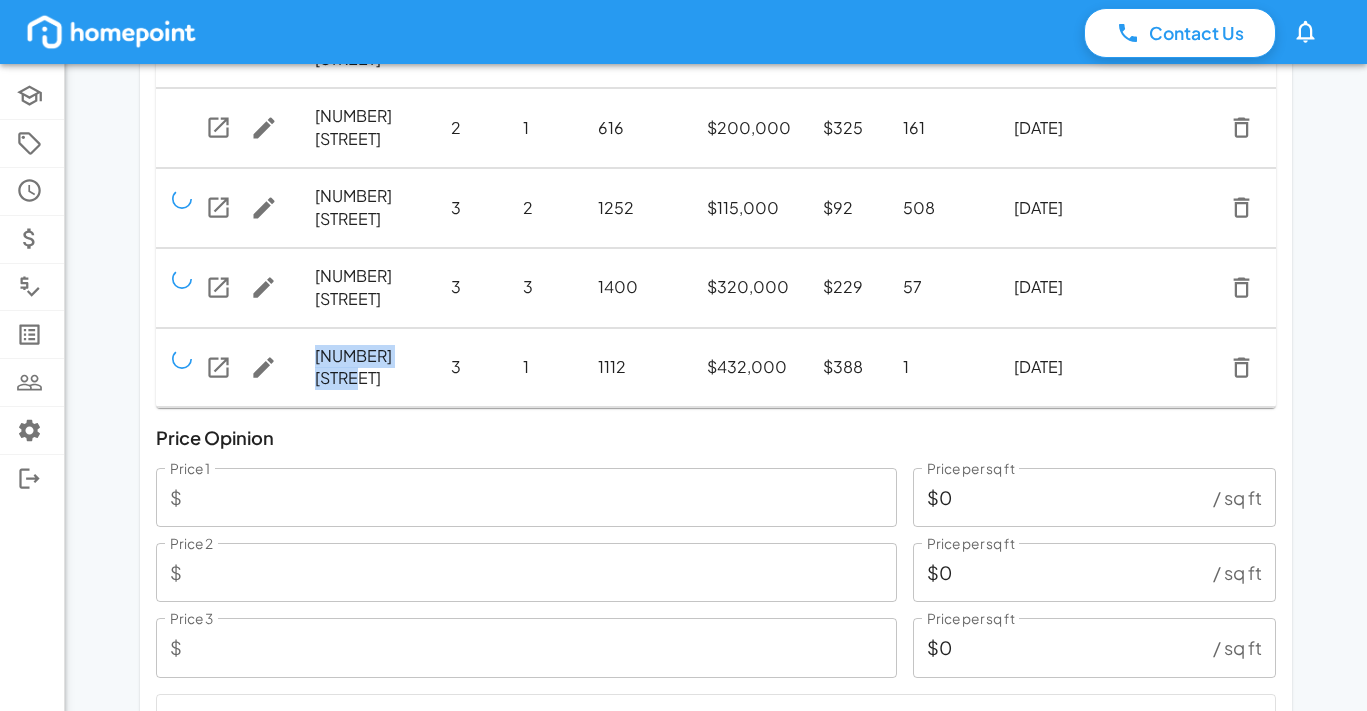 click on "2109 22nd Ct S" at bounding box center (367, 367) 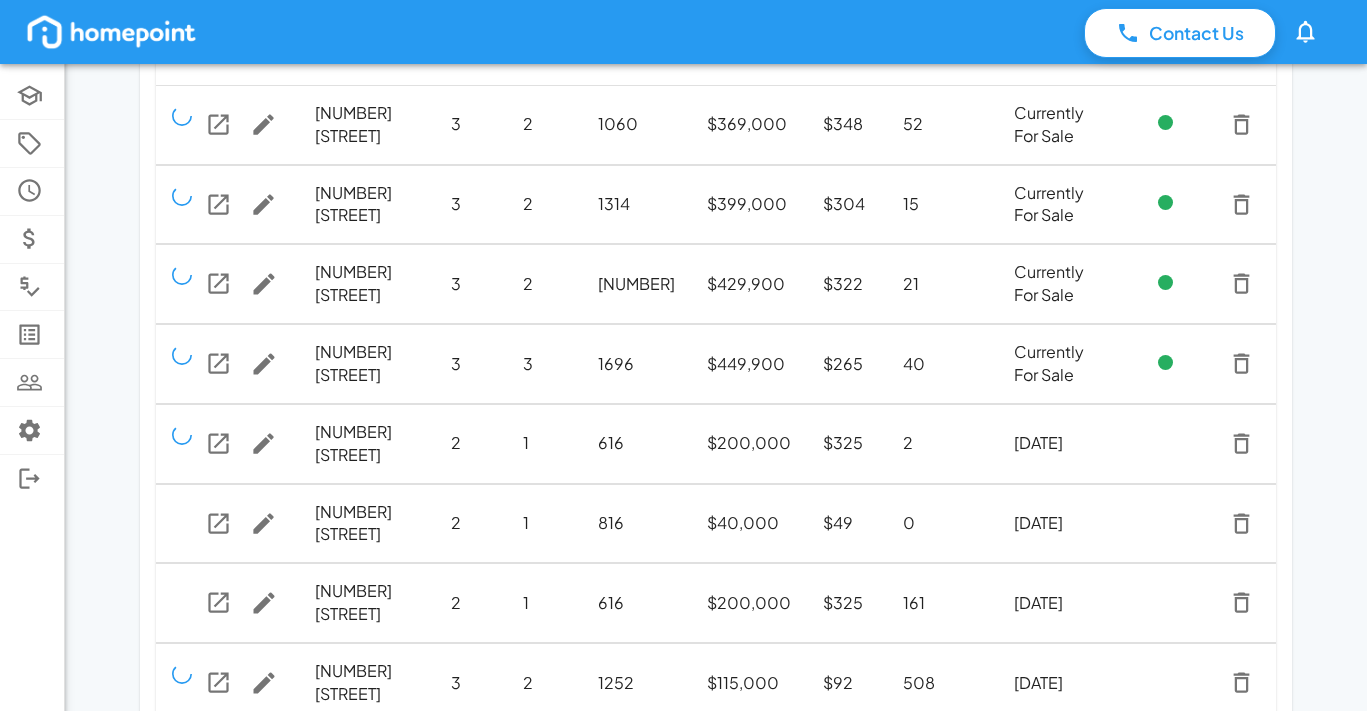 scroll, scrollTop: 0, scrollLeft: 0, axis: both 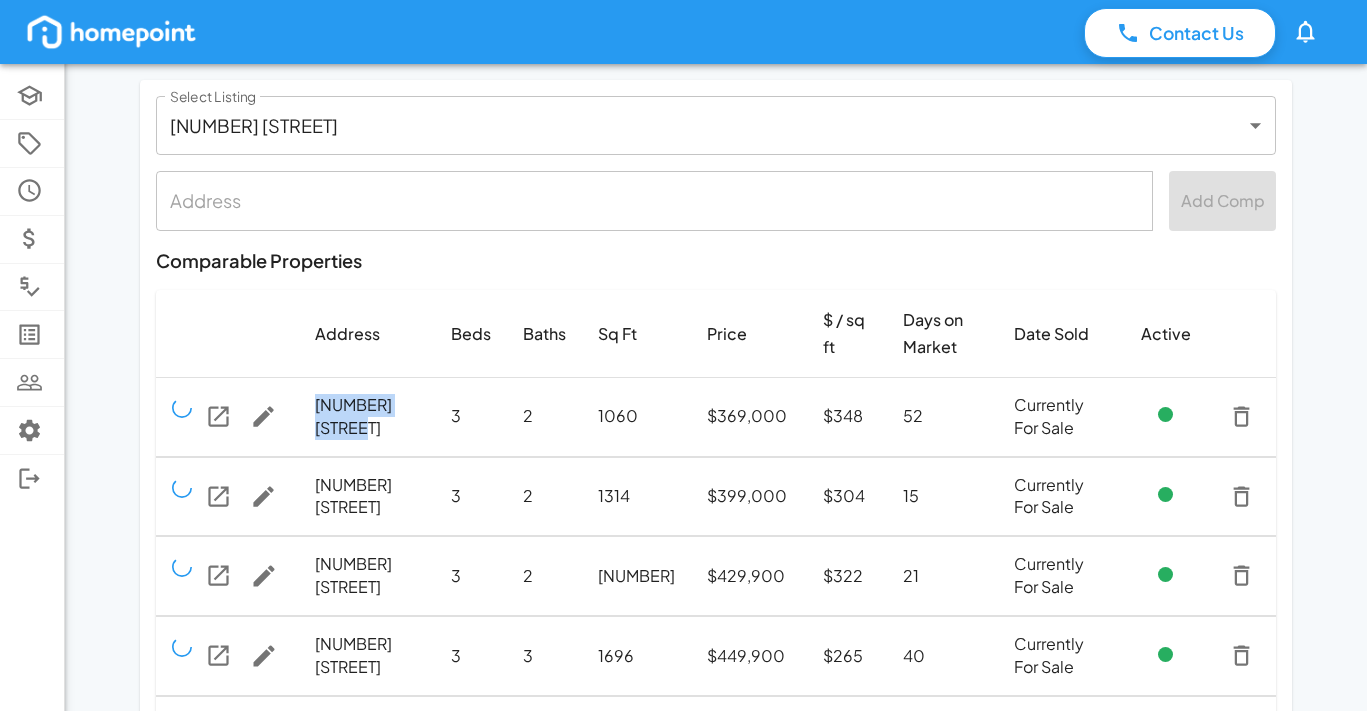 drag, startPoint x: 317, startPoint y: 419, endPoint x: 428, endPoint y: 413, distance: 111.16204 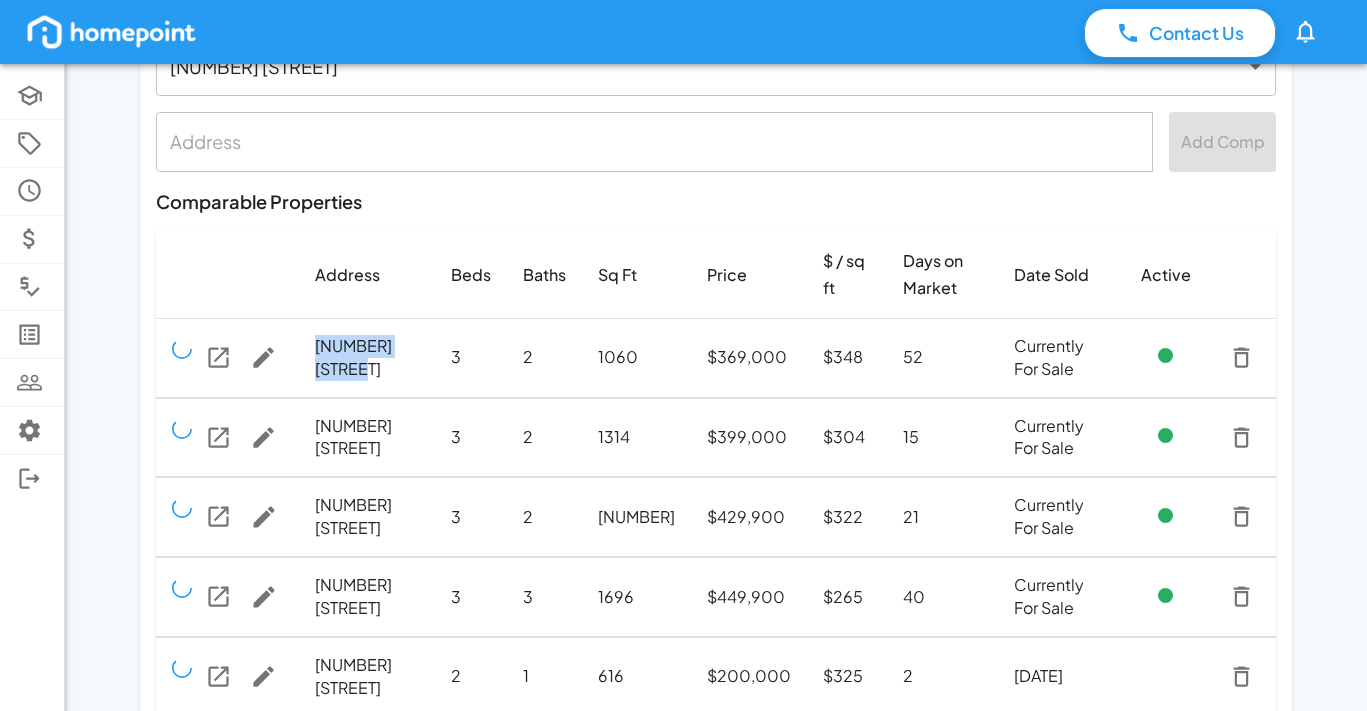scroll, scrollTop: 64, scrollLeft: 0, axis: vertical 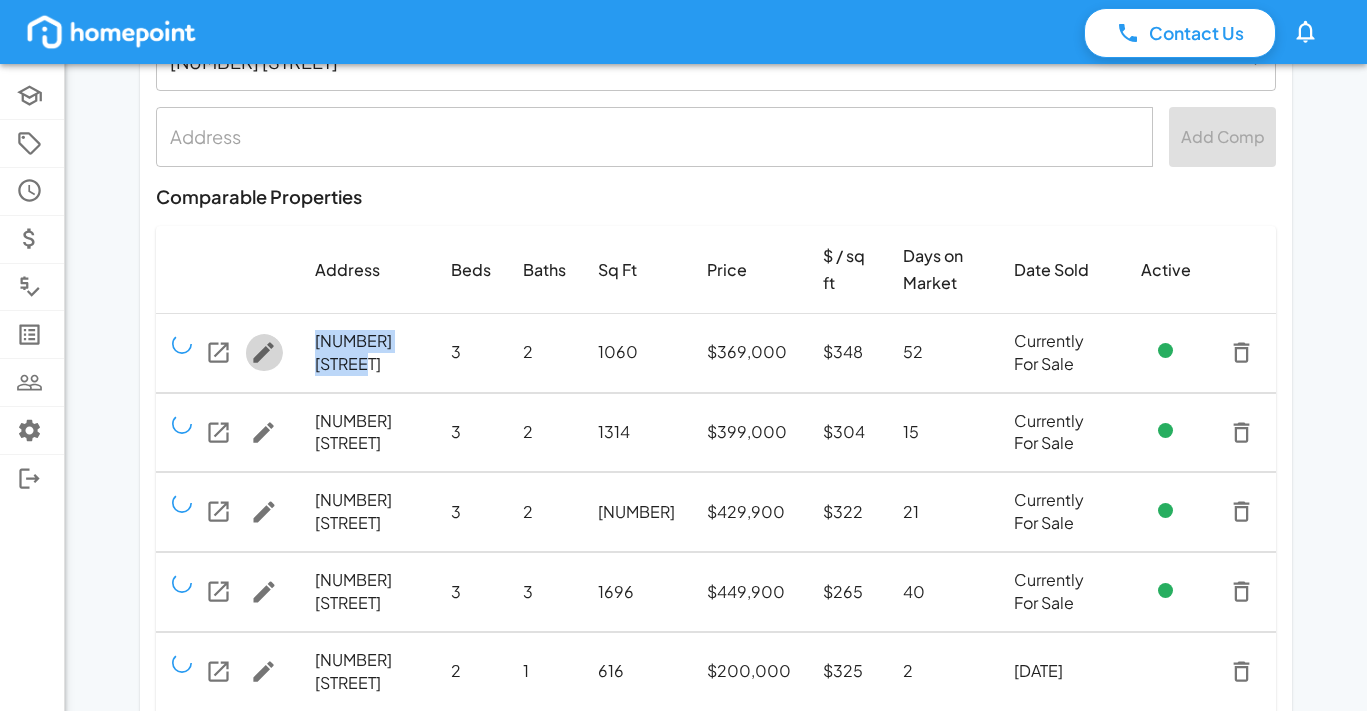 click 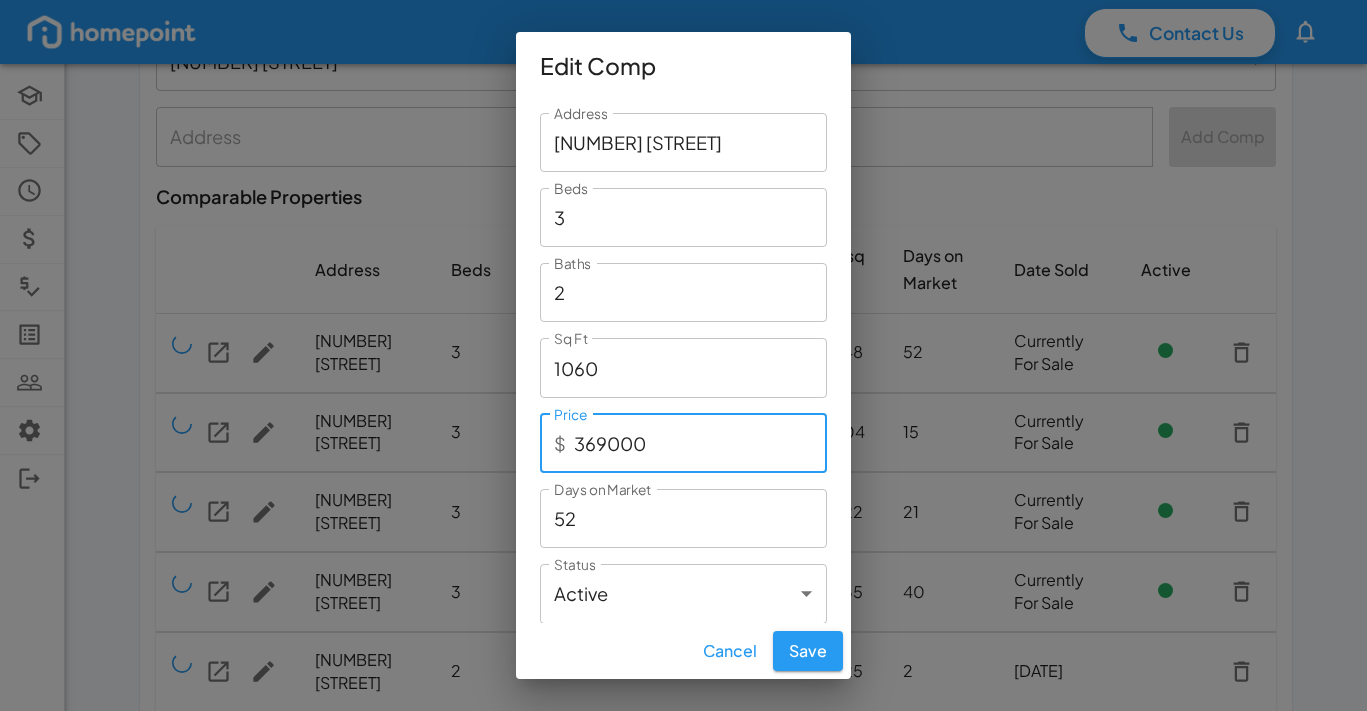 drag, startPoint x: 694, startPoint y: 448, endPoint x: 545, endPoint y: 447, distance: 149.00336 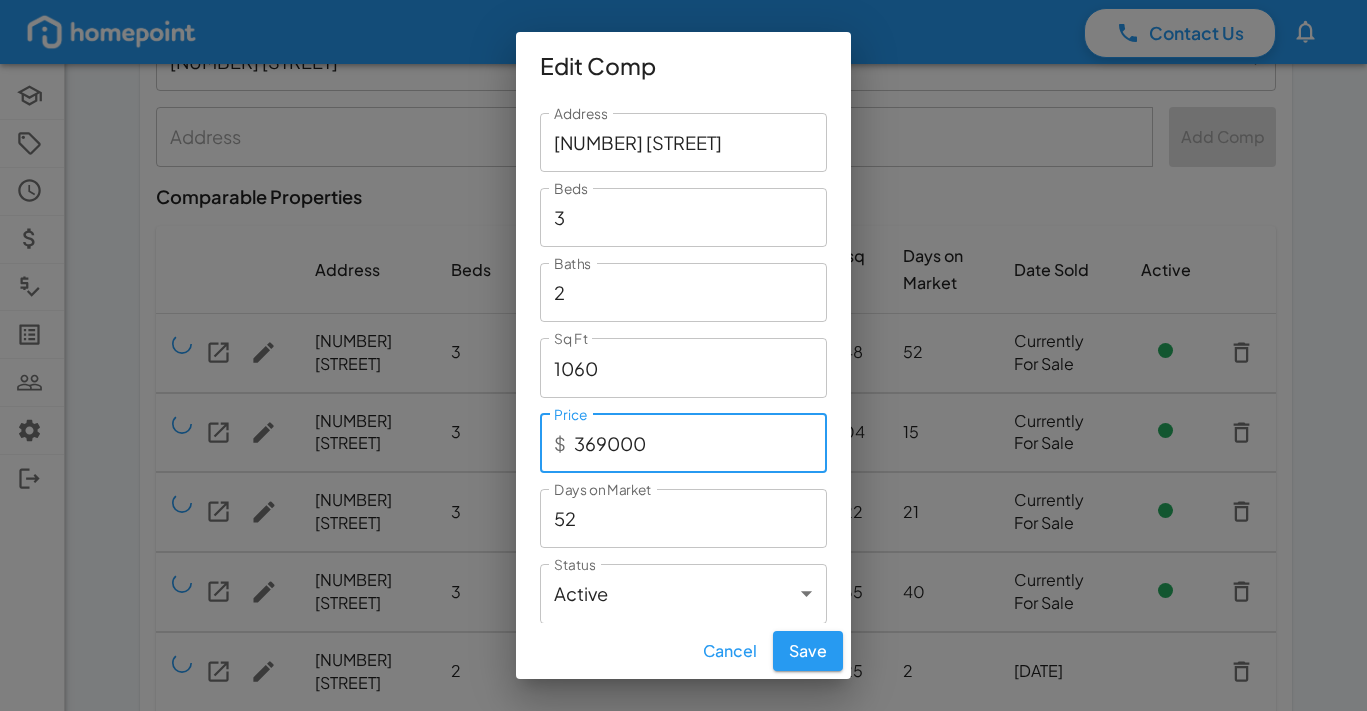 click on "Address 1618 26th Ave S Address Beds 3 Beds Baths 2 Baths Sq Ft 1060 Sq Ft Price $ 369000 Price Days on Market 52 Days on Market Status Active * Status" at bounding box center [683, 362] 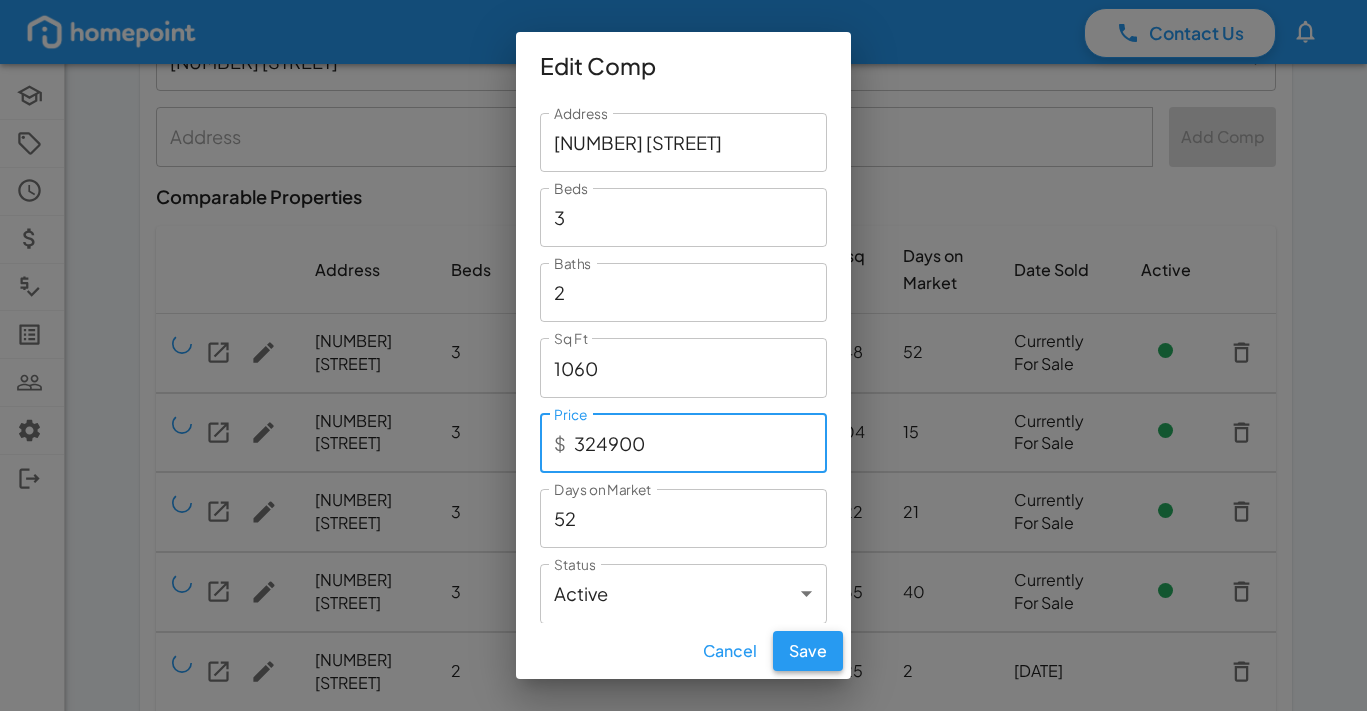 type on "324900" 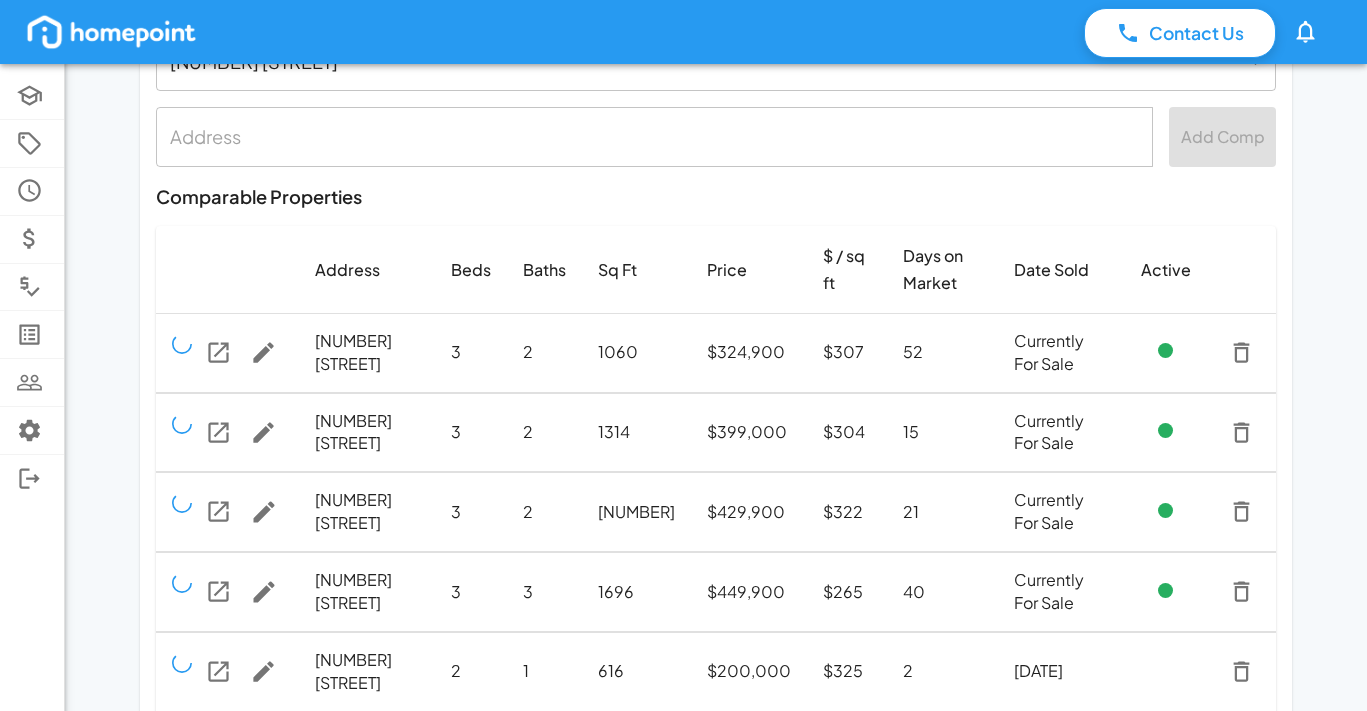 click 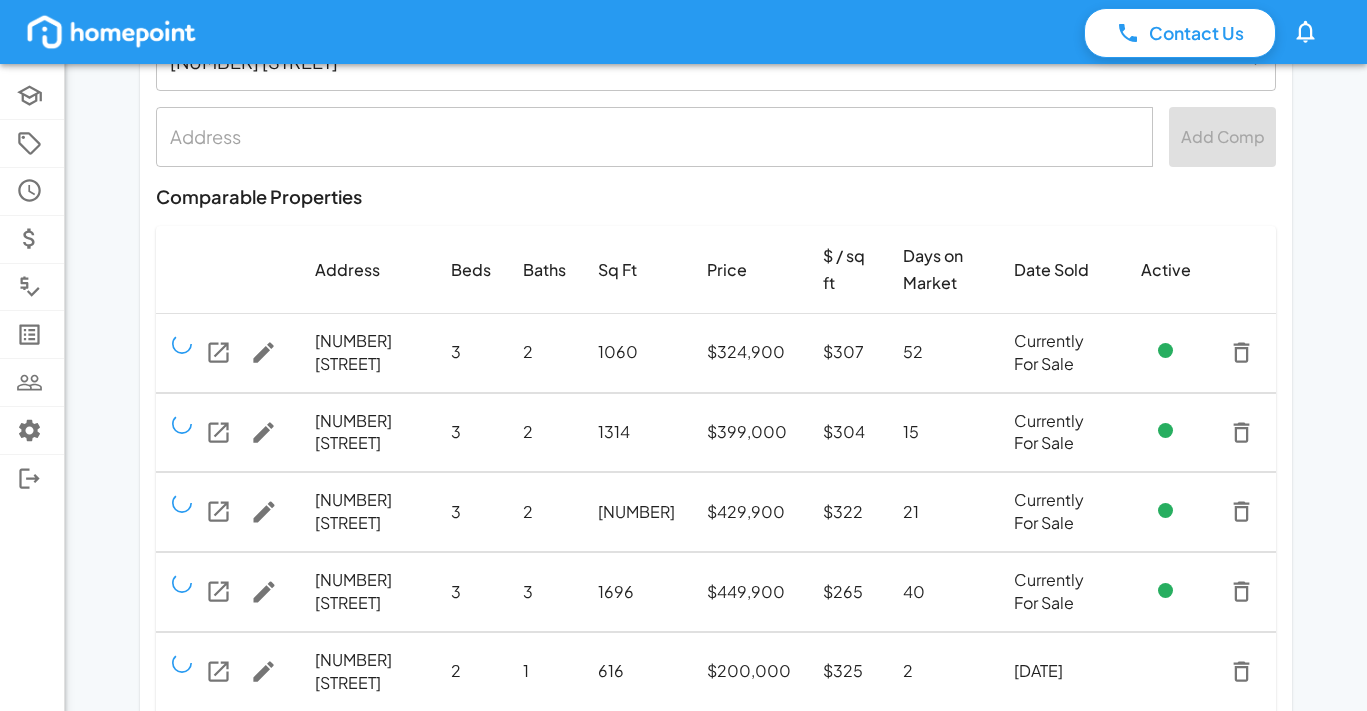 click 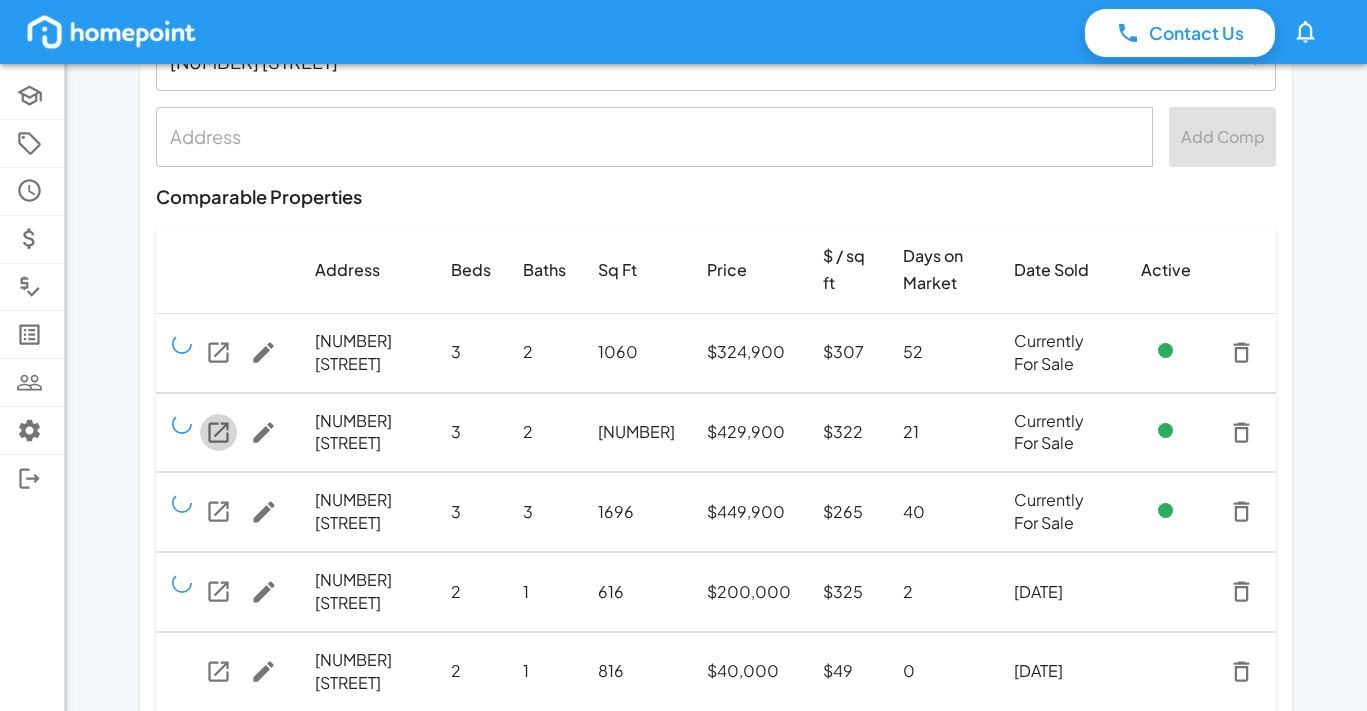 click 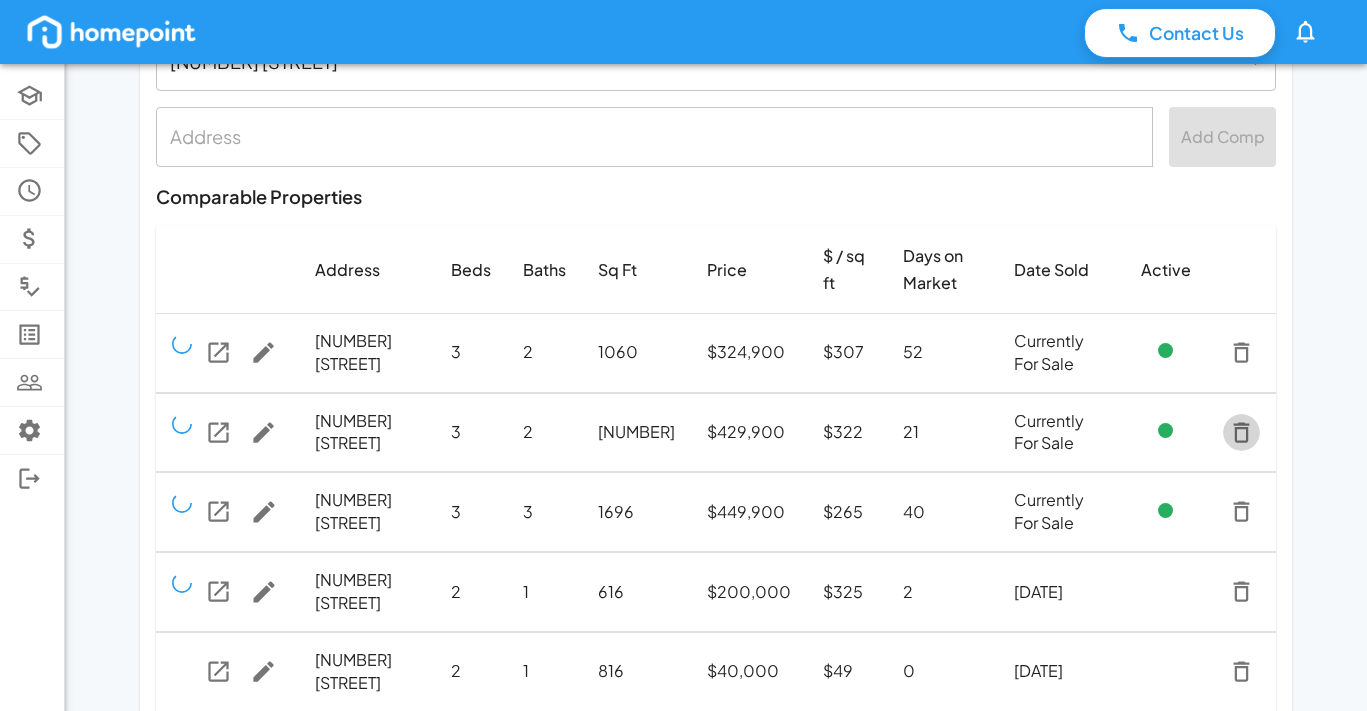 click 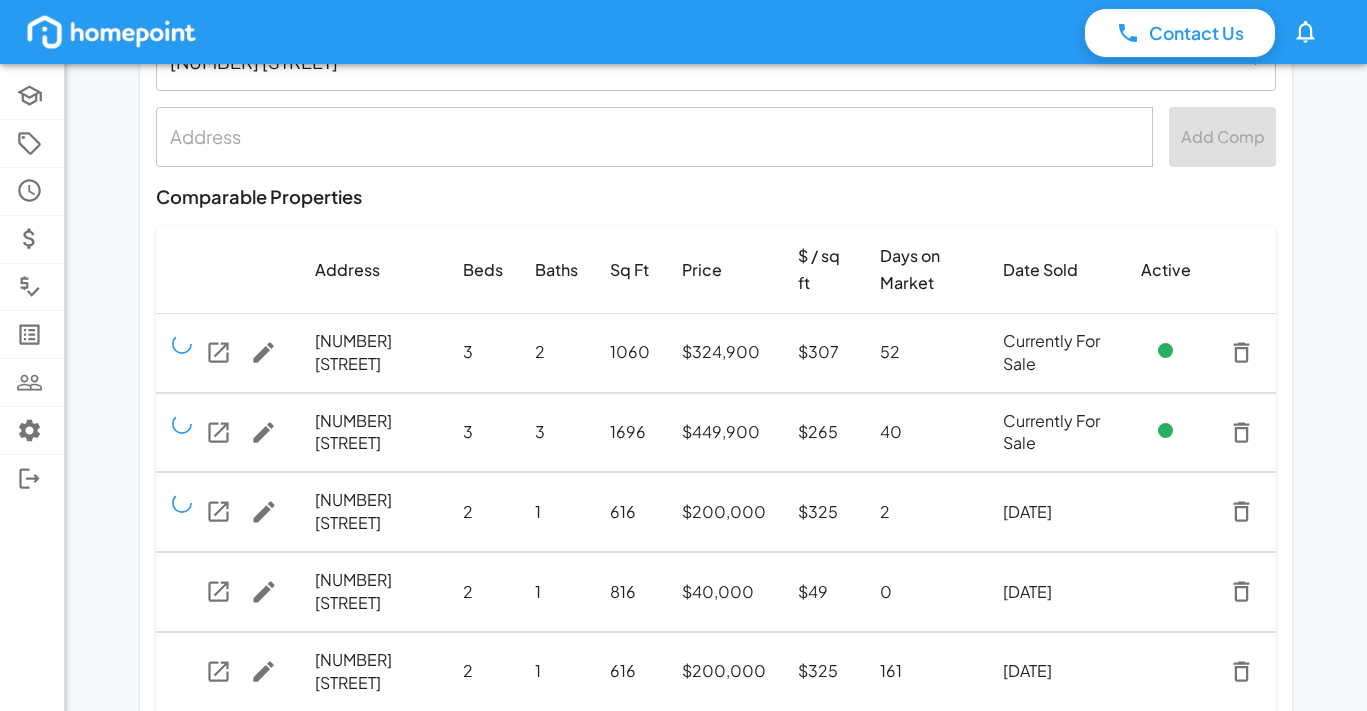 click 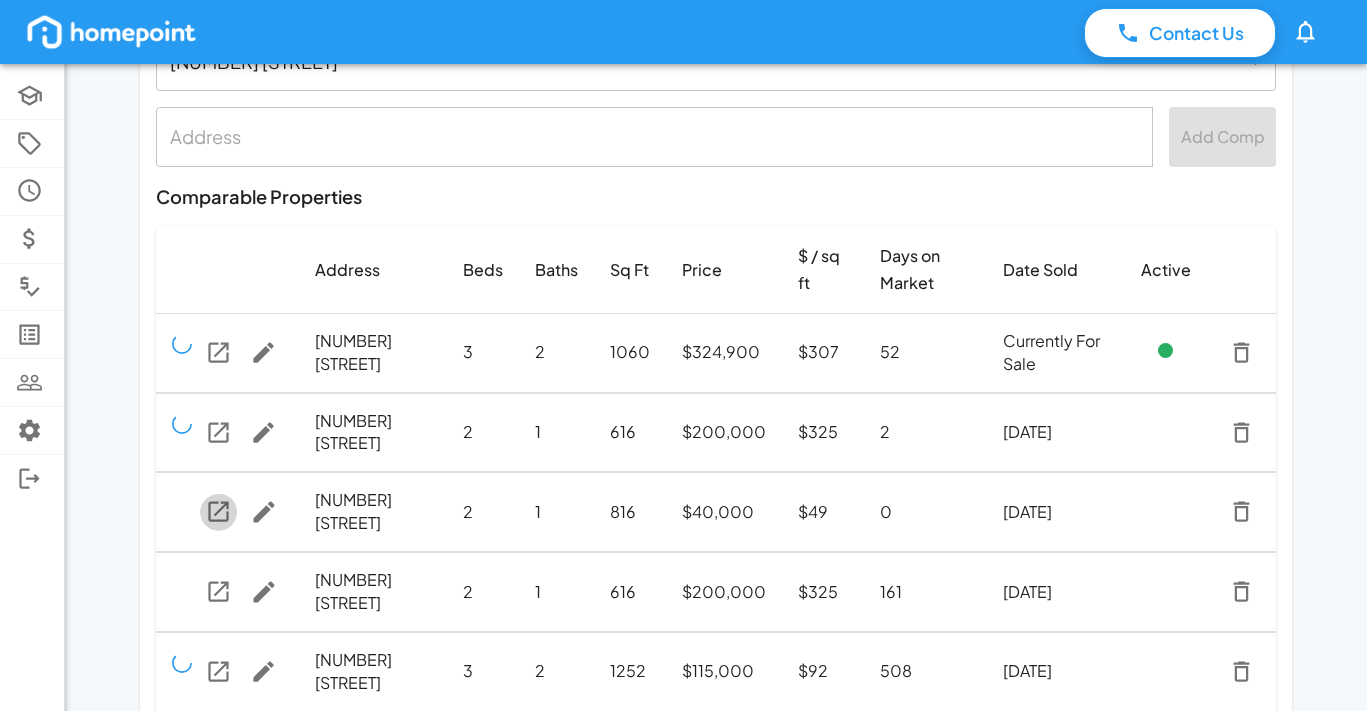 click 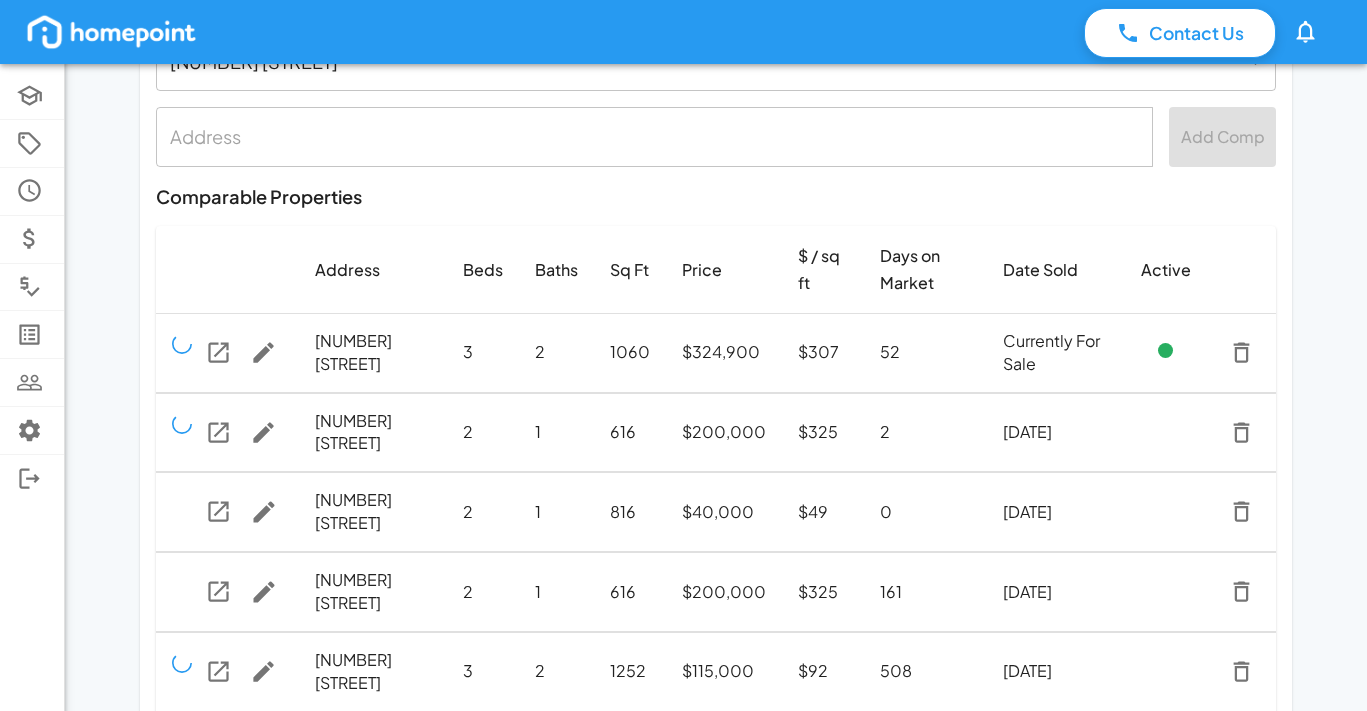 click 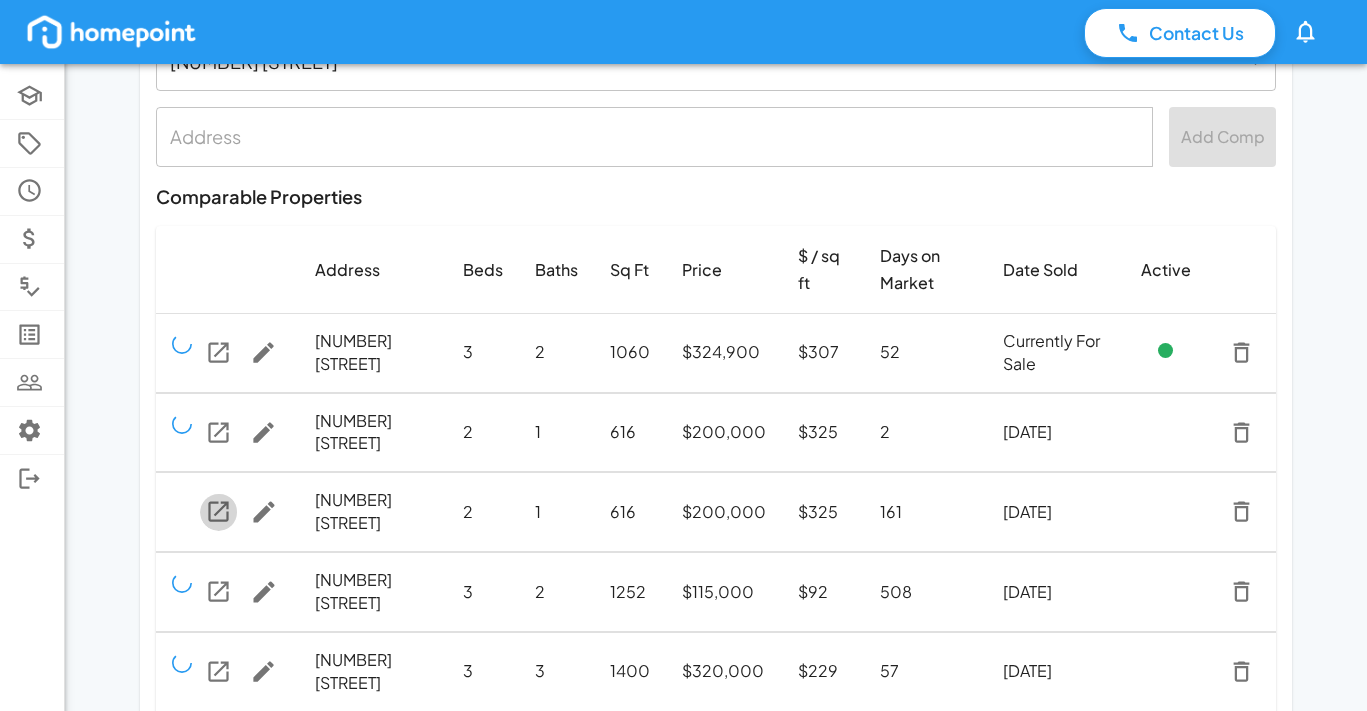 click 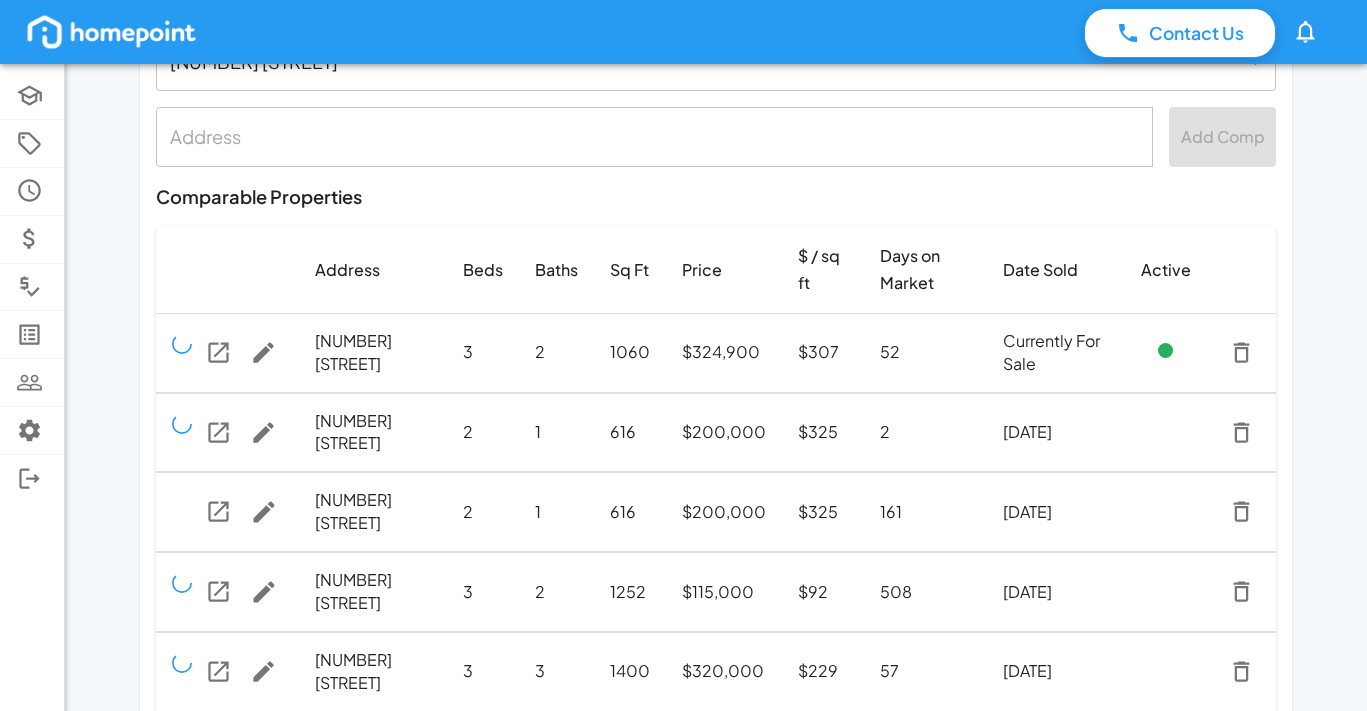 click 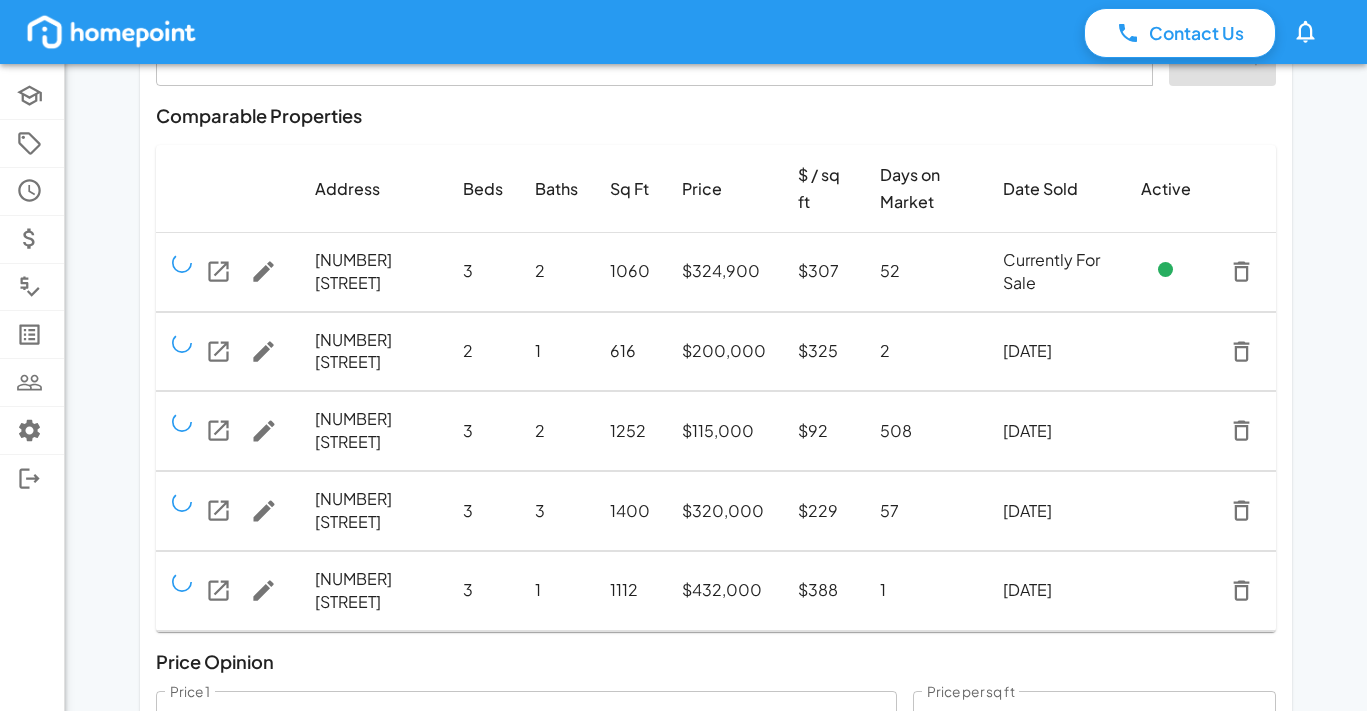 scroll, scrollTop: 154, scrollLeft: 0, axis: vertical 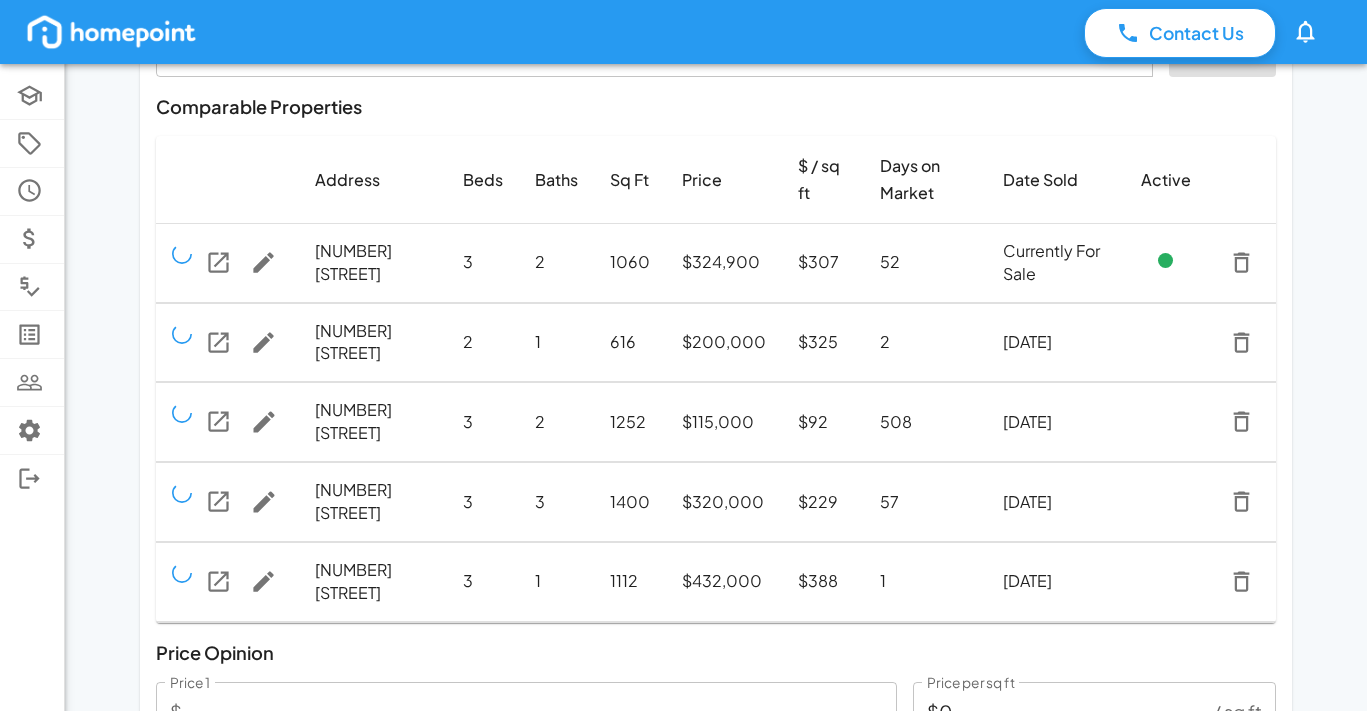 click 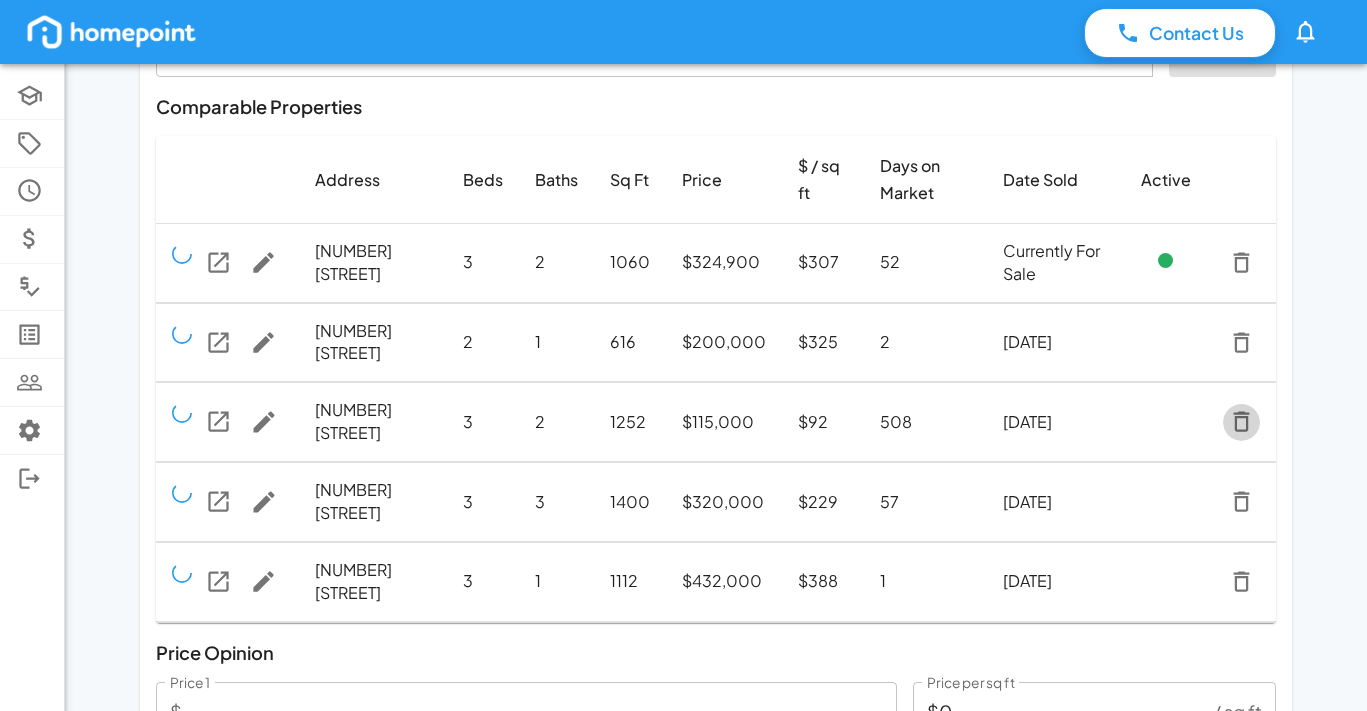 click 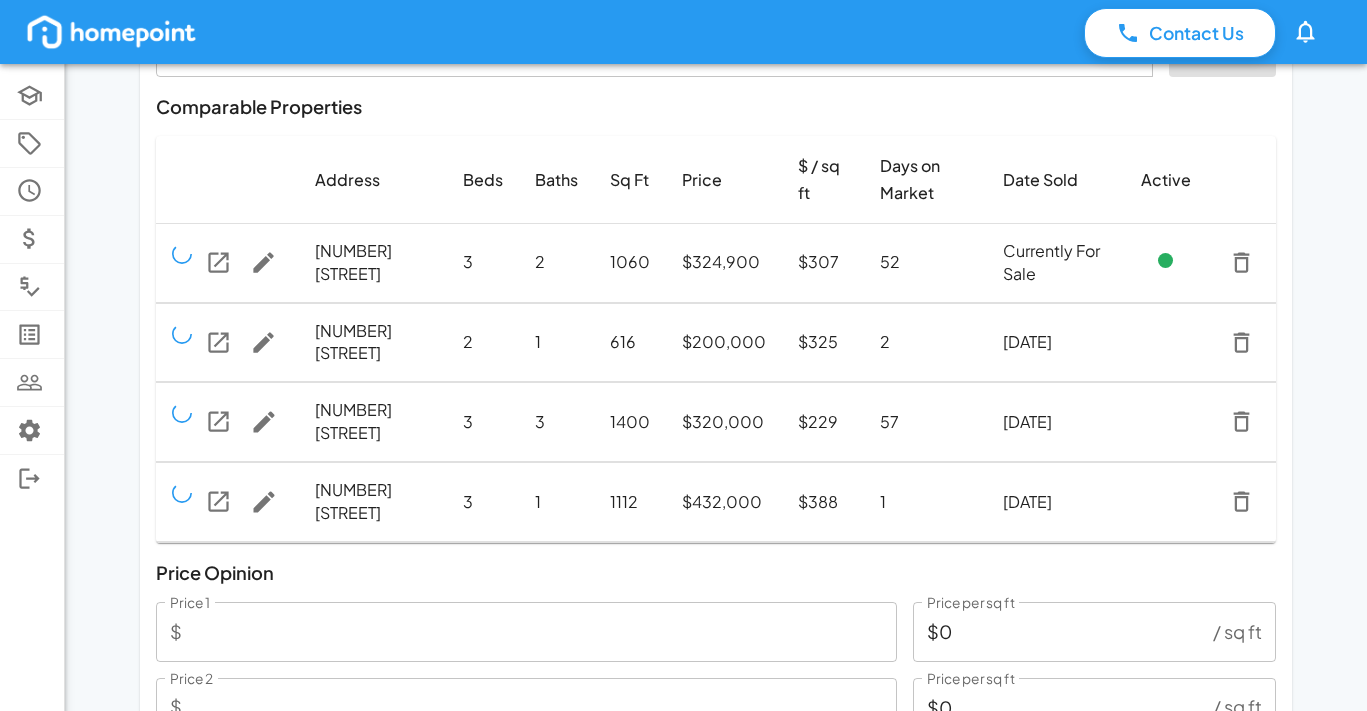 click 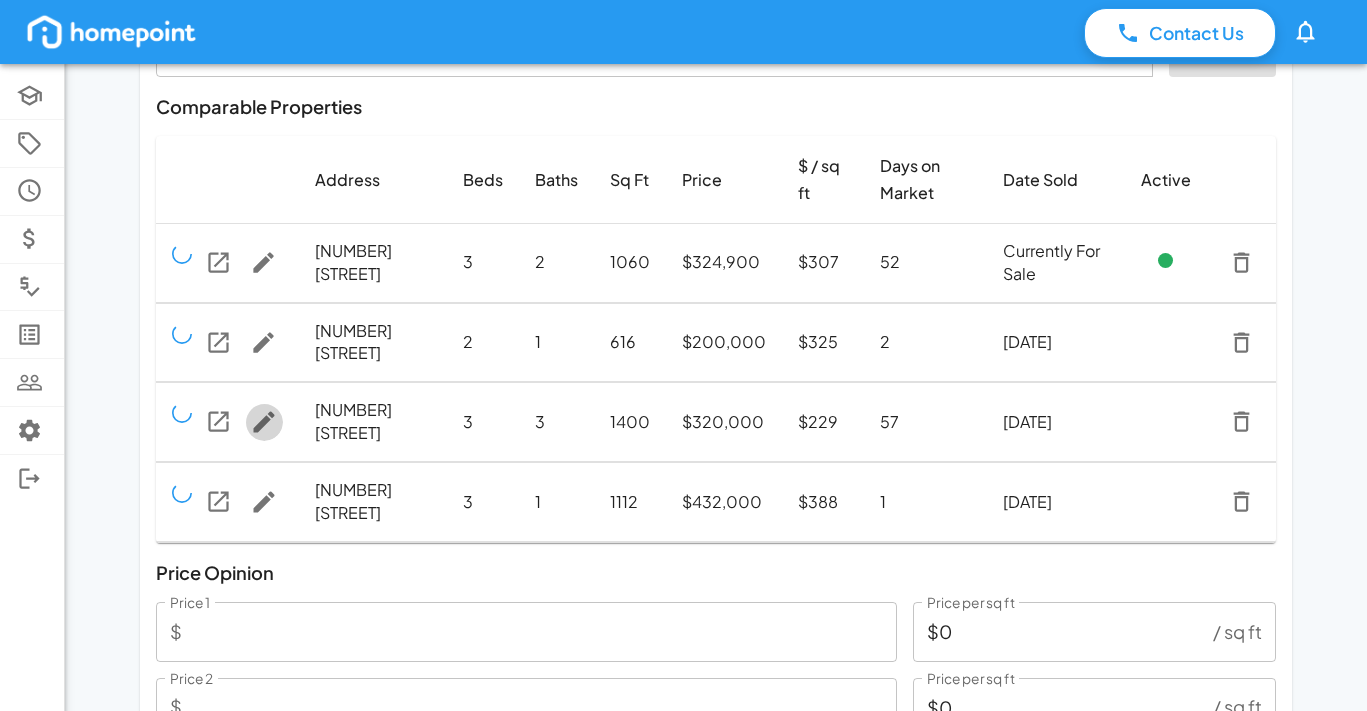 click 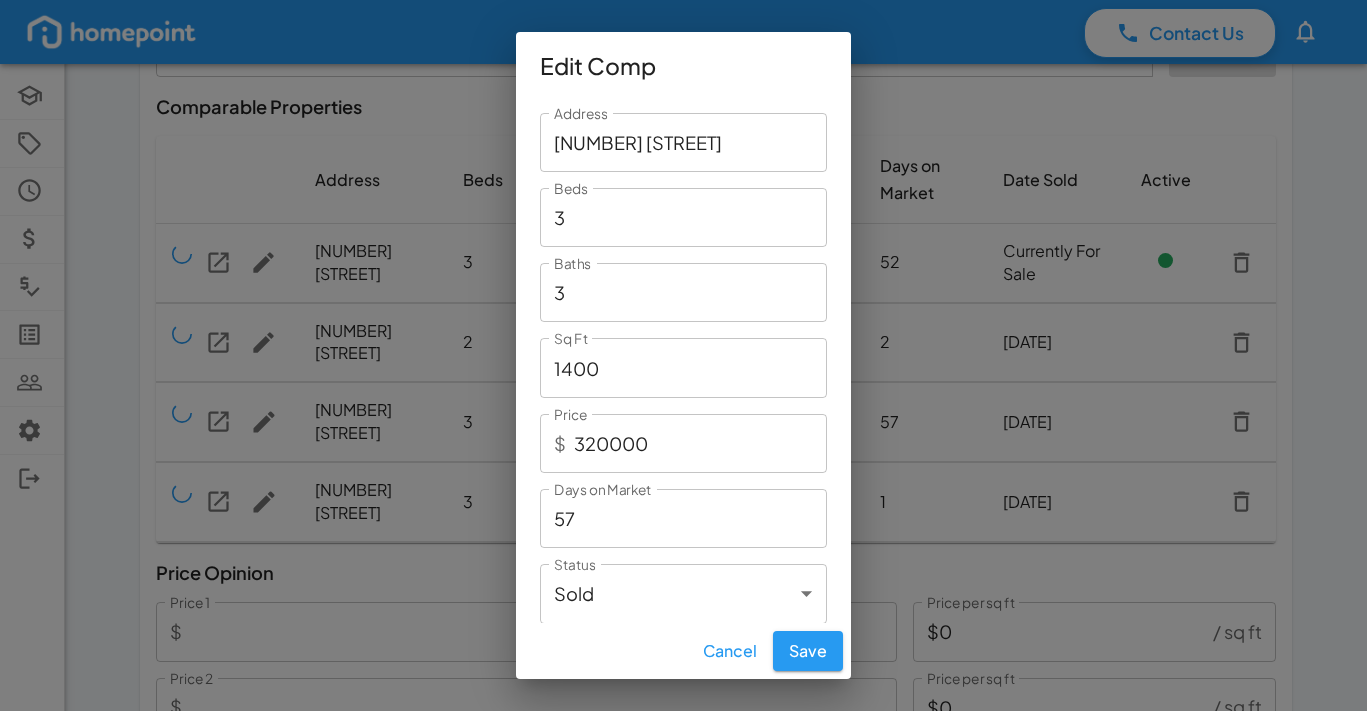 scroll, scrollTop: 20, scrollLeft: 0, axis: vertical 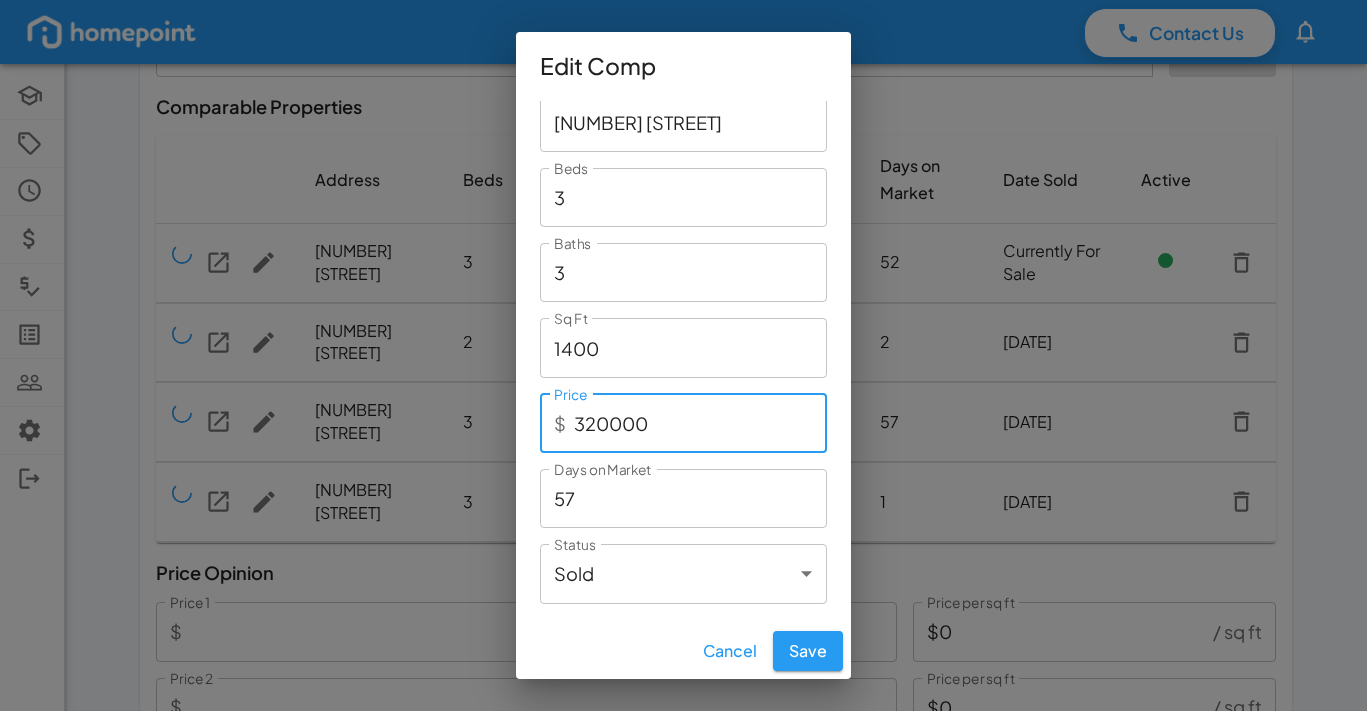 drag, startPoint x: 730, startPoint y: 426, endPoint x: 468, endPoint y: 425, distance: 262.00192 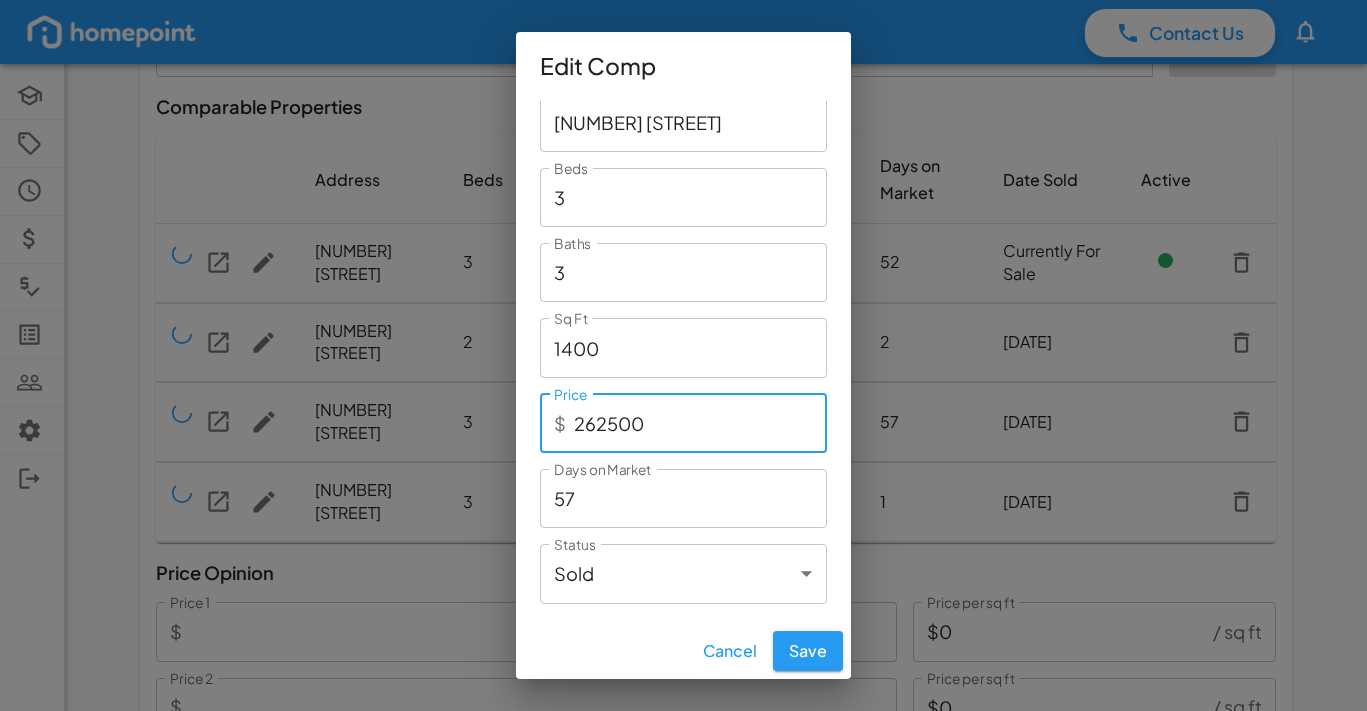 type on "262500" 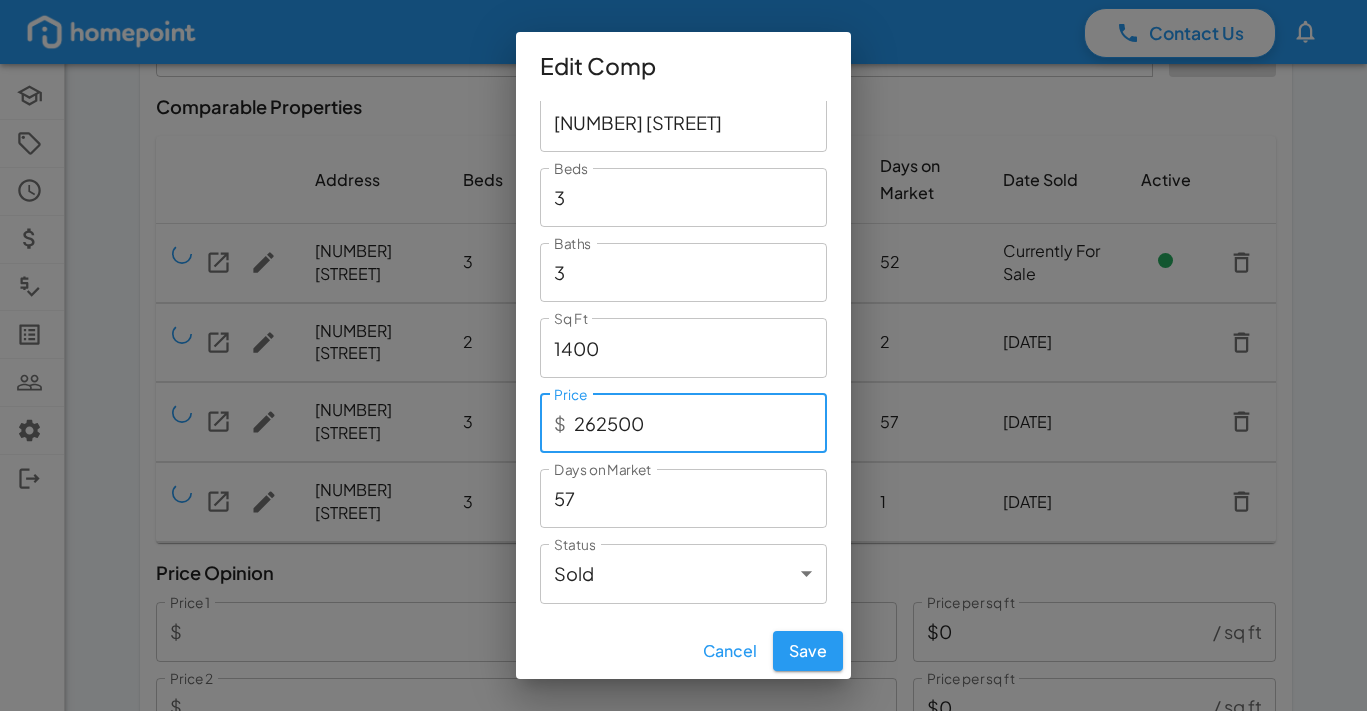 click on "Cancel Save" at bounding box center [683, 651] 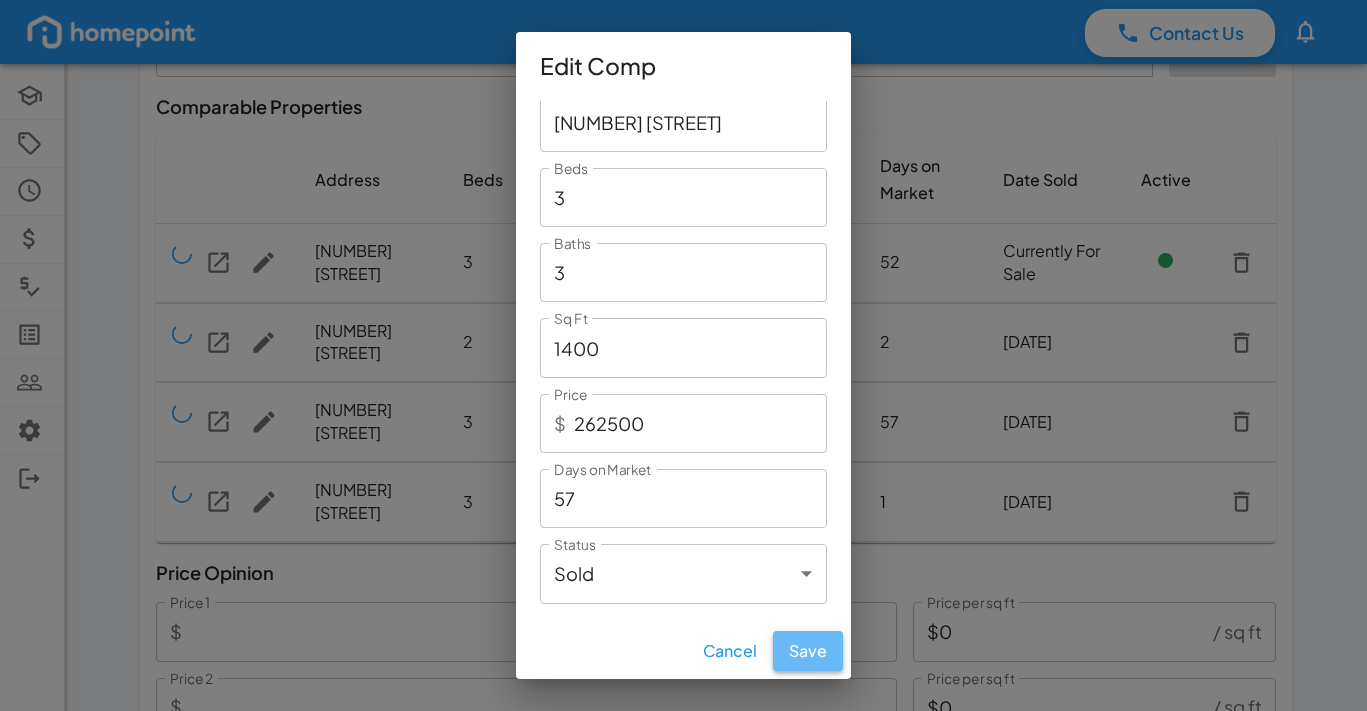 click on "Save" at bounding box center (808, 651) 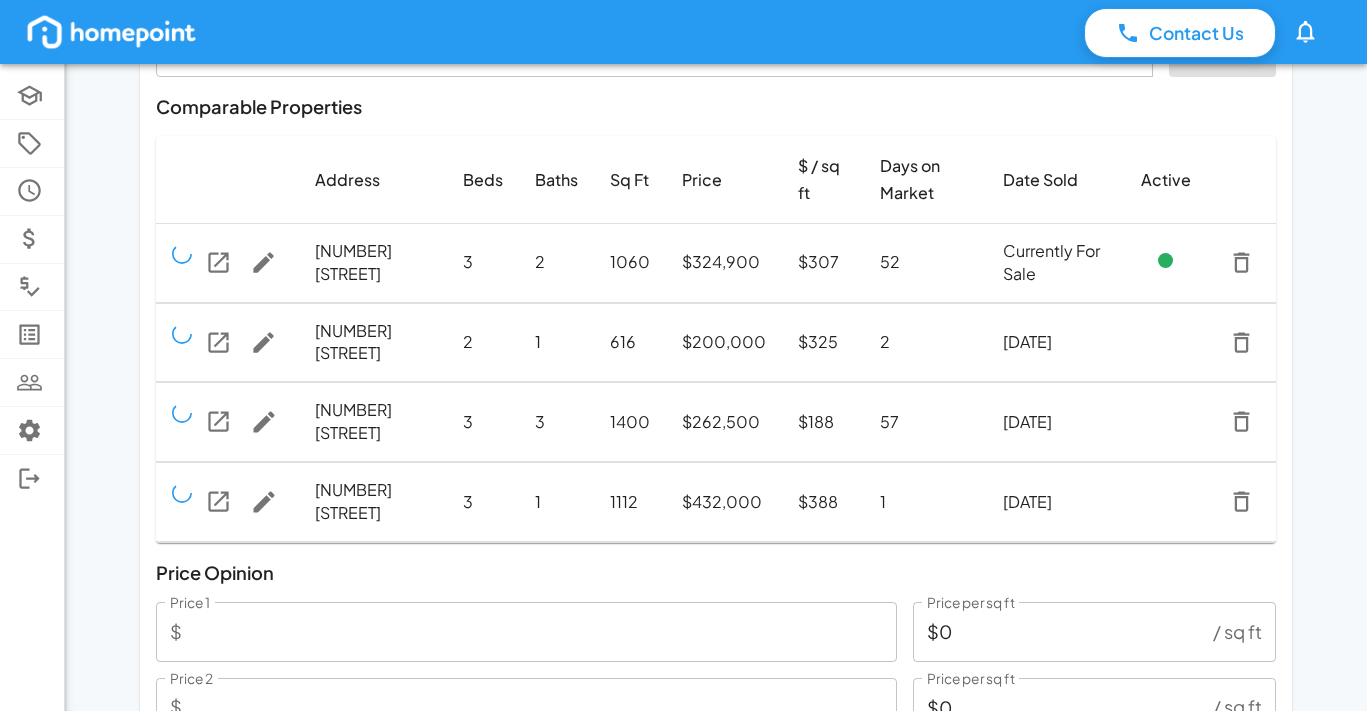 click on "1/8/2025" at bounding box center [1056, 422] 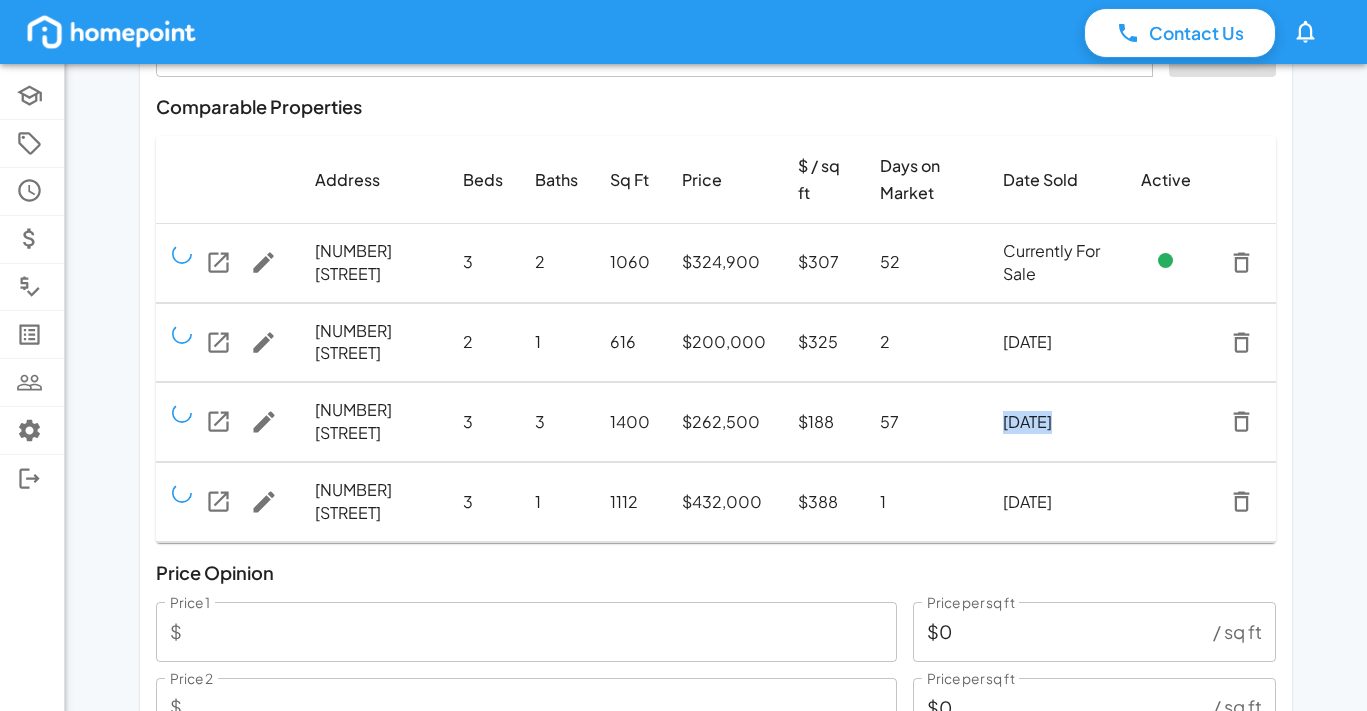 click on "1/8/2025" at bounding box center [1056, 422] 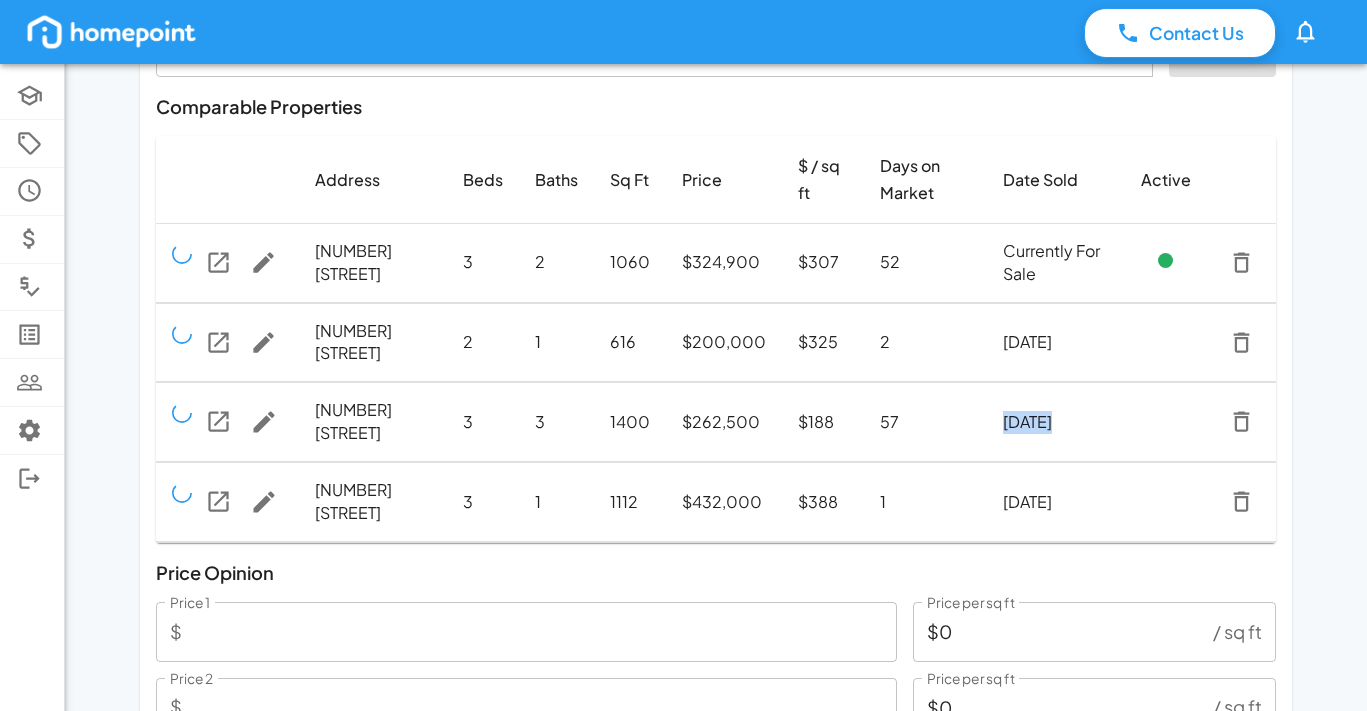 click 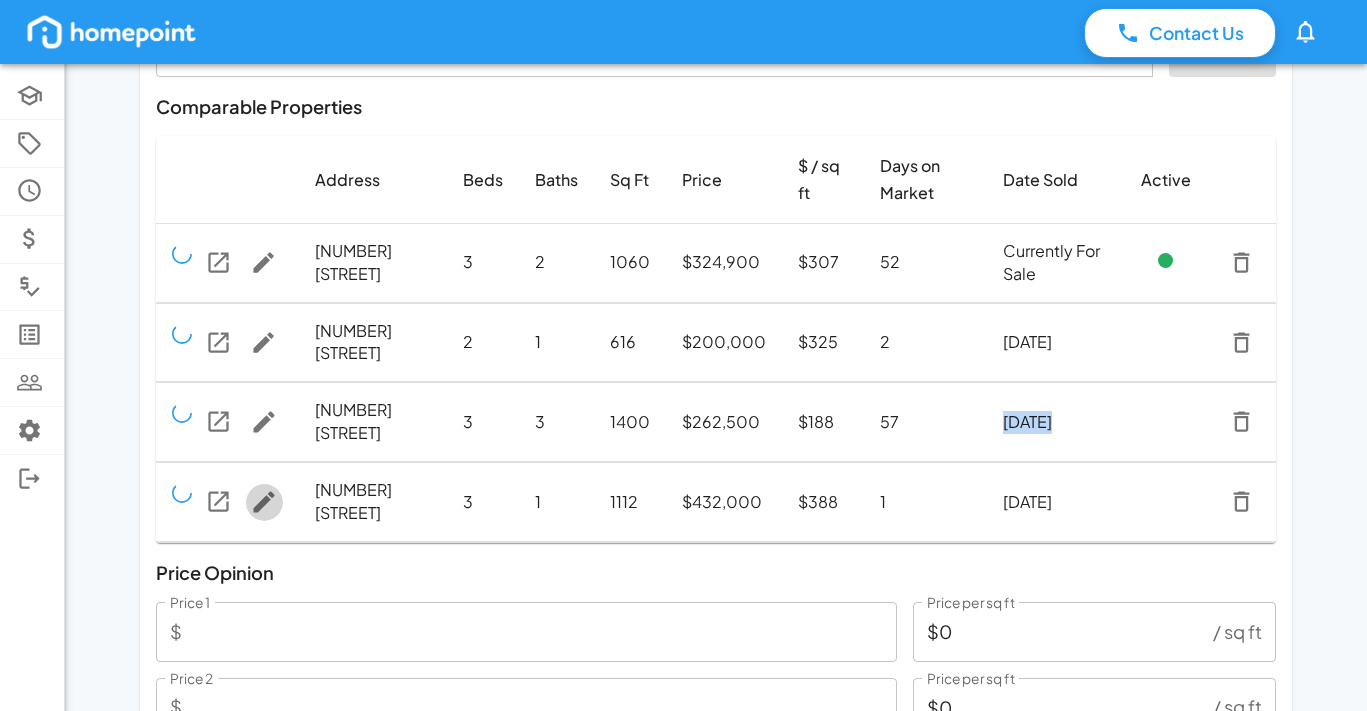 click 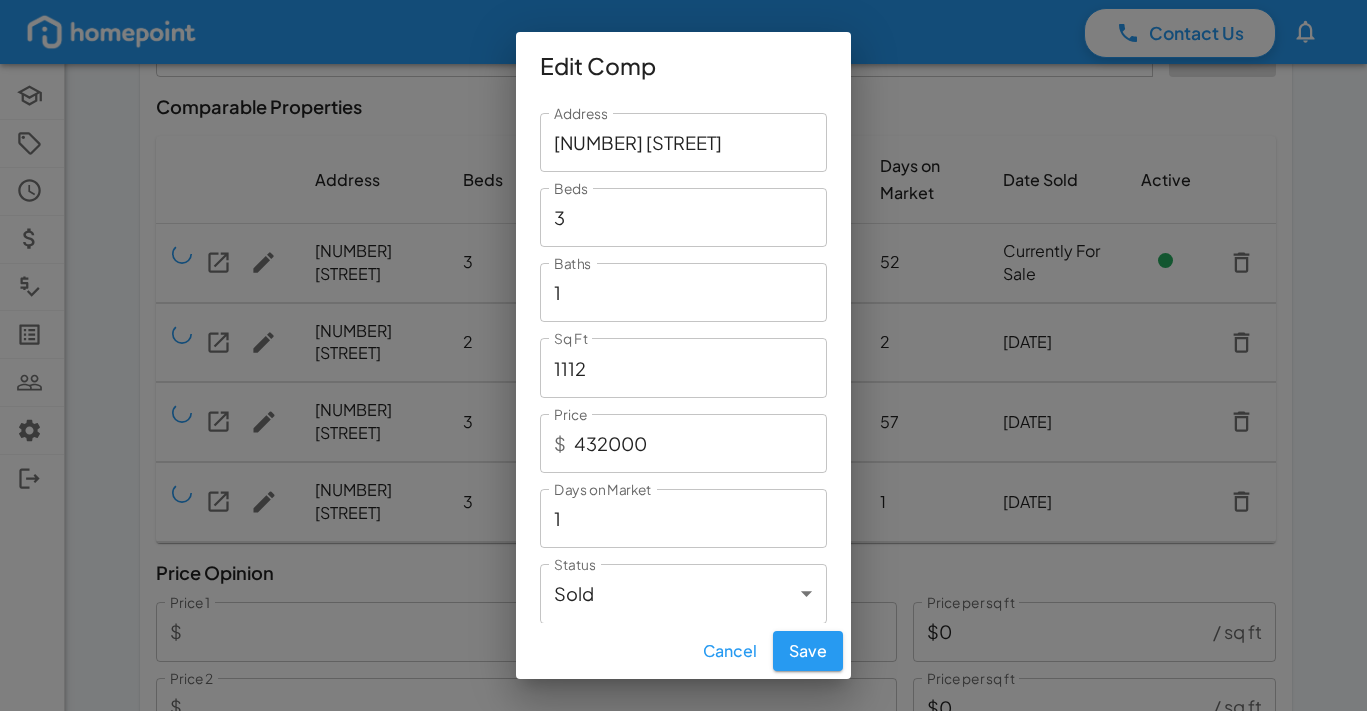 click on "432000" at bounding box center (700, 443) 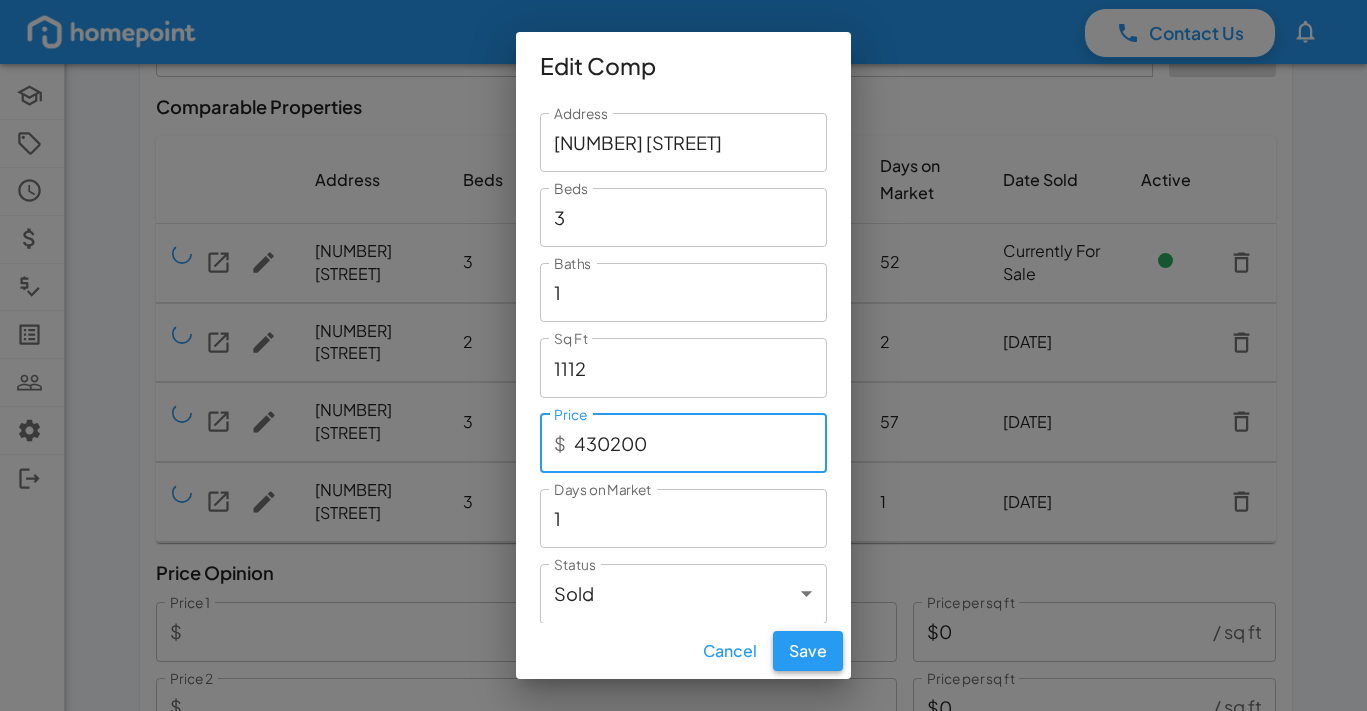 type on "430200" 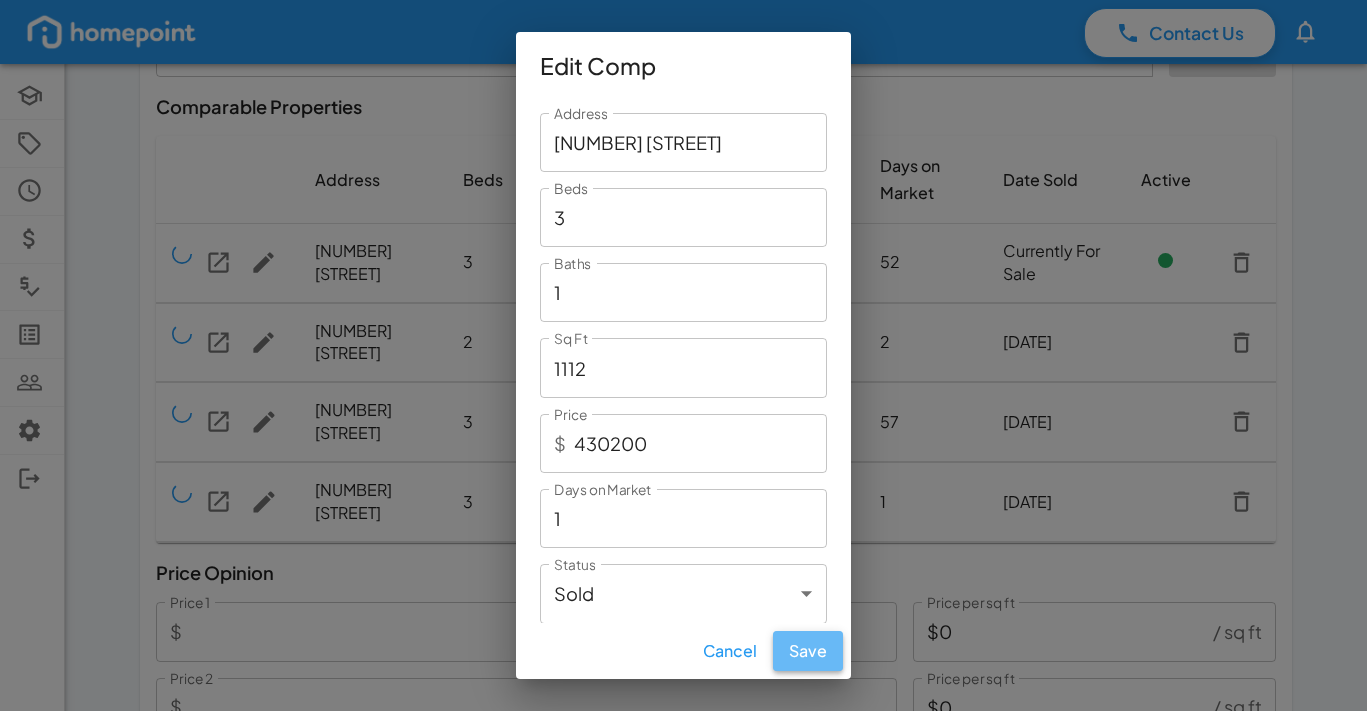click on "Save" at bounding box center [808, 651] 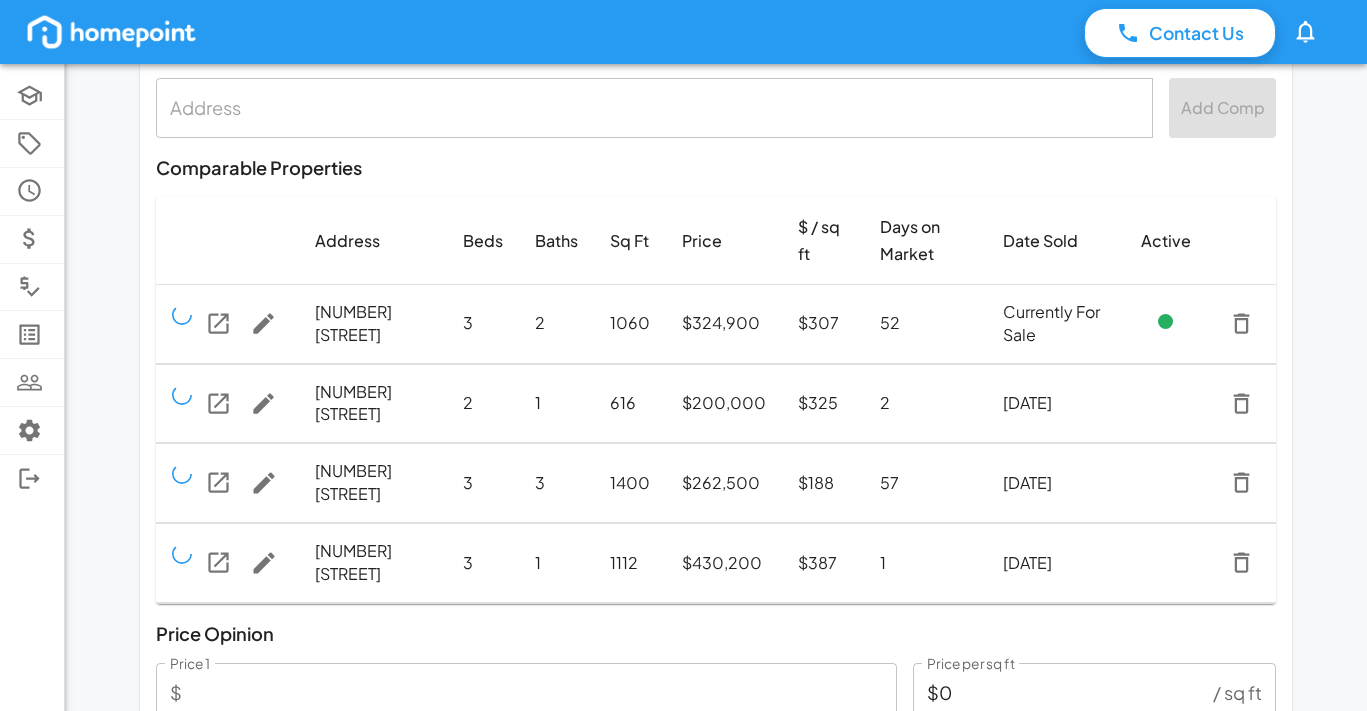 scroll, scrollTop: 105, scrollLeft: 0, axis: vertical 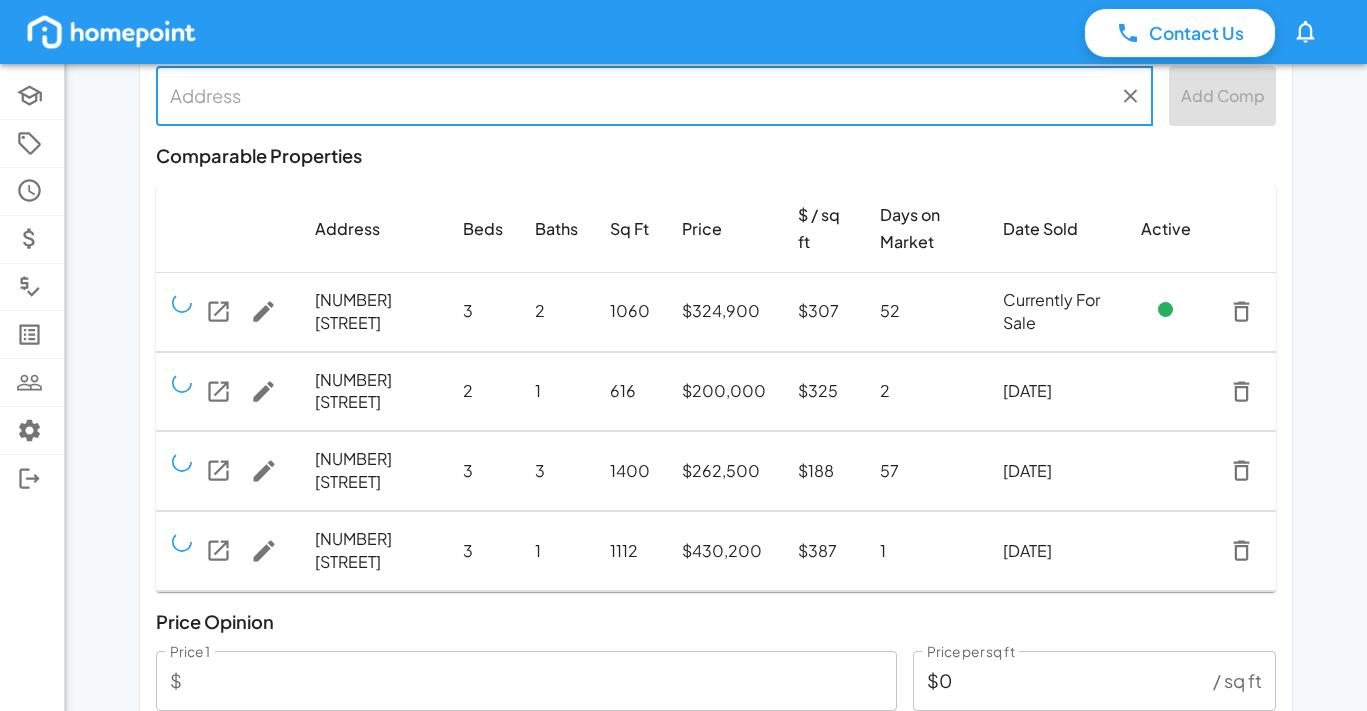 click at bounding box center [639, 95] 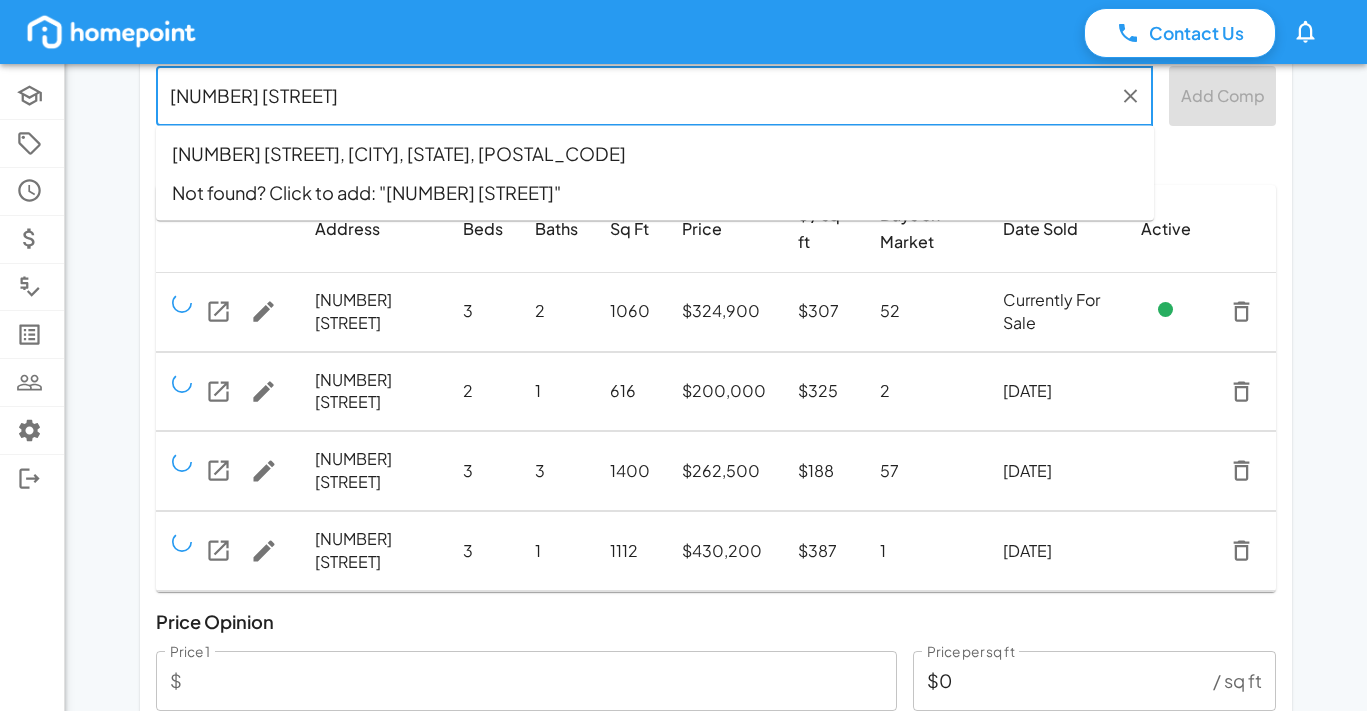 click on "2125 22nd Ct S, Birmingham, AL, 35223" at bounding box center (655, 153) 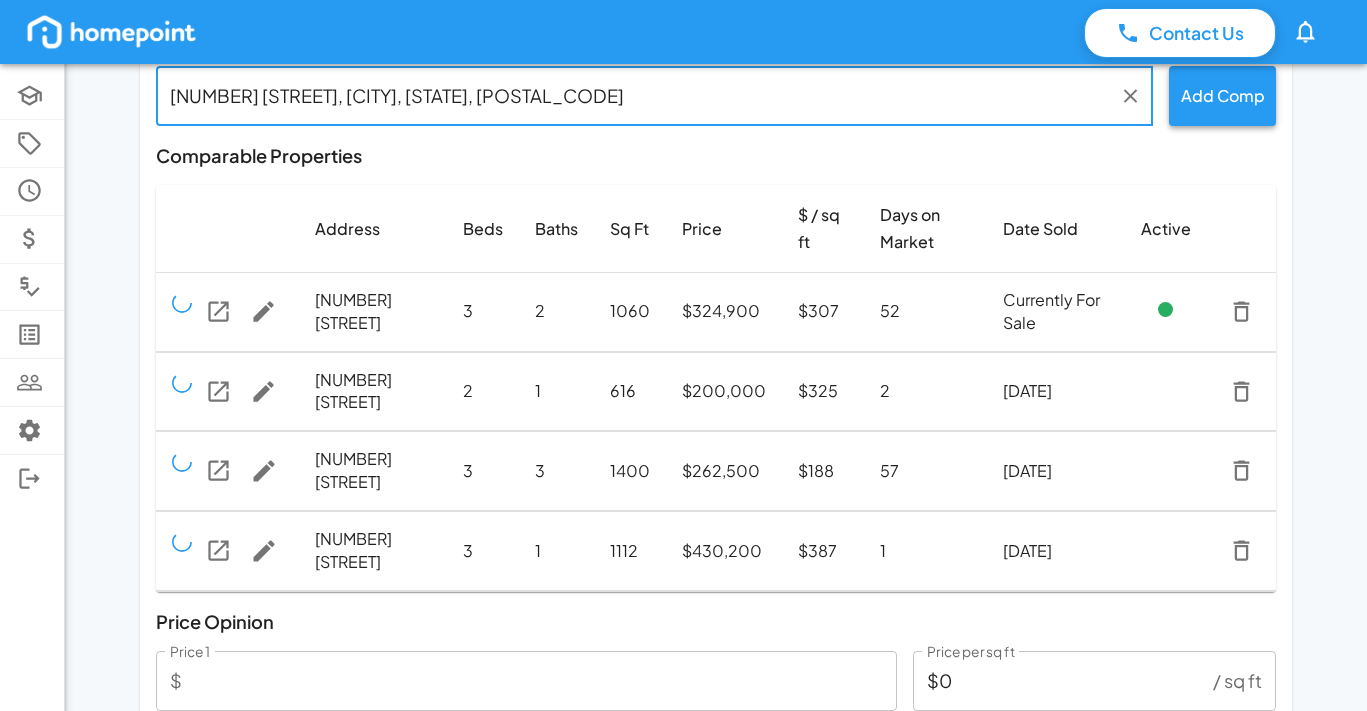 type on "2125 22nd Ct S, Birmingham, AL, 35223" 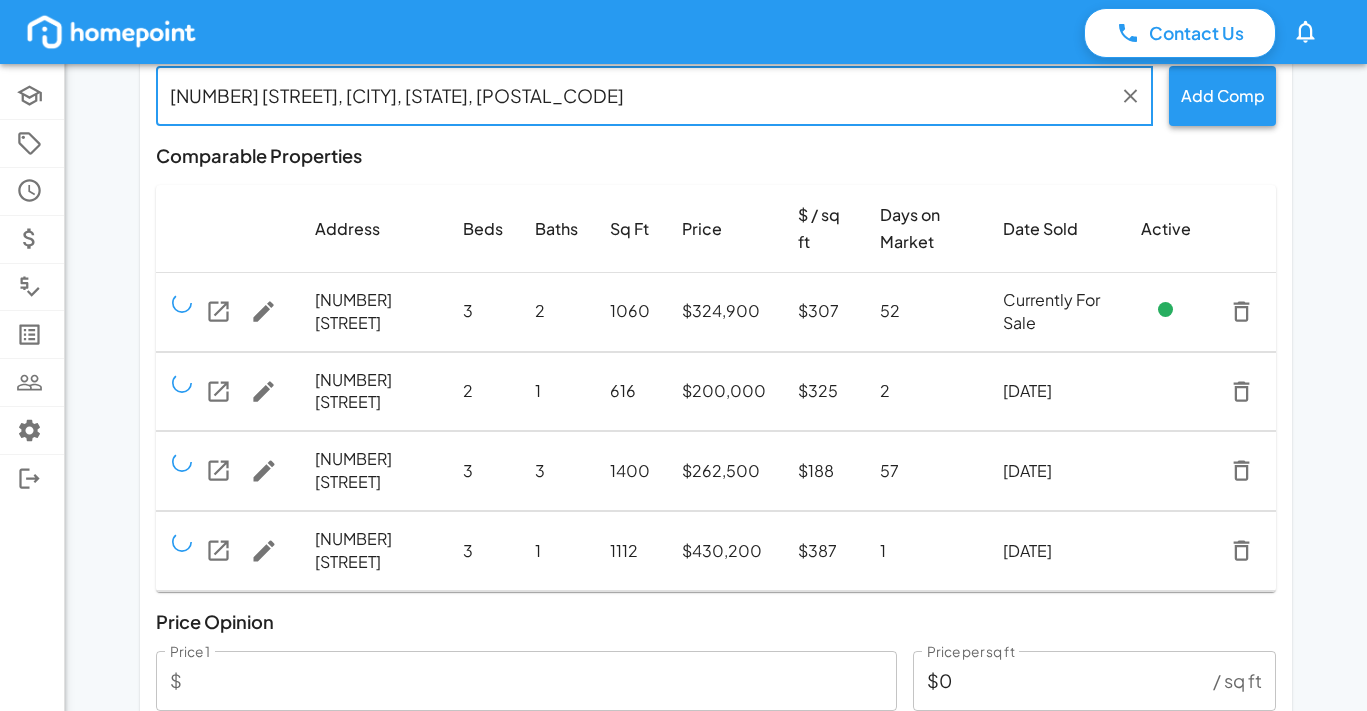click on "Add Comp" at bounding box center [1222, 95] 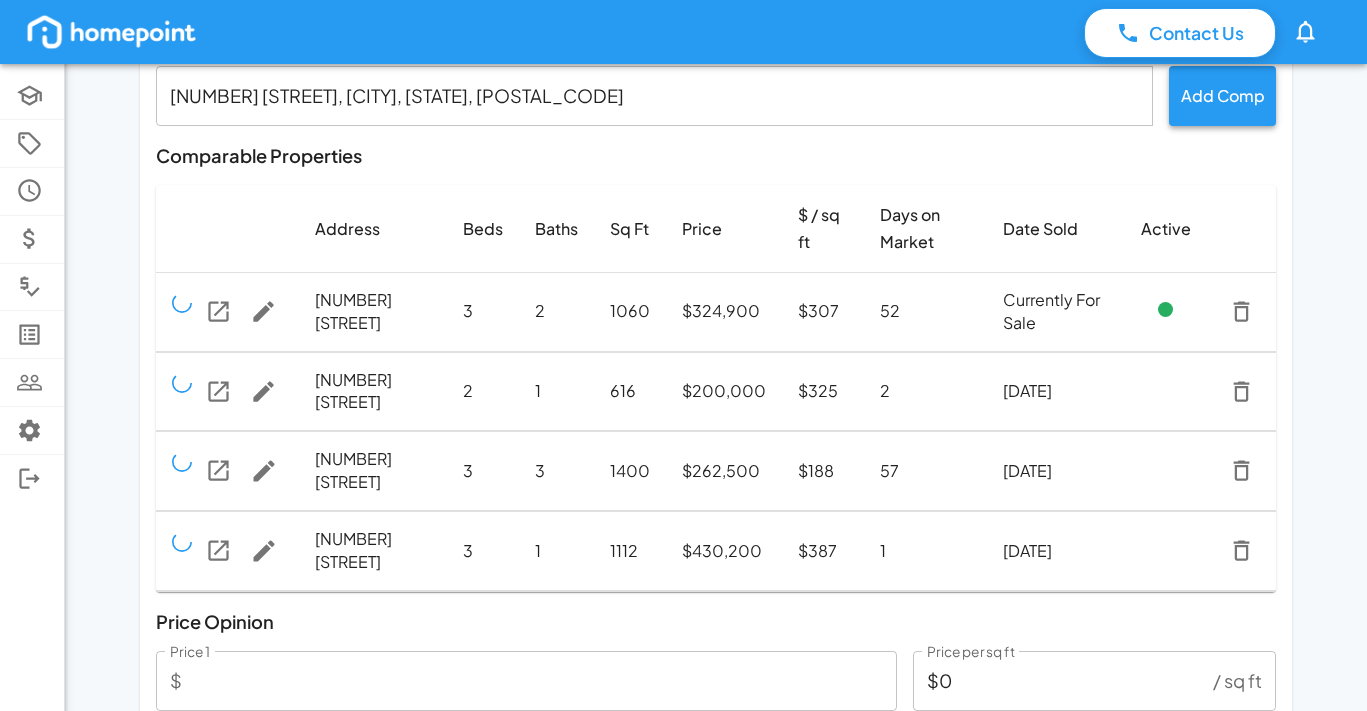 type 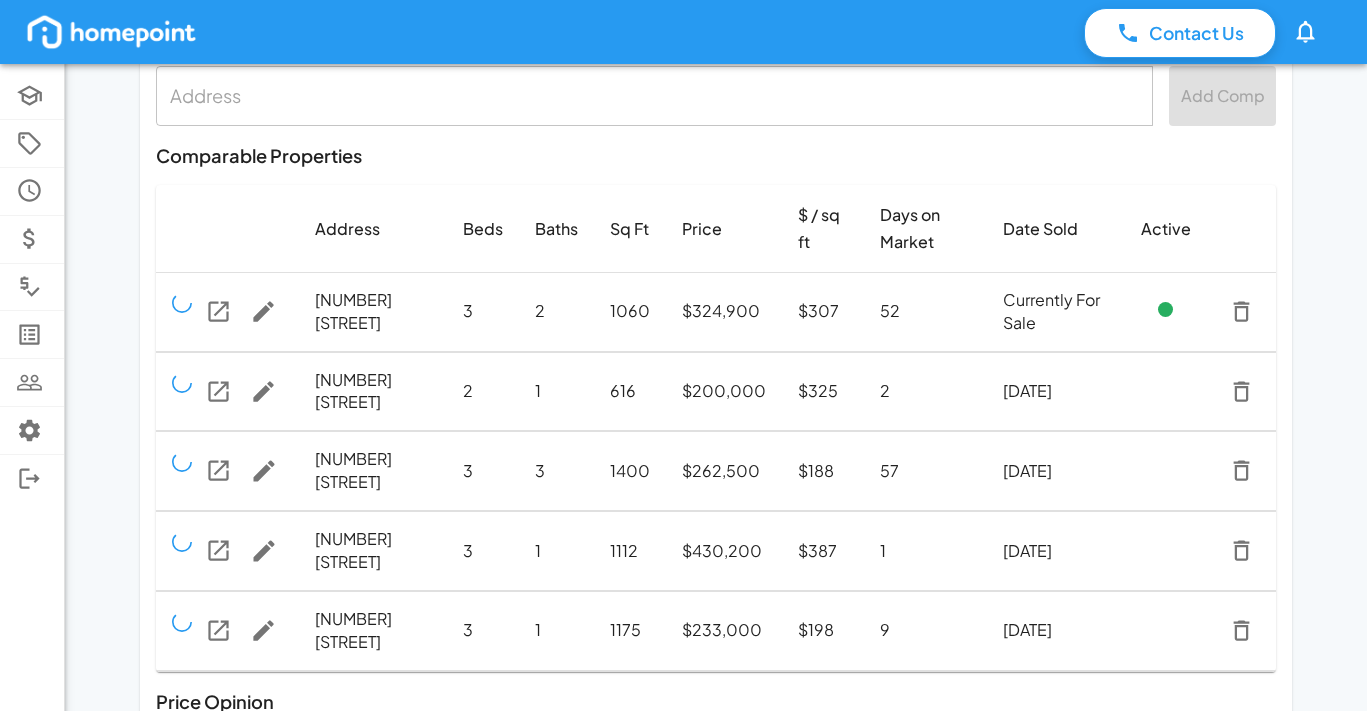 click at bounding box center (263, 630) 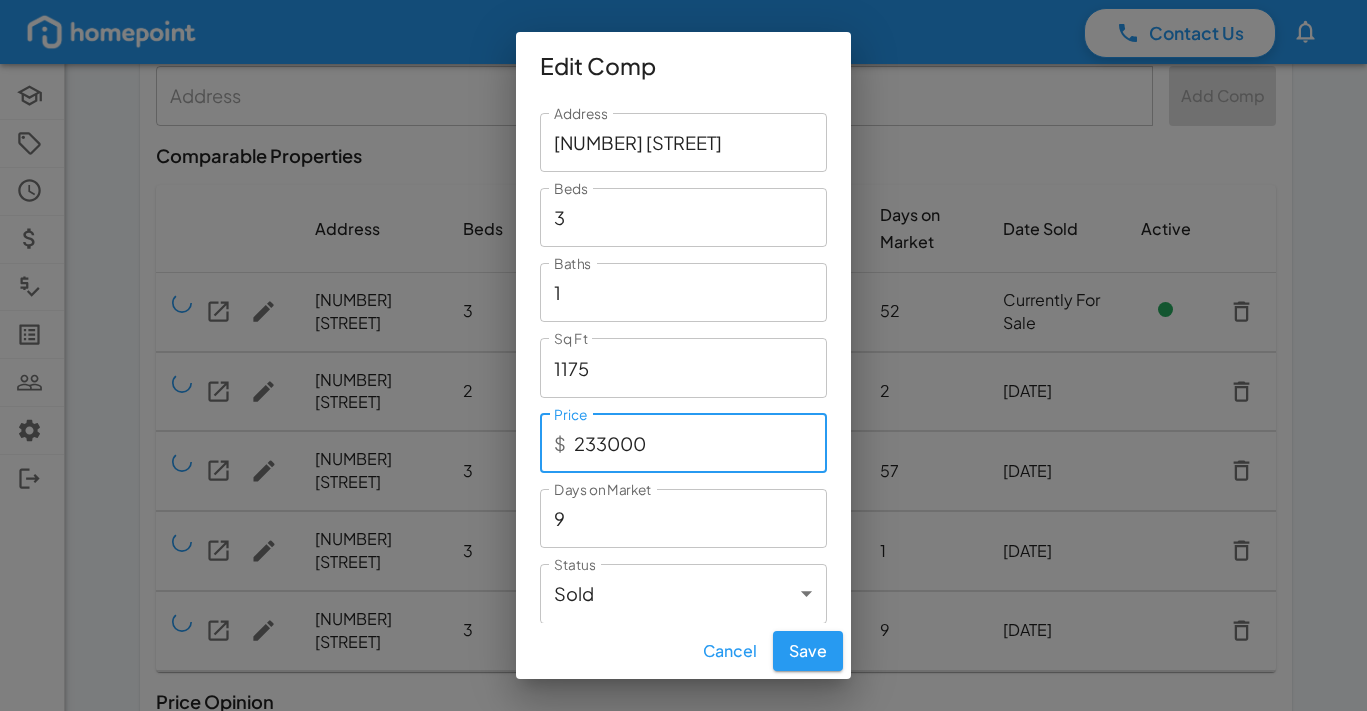 click on "233000" at bounding box center [700, 443] 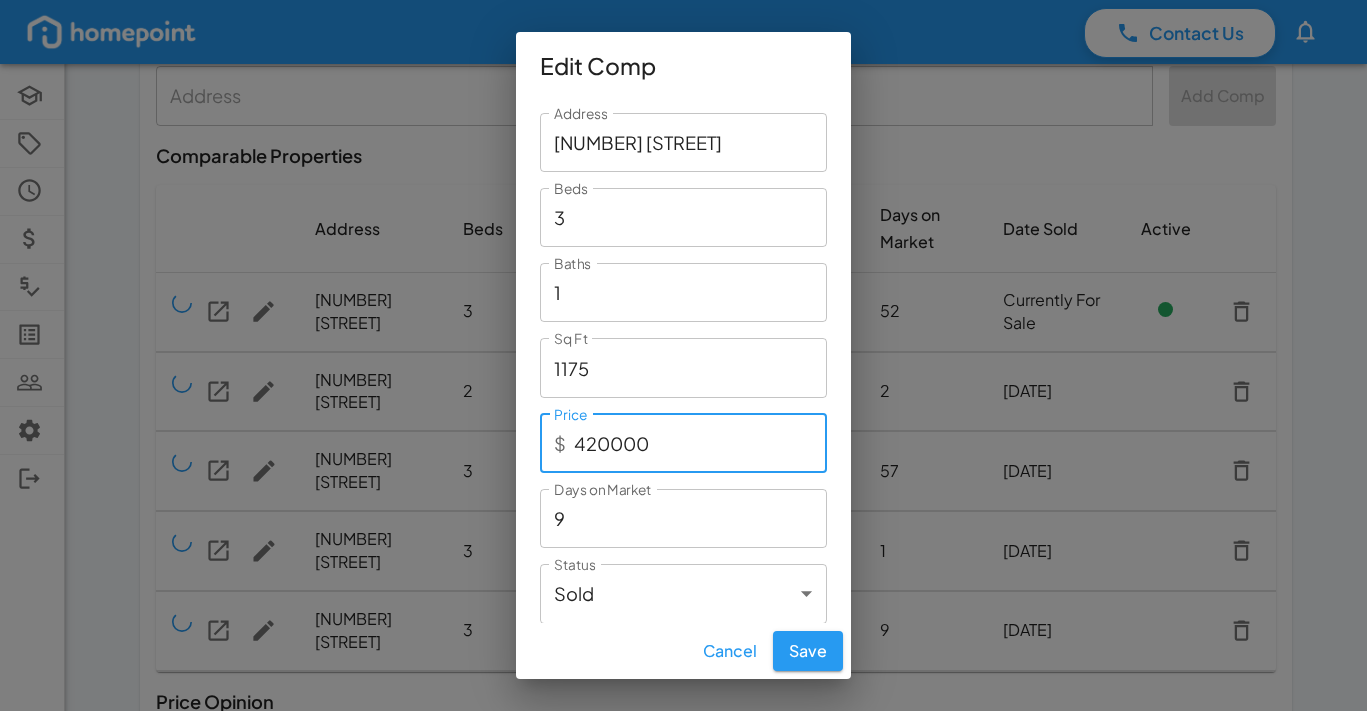 type on "420000" 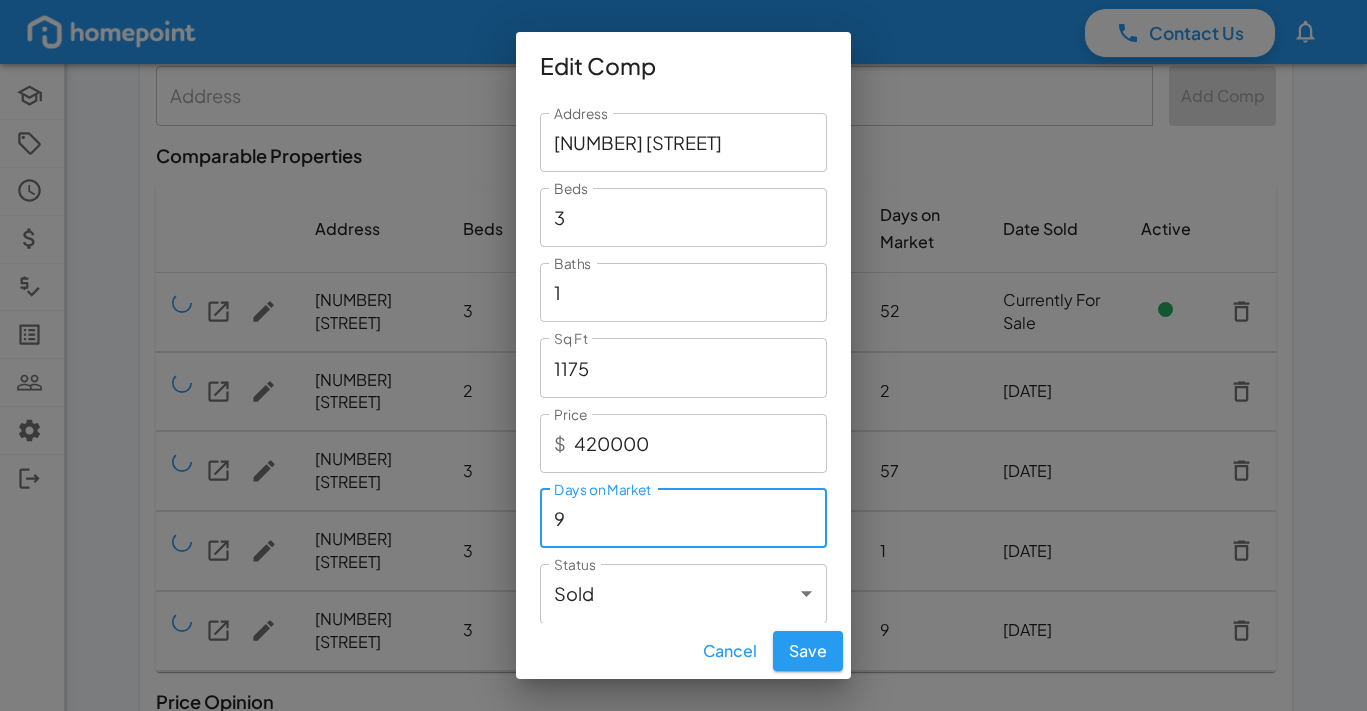 click on "9" at bounding box center (683, 518) 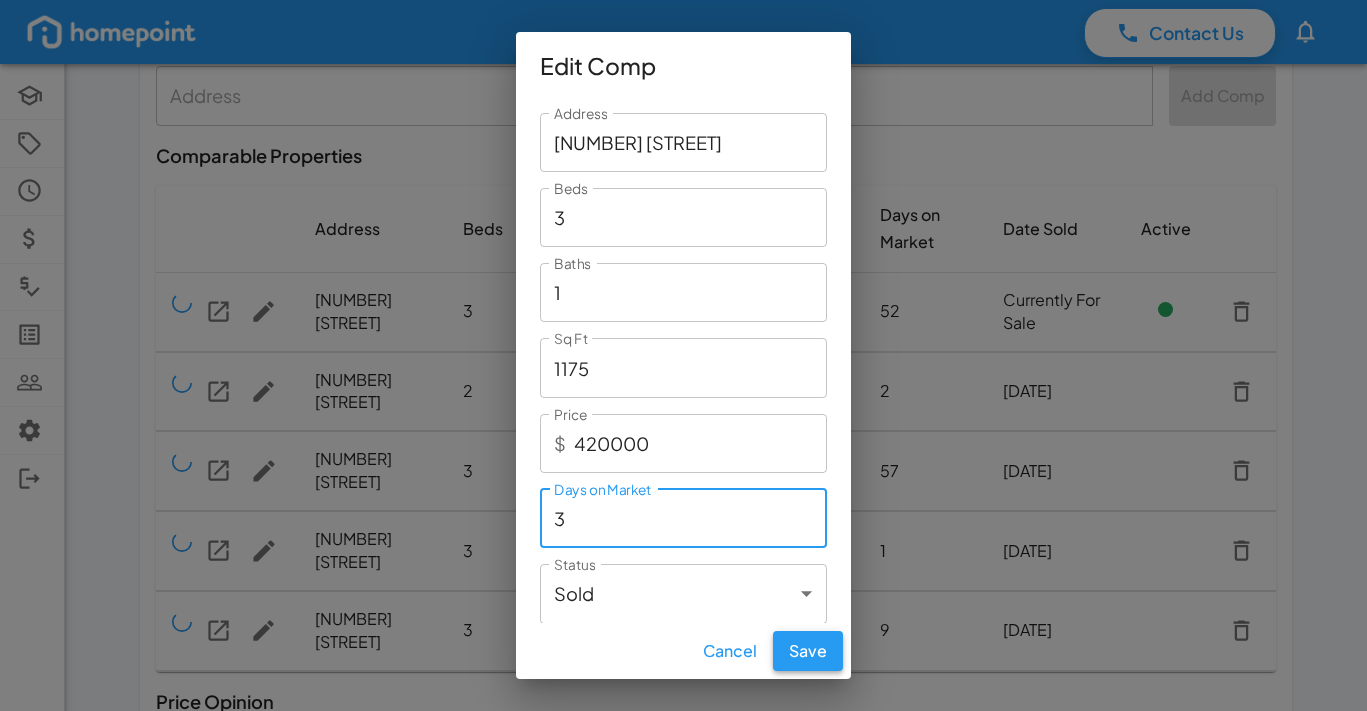 type on "3" 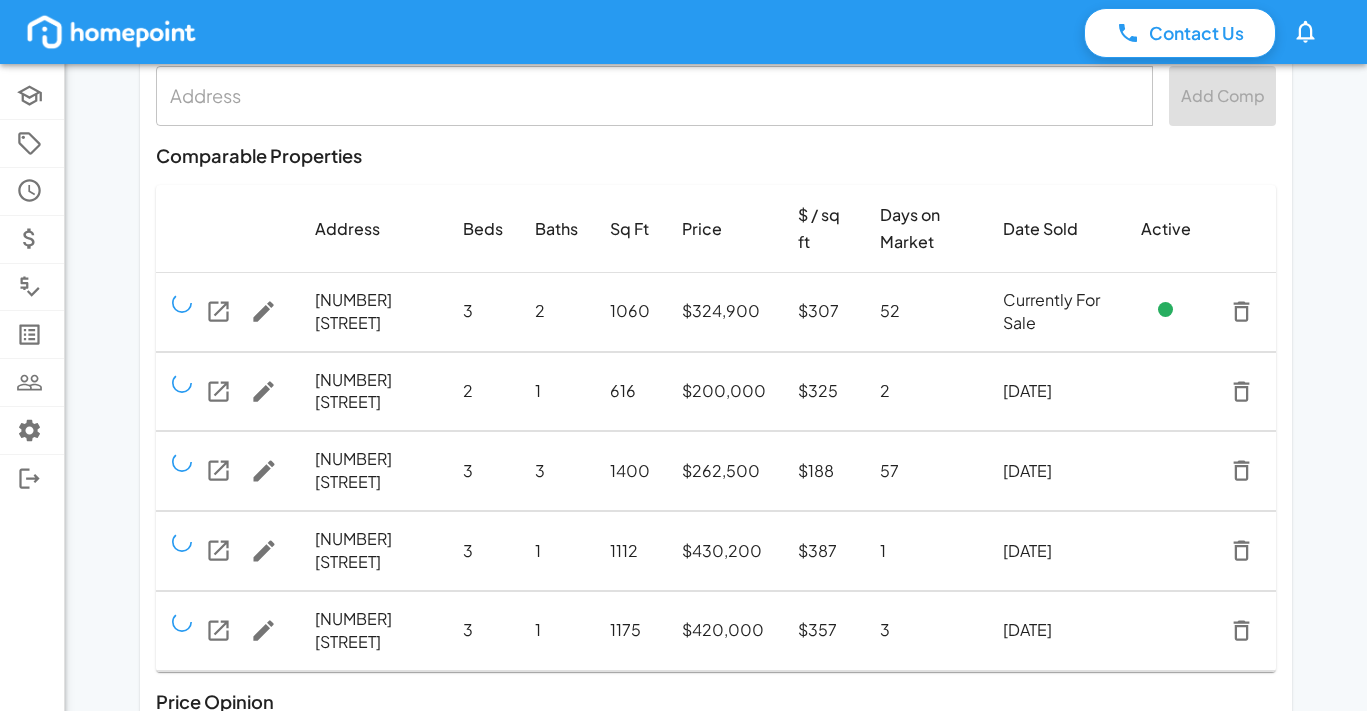 click on "3/30/2021" at bounding box center (1056, 551) 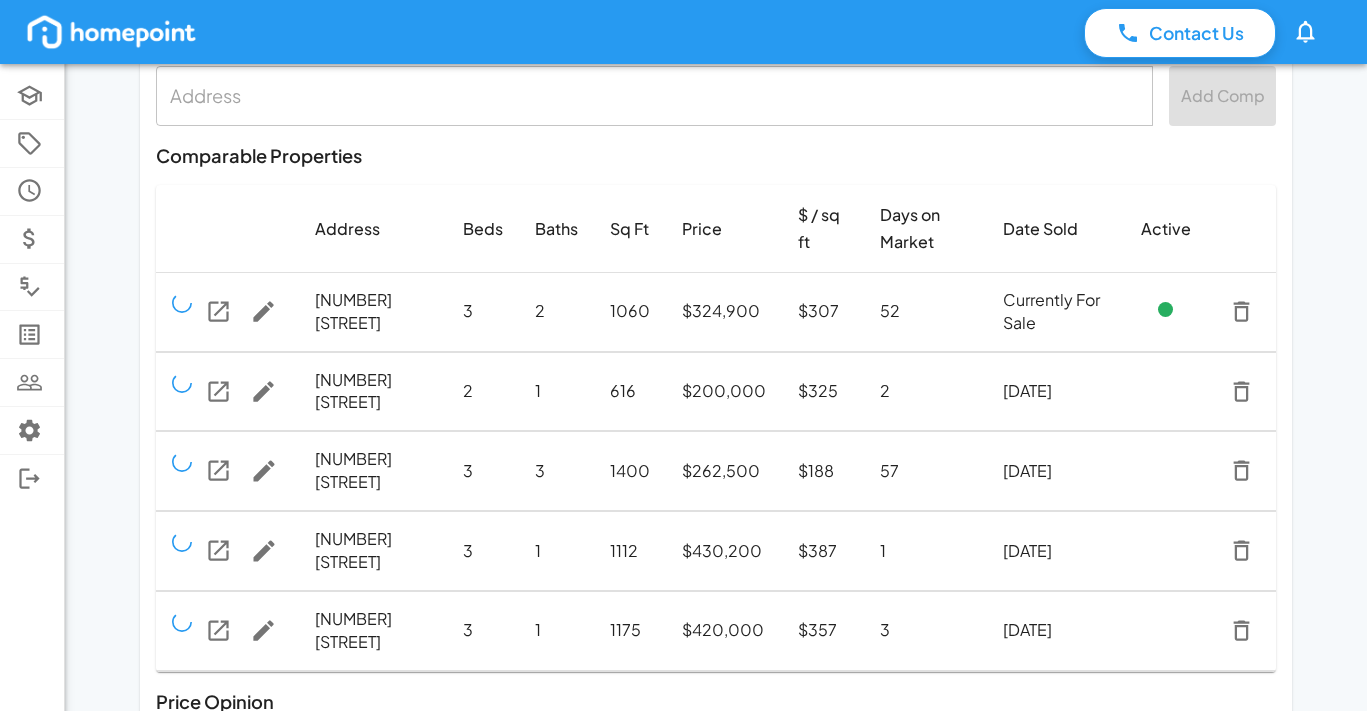 click on "3/30/2021" at bounding box center (1056, 551) 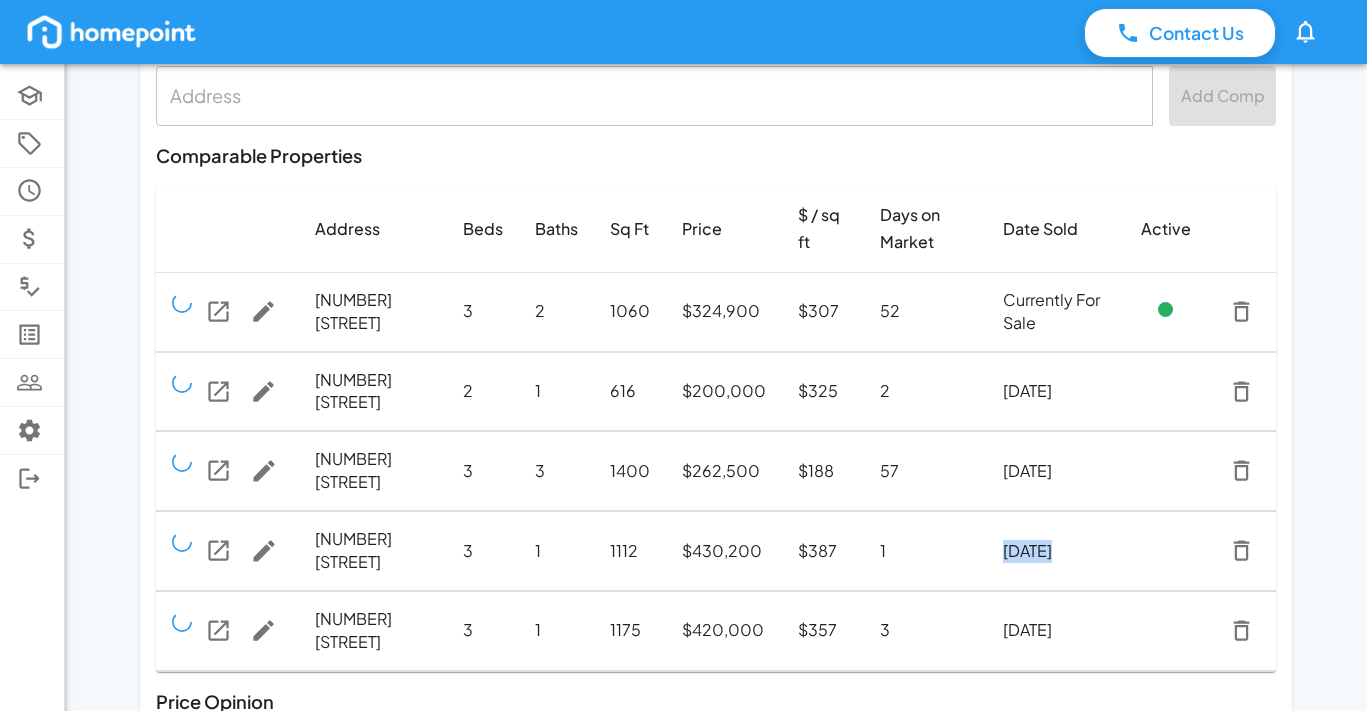 click on "3/30/2021" at bounding box center [1056, 551] 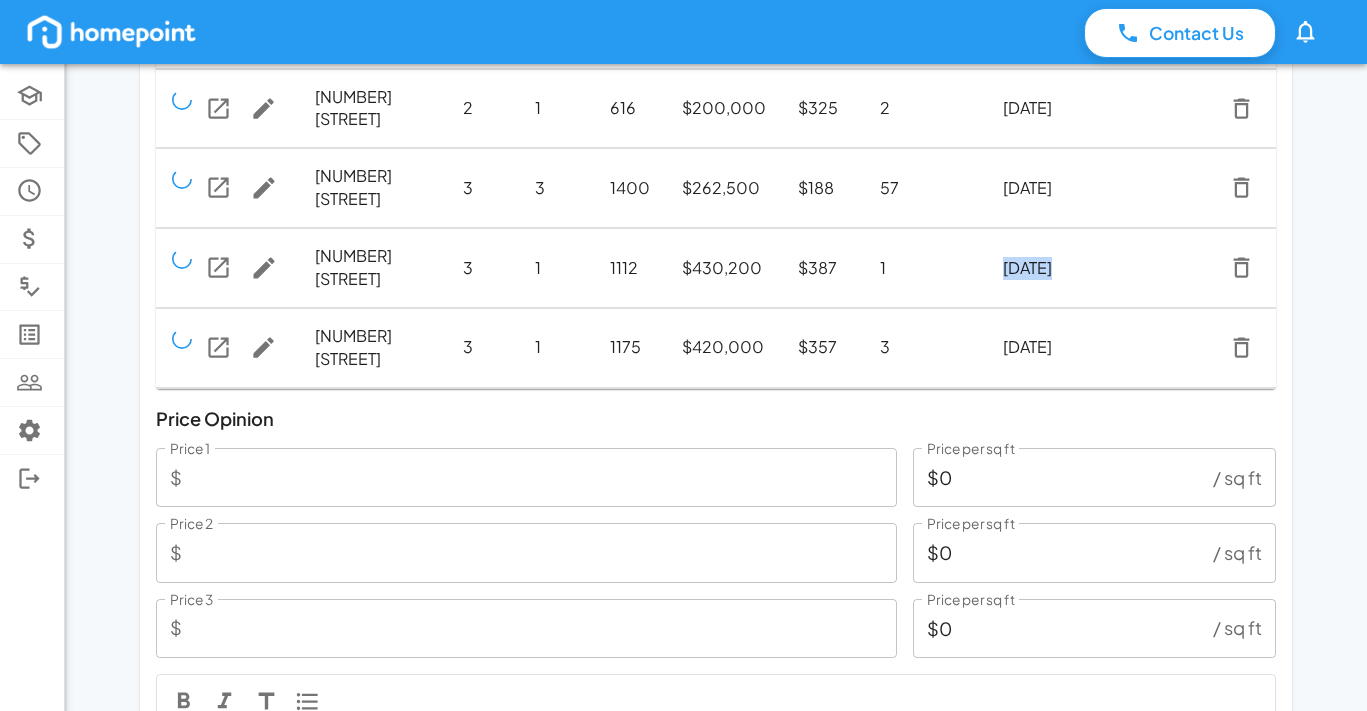 scroll, scrollTop: 0, scrollLeft: 0, axis: both 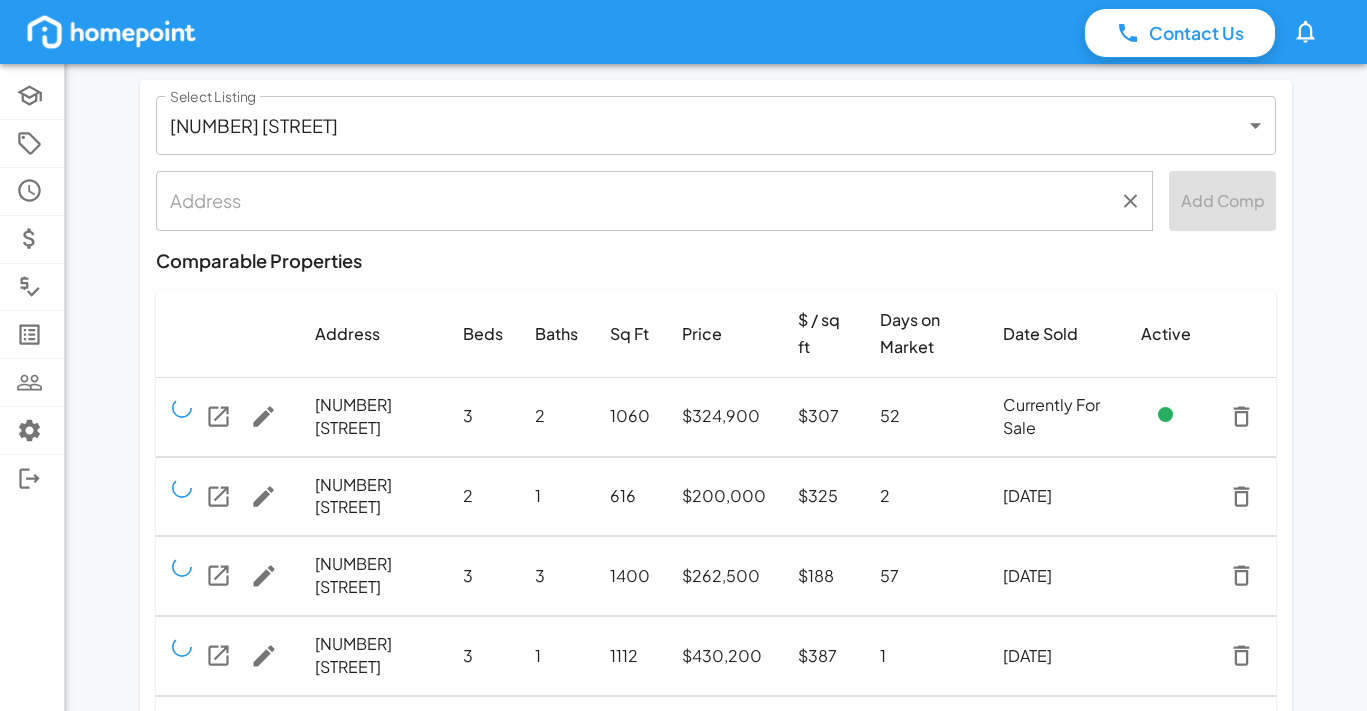 click at bounding box center [639, 200] 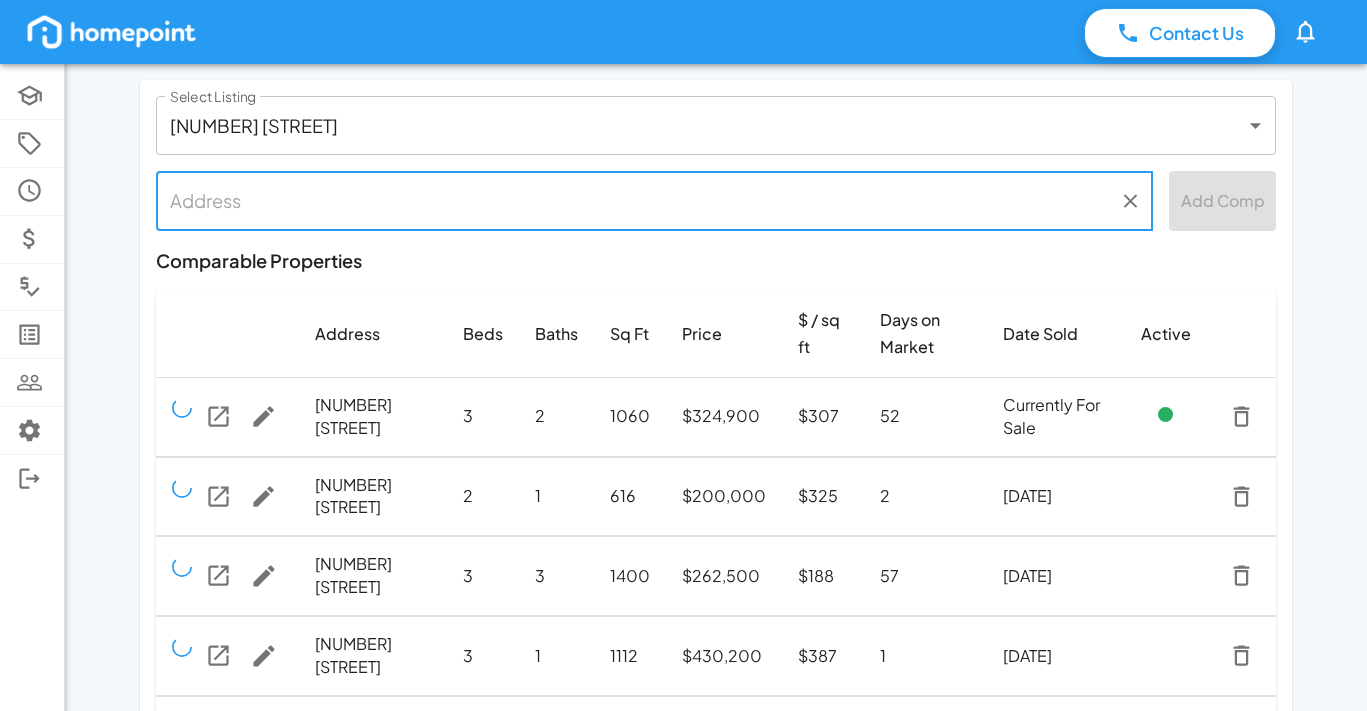 paste on "1720 Valley Ave APT C, Homewood, AL 35209" 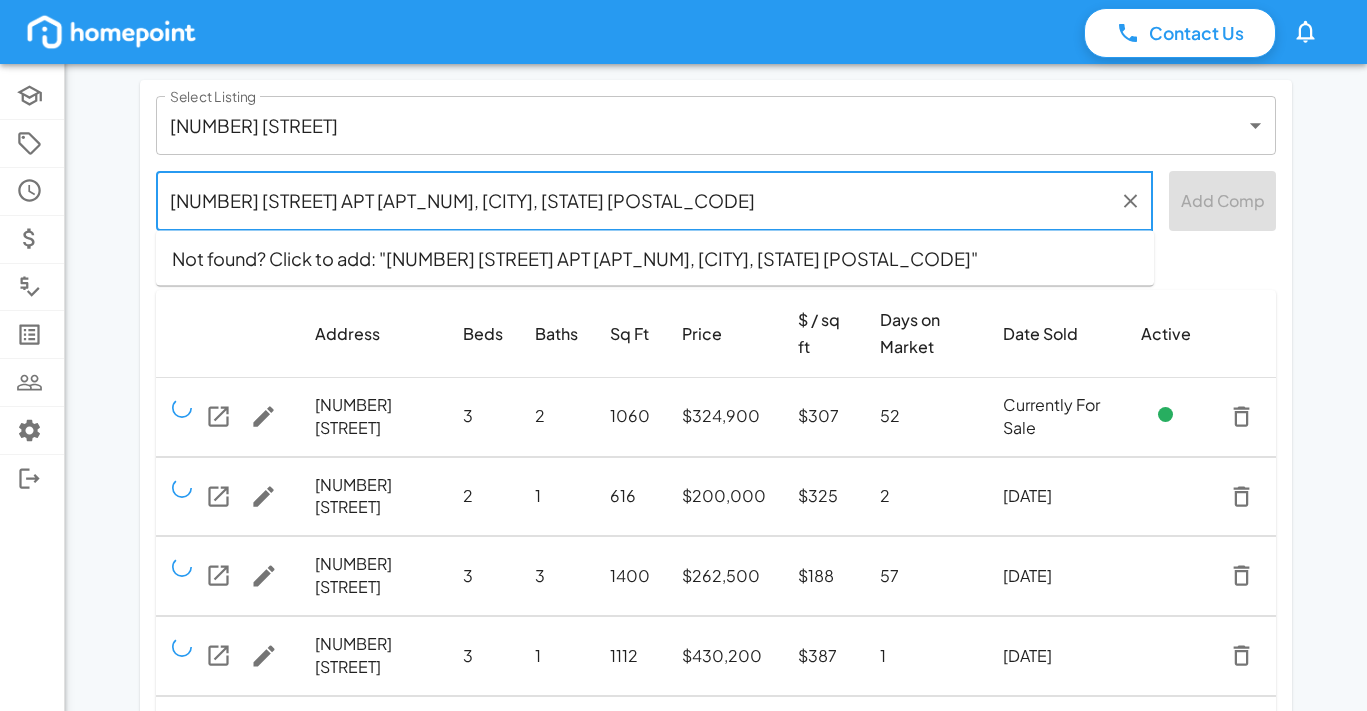 drag, startPoint x: 615, startPoint y: 201, endPoint x: 368, endPoint y: 200, distance: 247.00203 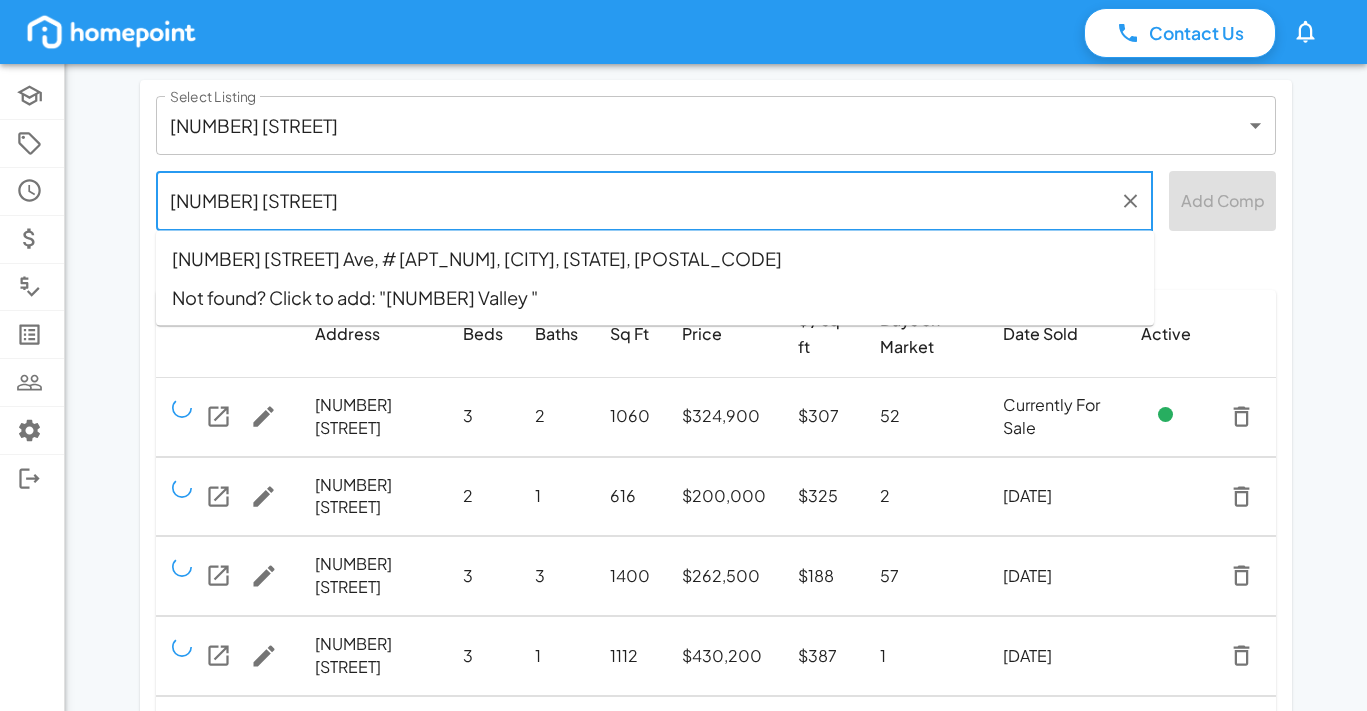 click on "1720 Valley Ave, # 1720-H, Birmingham, AL, 35209" at bounding box center [655, 258] 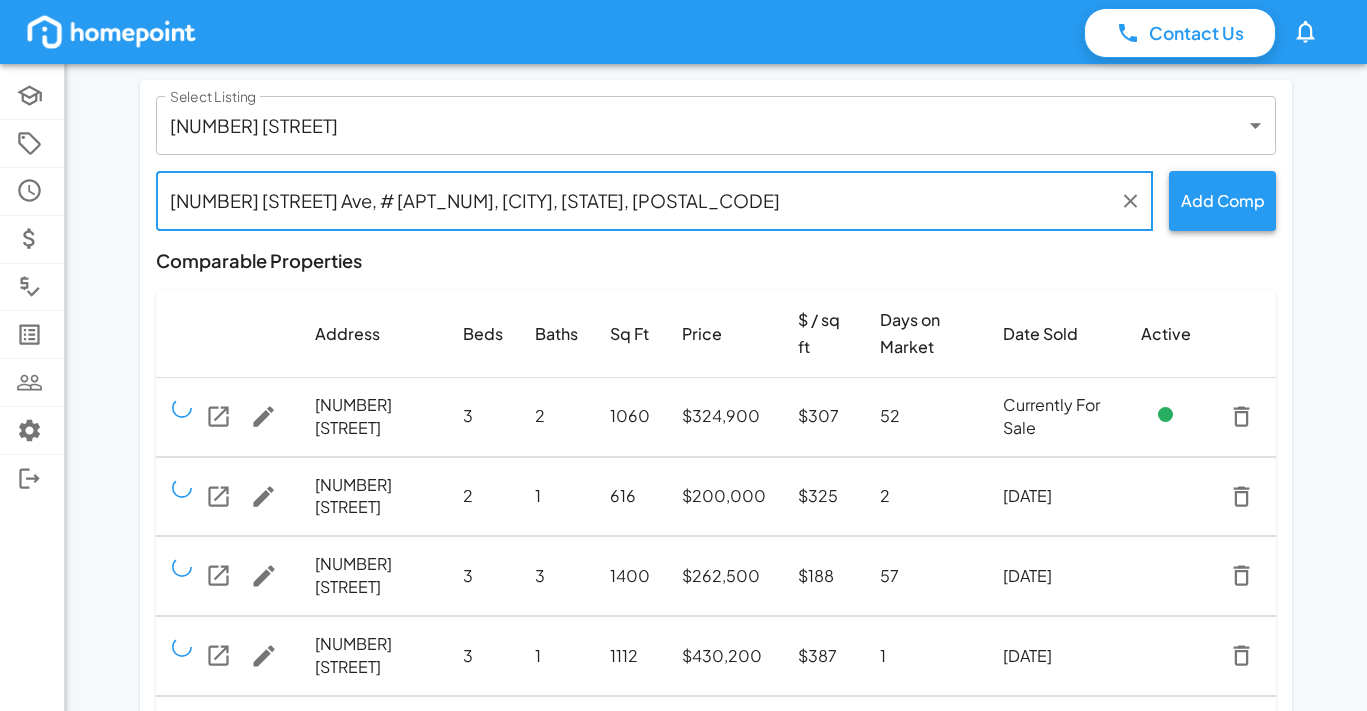 type on "1720 Valley Ave, # 1720-H, Birmingham, AL, 35209" 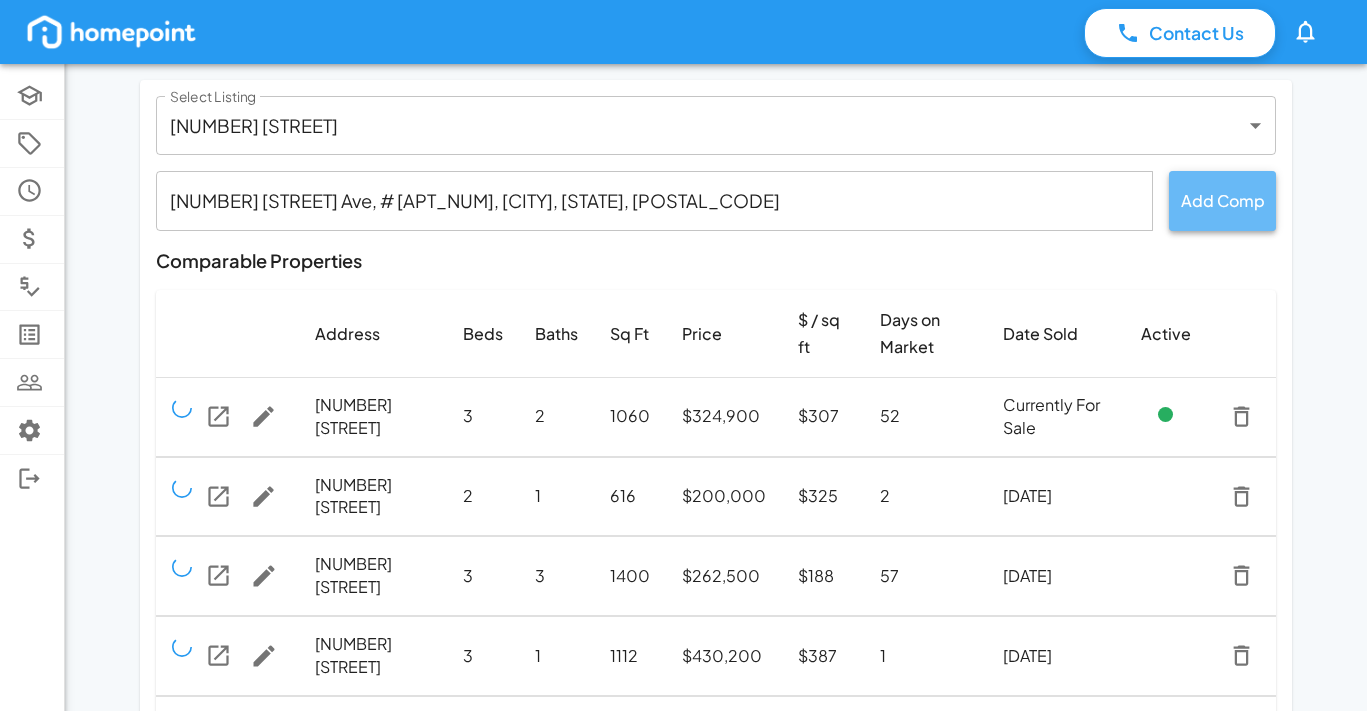 click on "Add Comp" at bounding box center [1222, 200] 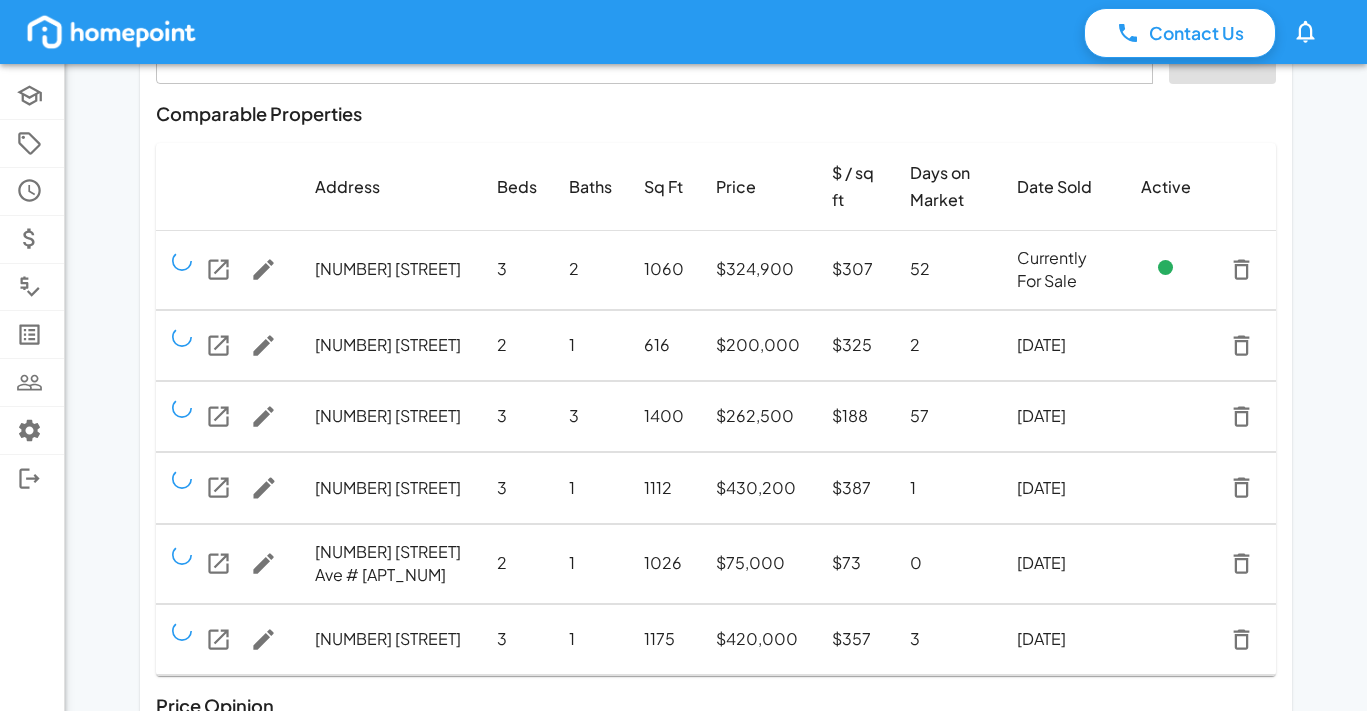 scroll, scrollTop: 150, scrollLeft: 0, axis: vertical 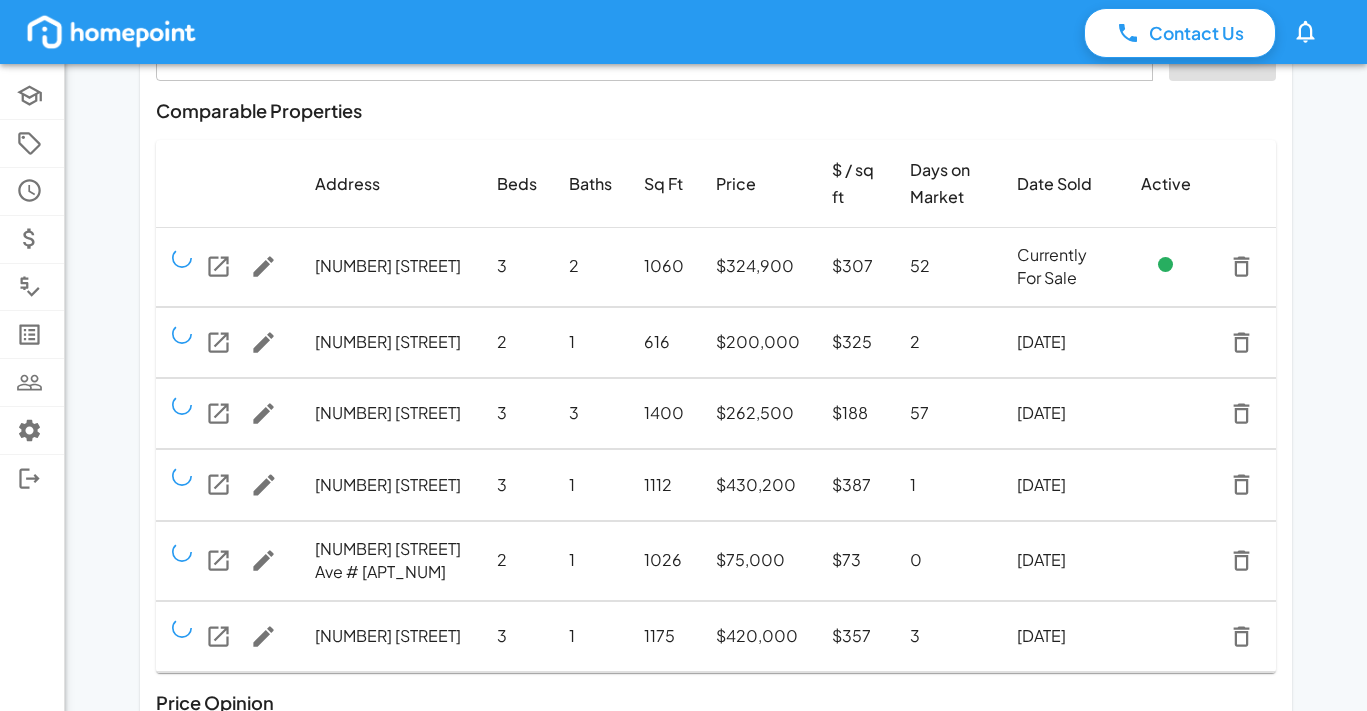 click 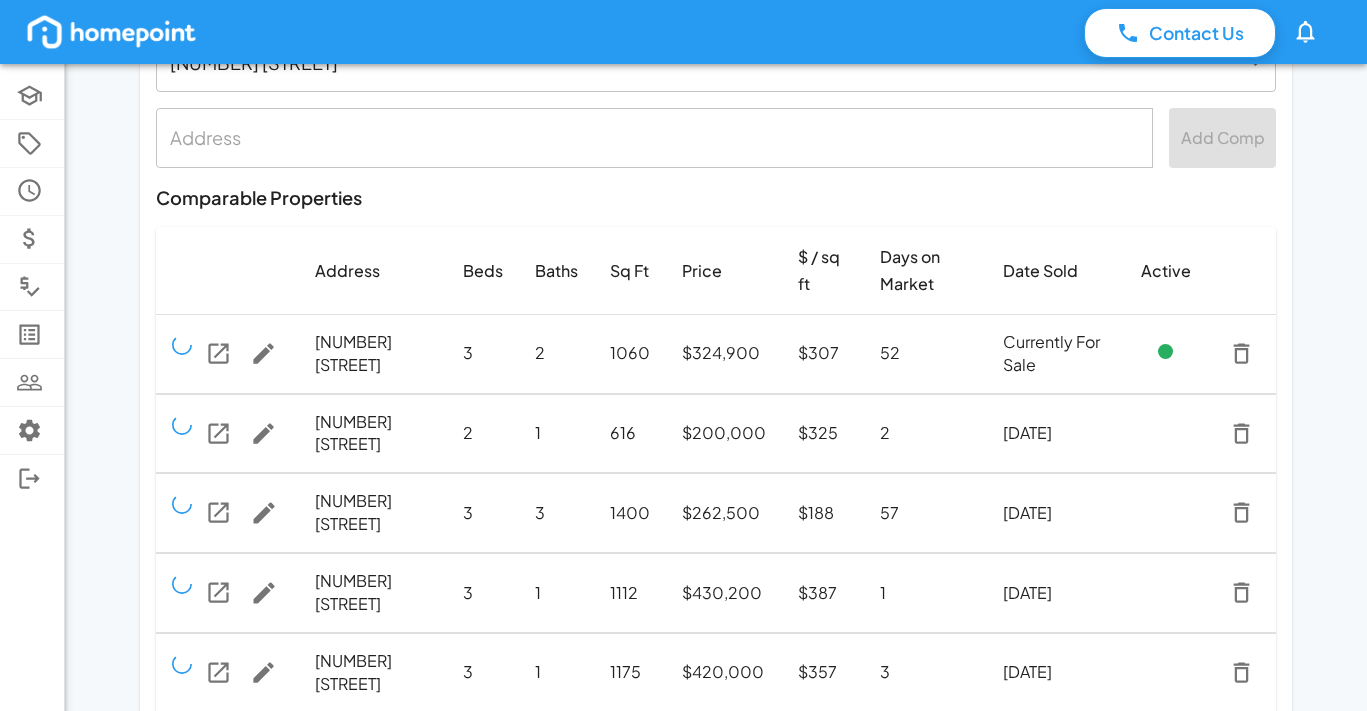 scroll, scrollTop: 14, scrollLeft: 0, axis: vertical 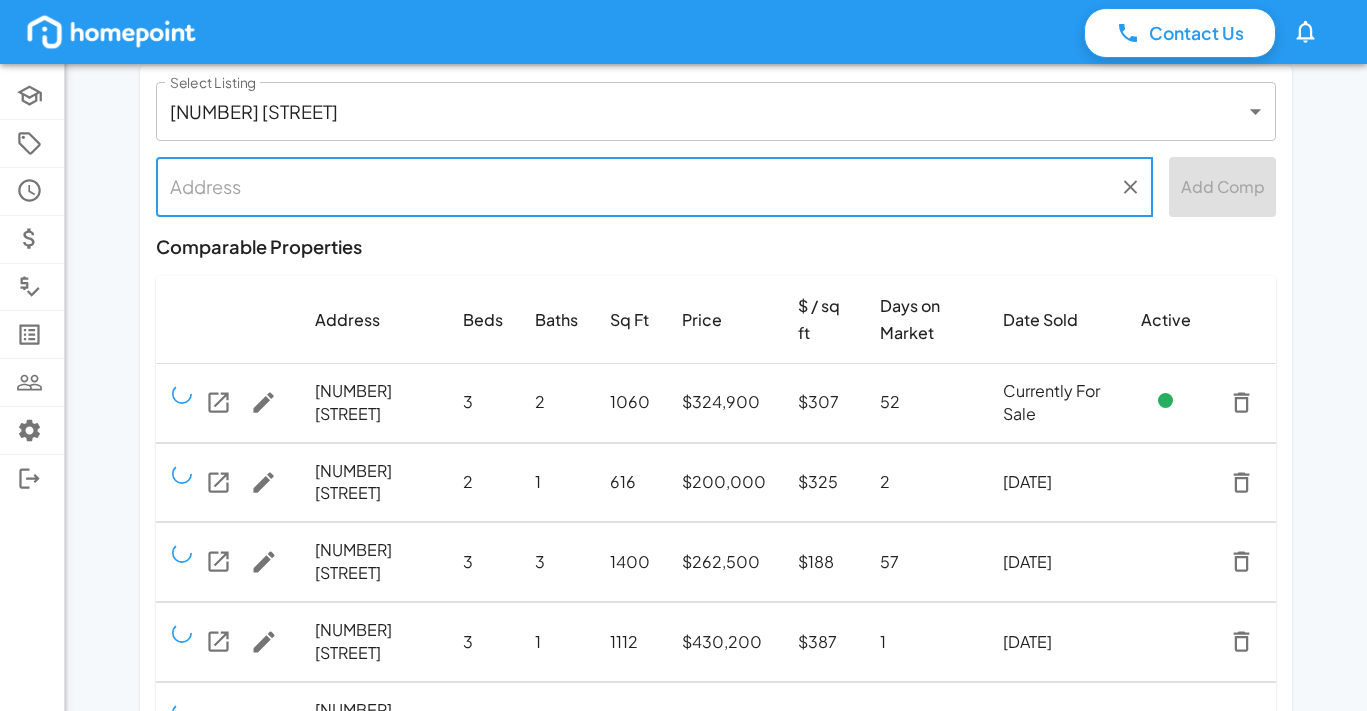 click at bounding box center [639, 186] 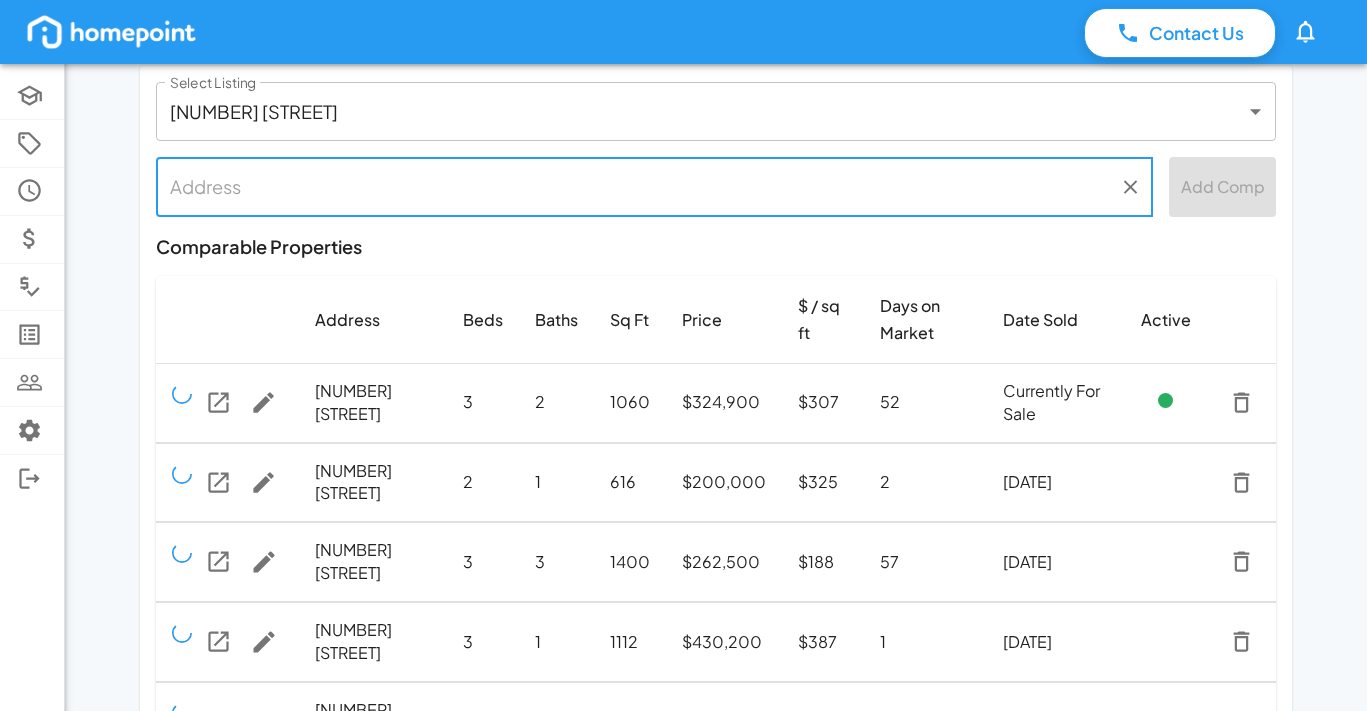 paste on "1720 Valley Ave APT C, Homewood, AL 35209" 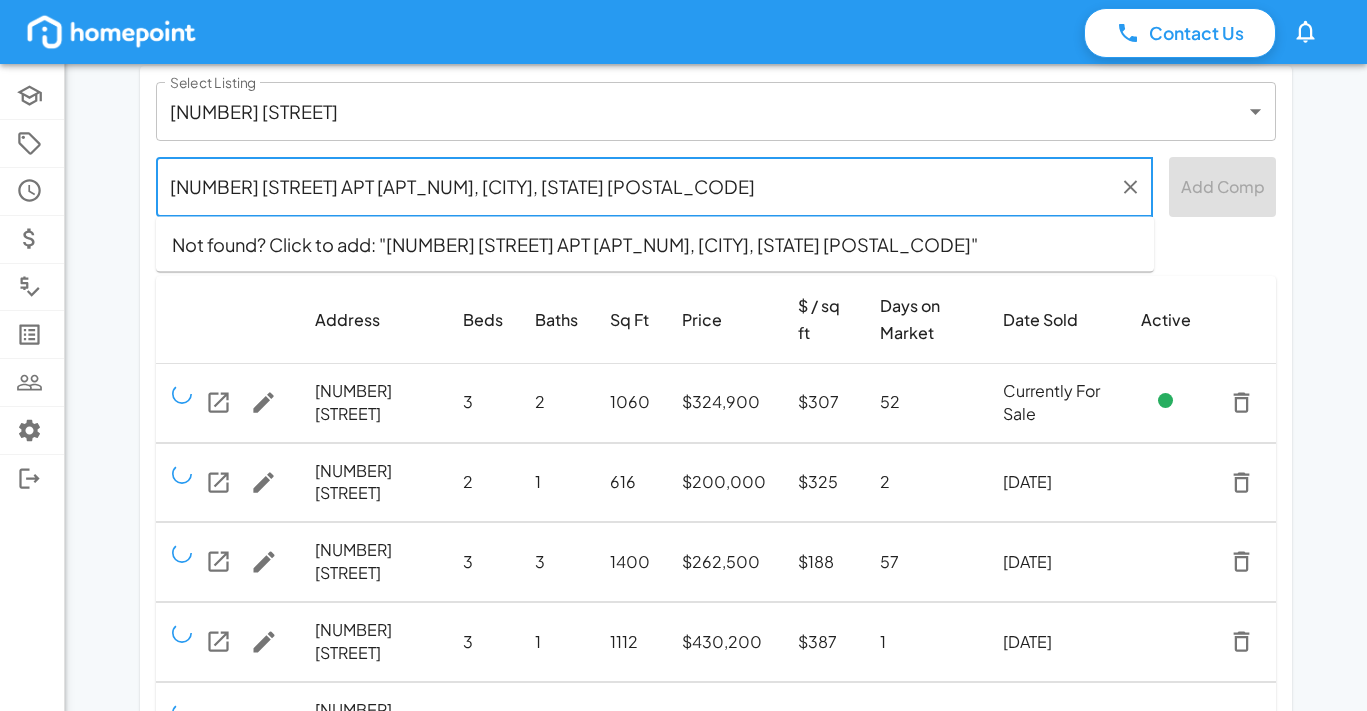 click on "1720 Valley Ave APT C, Homewood, AL 35209" at bounding box center [639, 186] 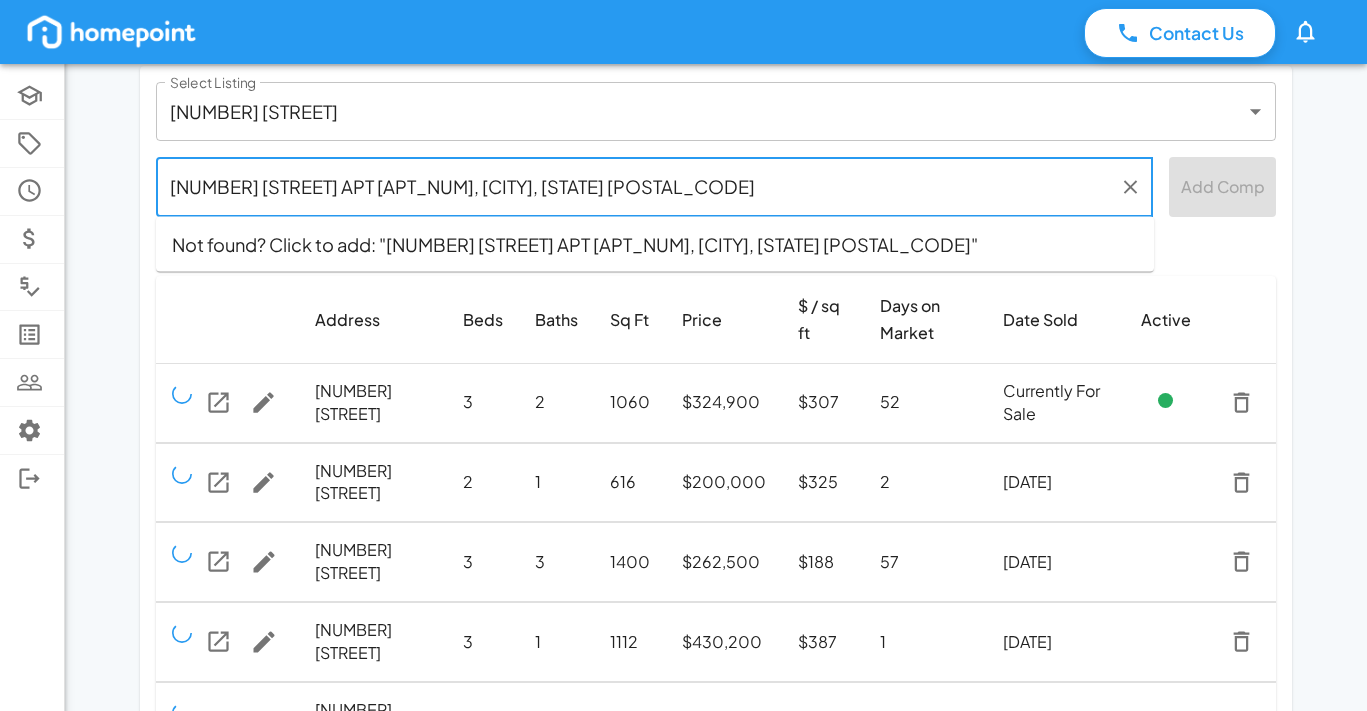 click on "Not found? Click to add: "1720 Valley Ave APT C, Homewood, AL 35209"" at bounding box center (655, 244) 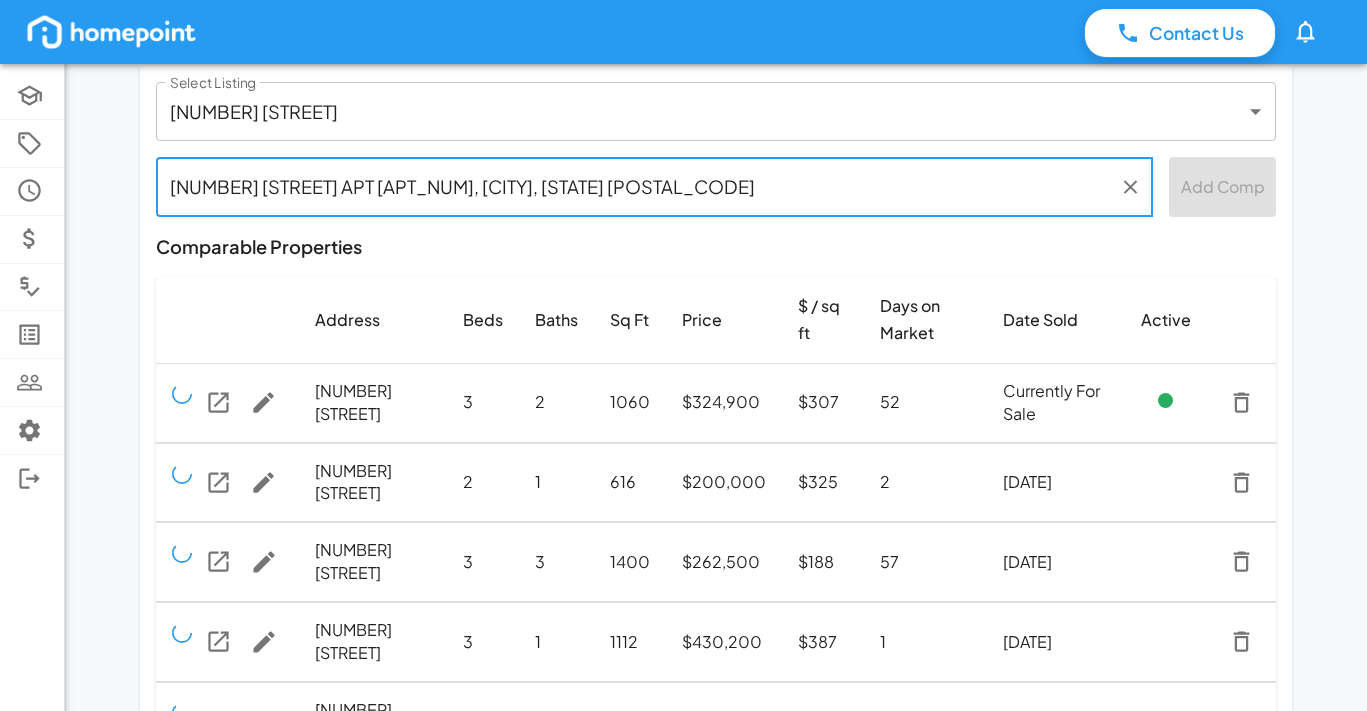 click on "1720 Valley Ave APT C, Homewood, AL 35209" at bounding box center [639, 186] 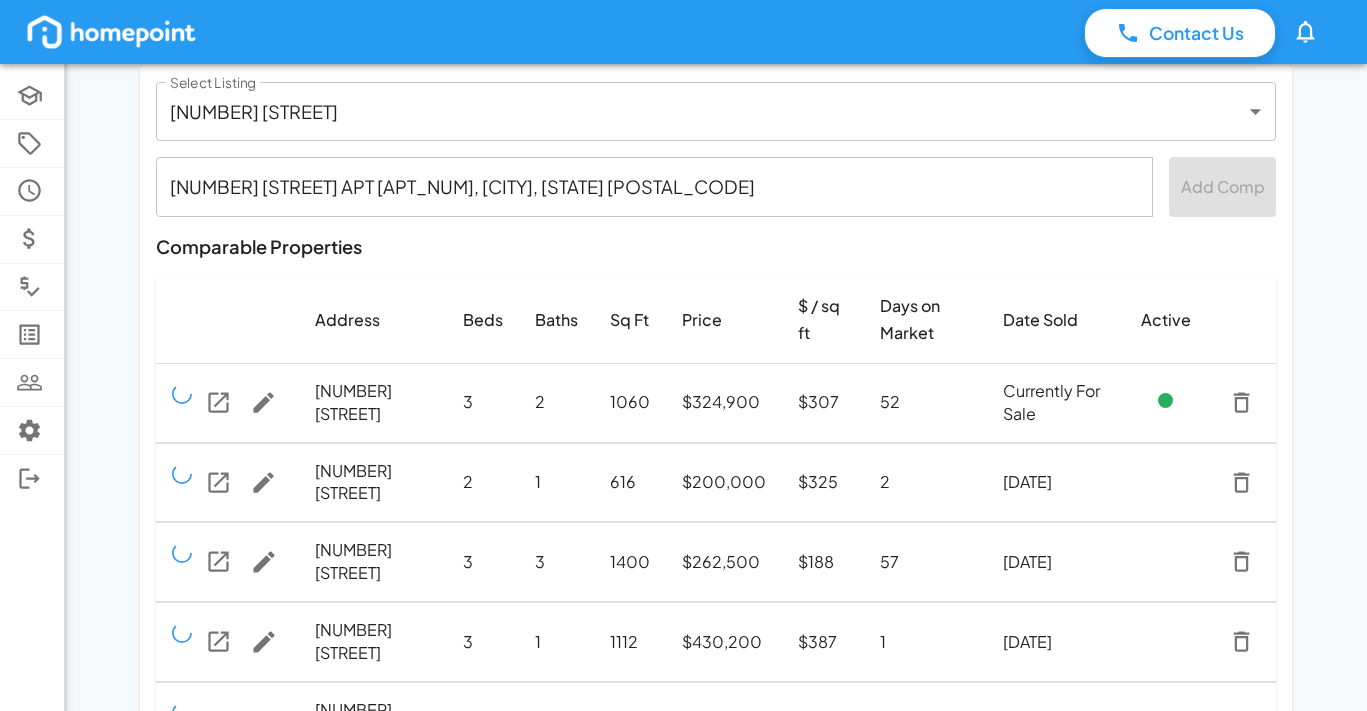 click on "1720 Valley Ave APT C, Homewood, AL 35209 ​ Add Comp" at bounding box center (716, 186) 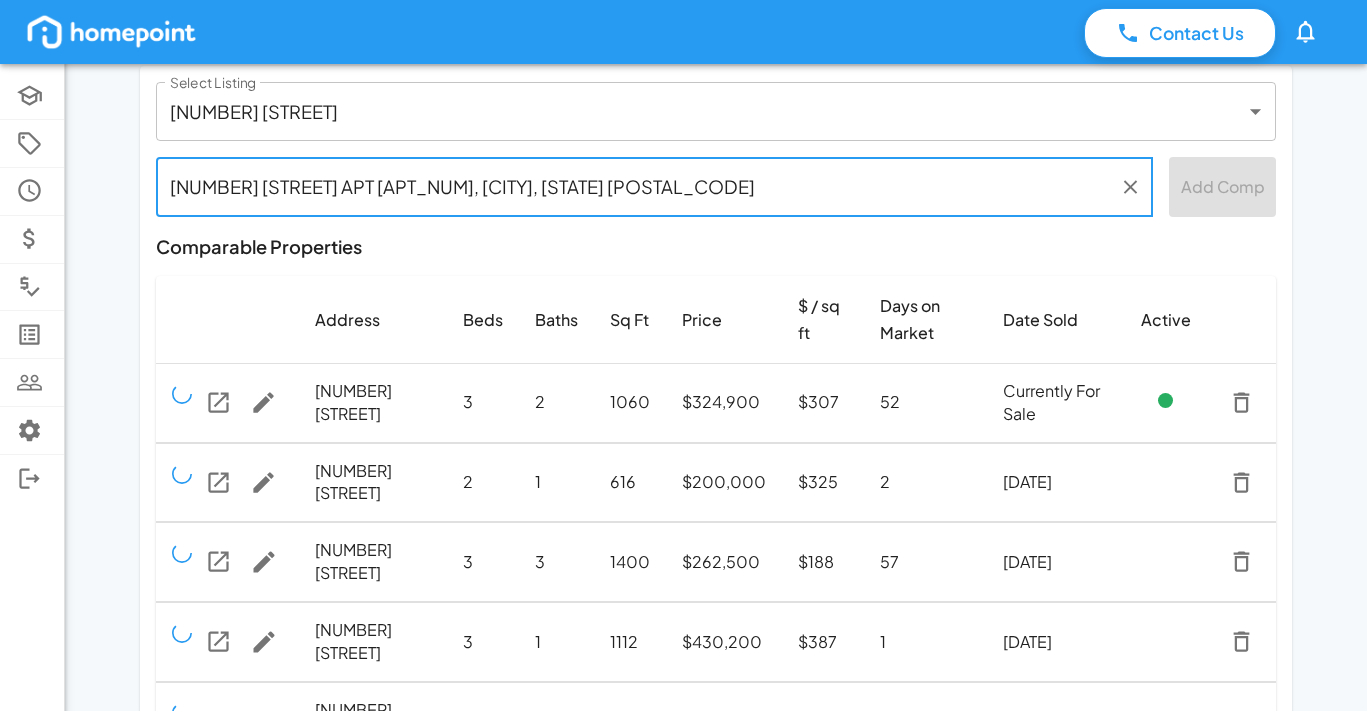 click on "1720 Valley Ave APT C, Homewood, AL 35209" at bounding box center [639, 186] 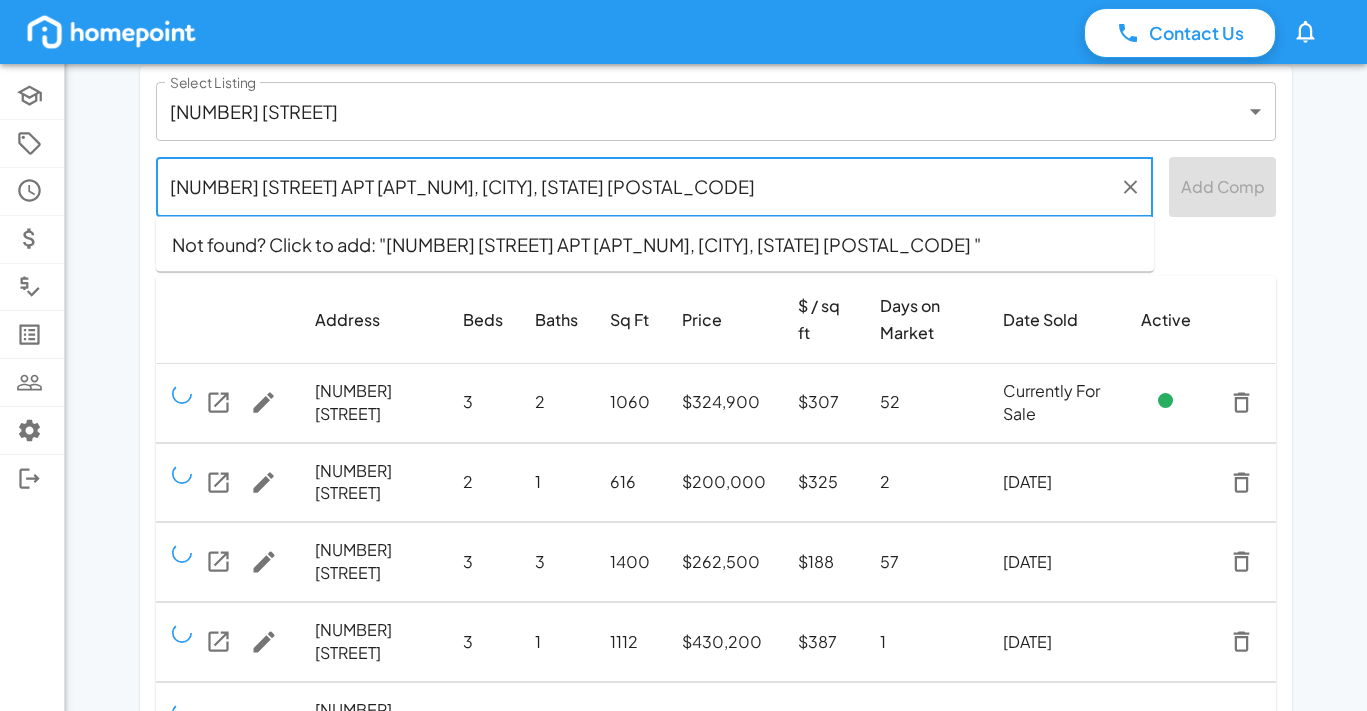 click on "Not found? Click to add: "1720 Valley Ave APT C, Homewood, AL 35209 "" at bounding box center [655, 244] 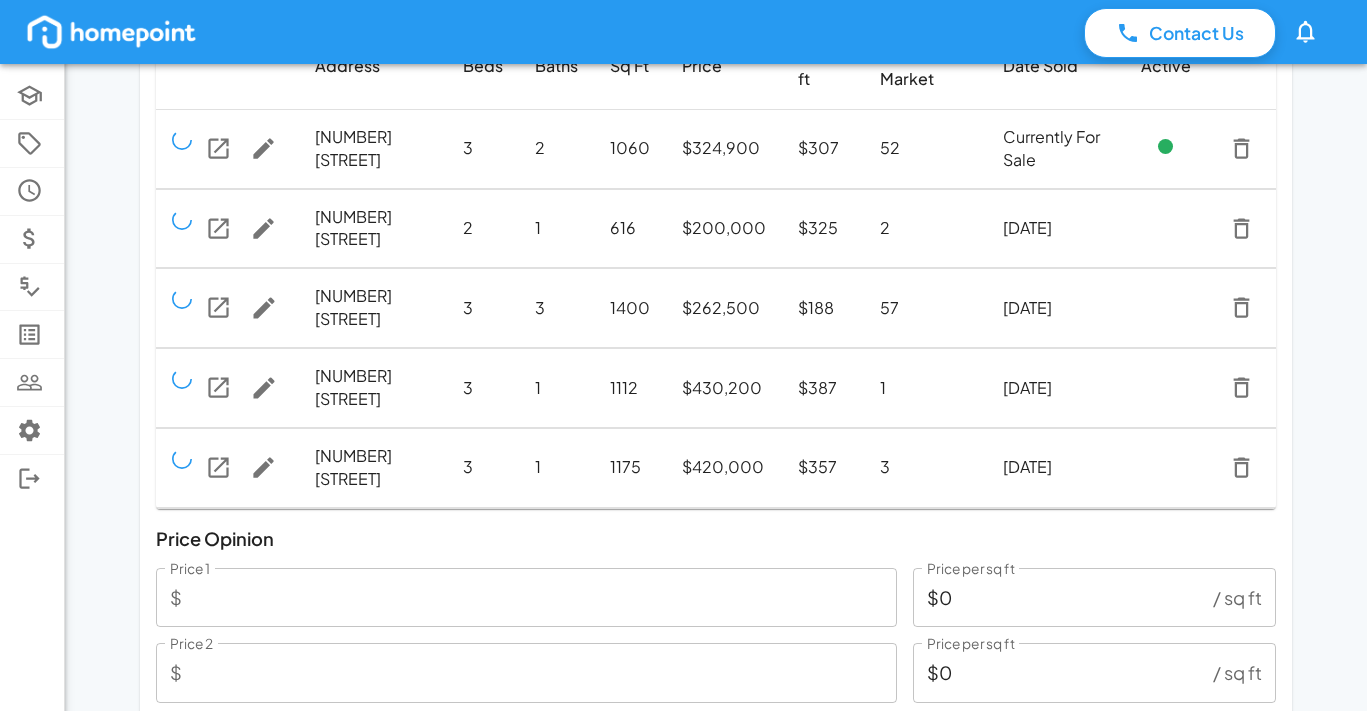 scroll, scrollTop: 0, scrollLeft: 0, axis: both 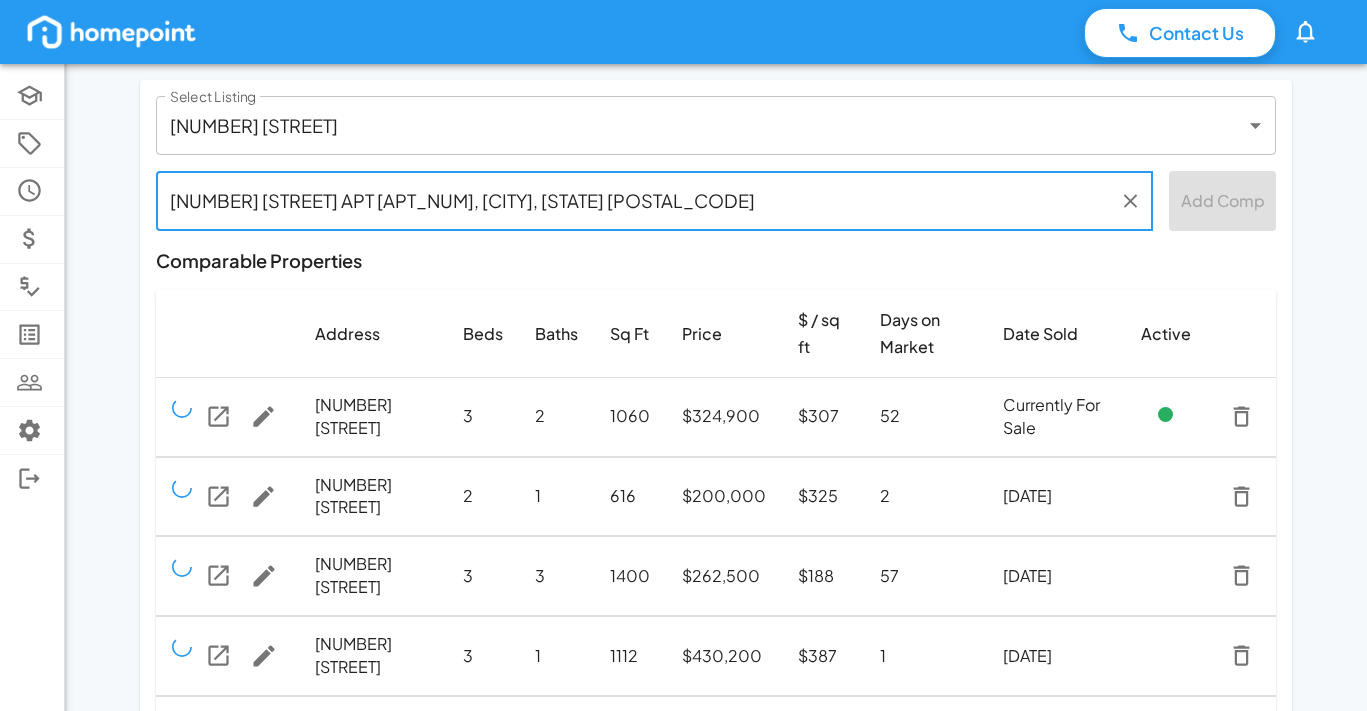click on "1720 Valley Ave APT C, Homewood, AL 35209" at bounding box center (639, 200) 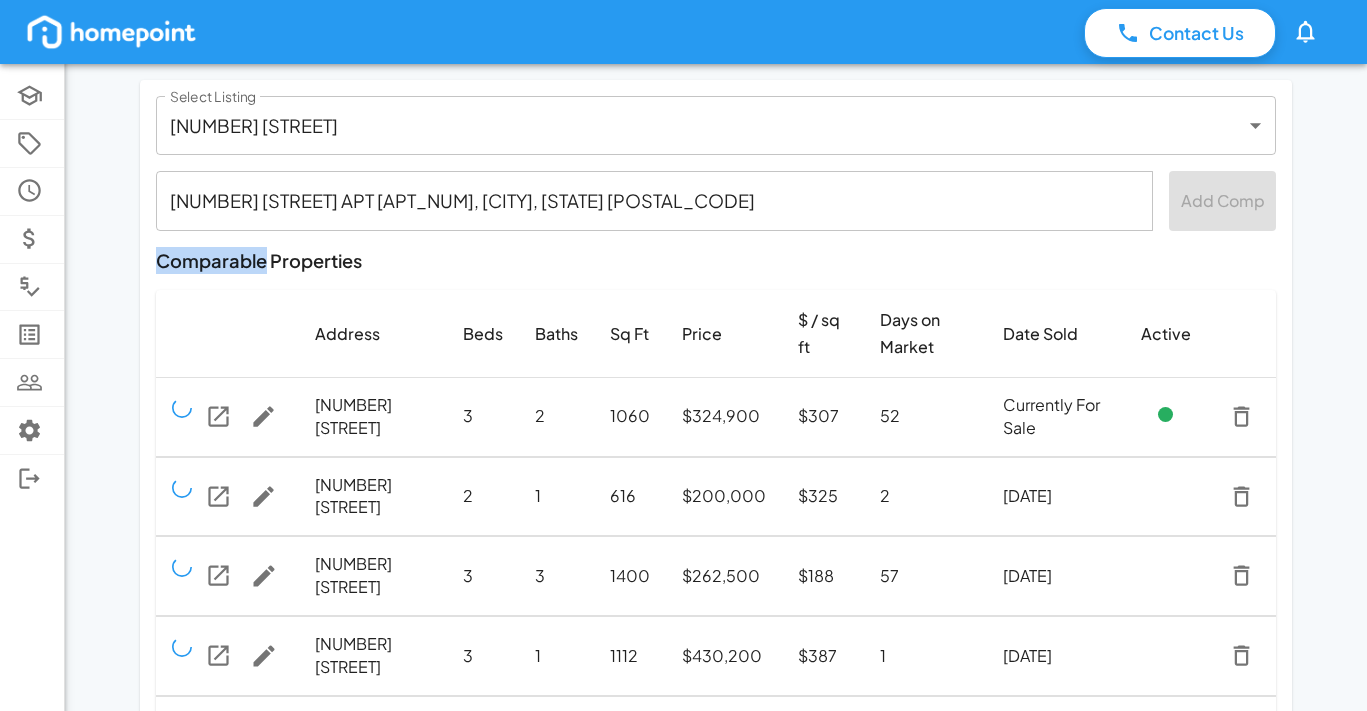 click on "1720 Valley Ave APT C, Homewood, AL 35209 ​ Add Comp" at bounding box center (716, 200) 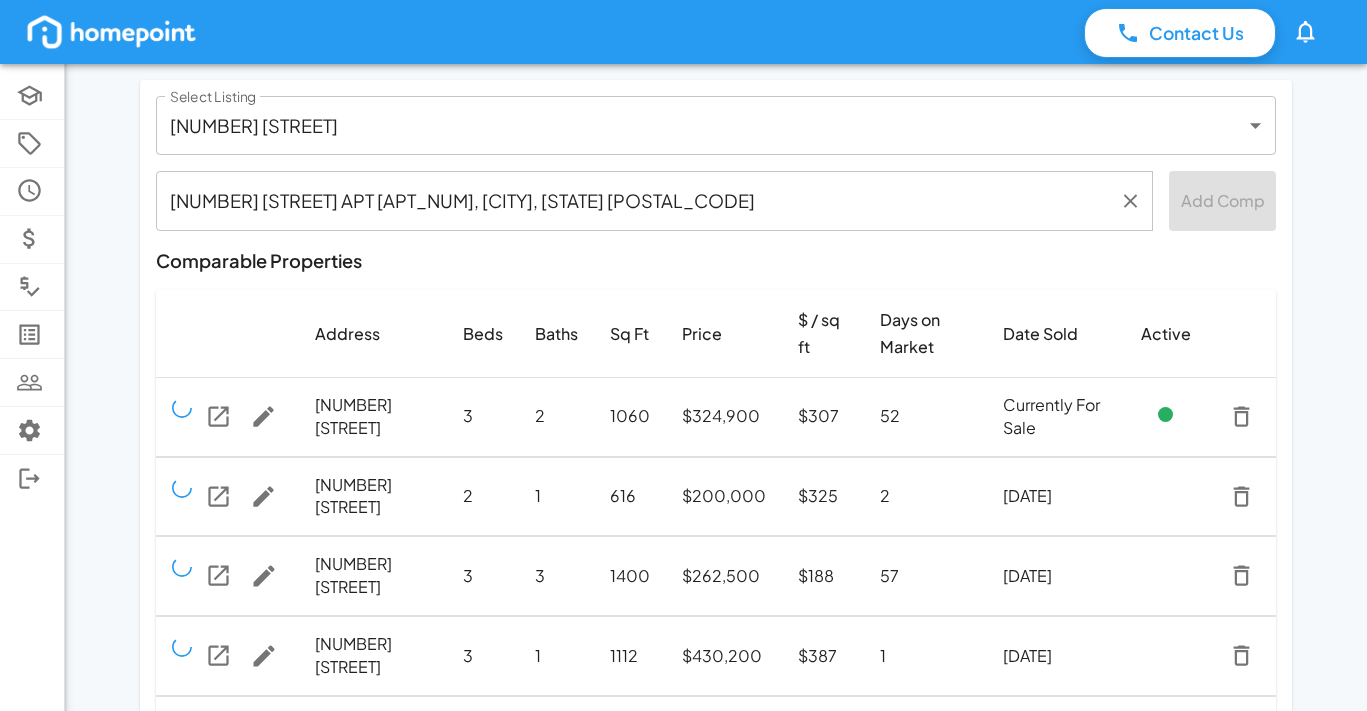 click on "1720 Valley Ave APT C, Homewood, AL 35209" at bounding box center (639, 200) 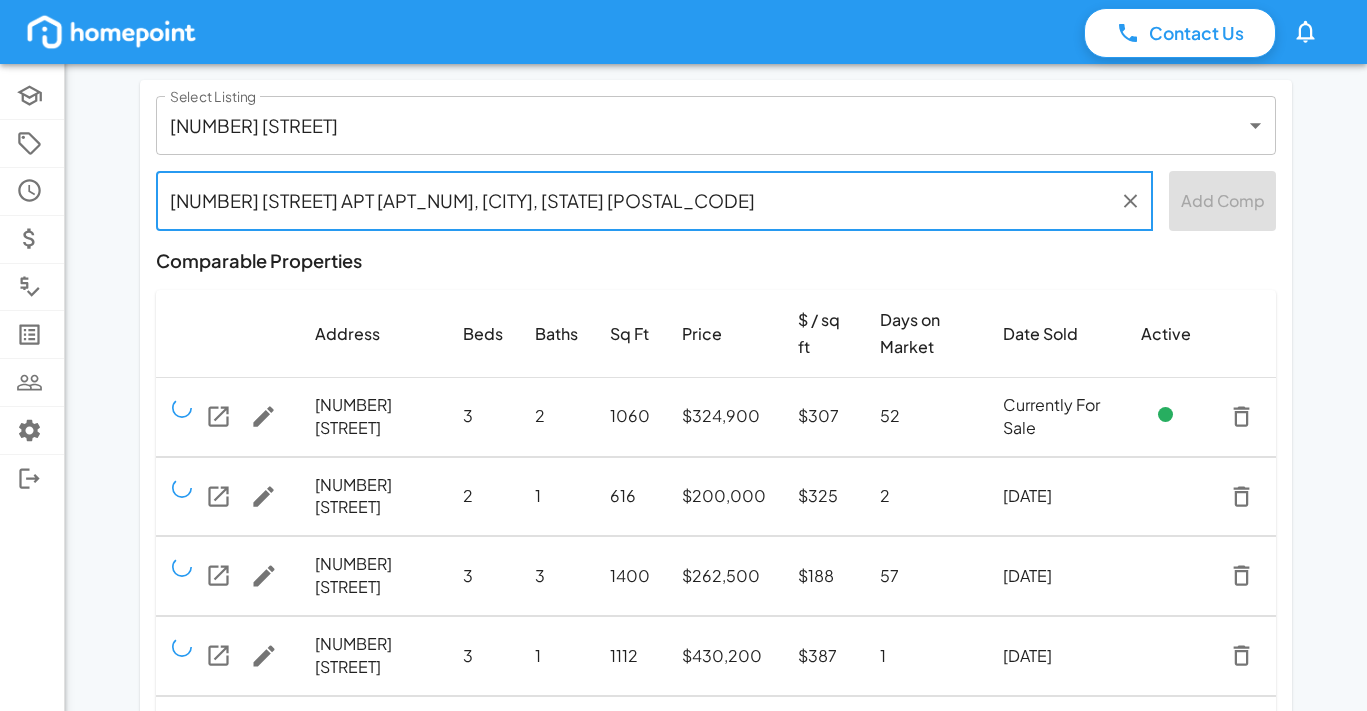 click on "1720 Valley Ave APT C, Homewood, AL 35209" at bounding box center (639, 200) 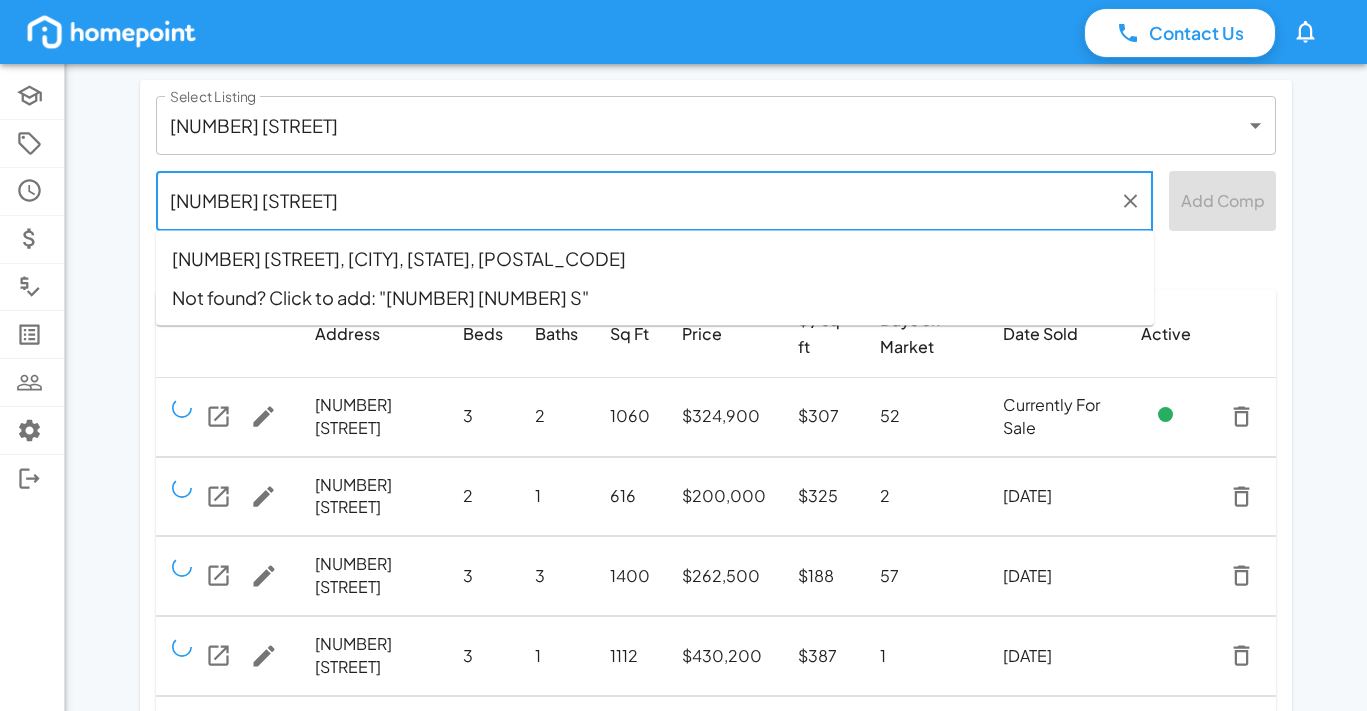 click on "1622 26th Ave S, Birmingham, AL, 35209" at bounding box center [655, 258] 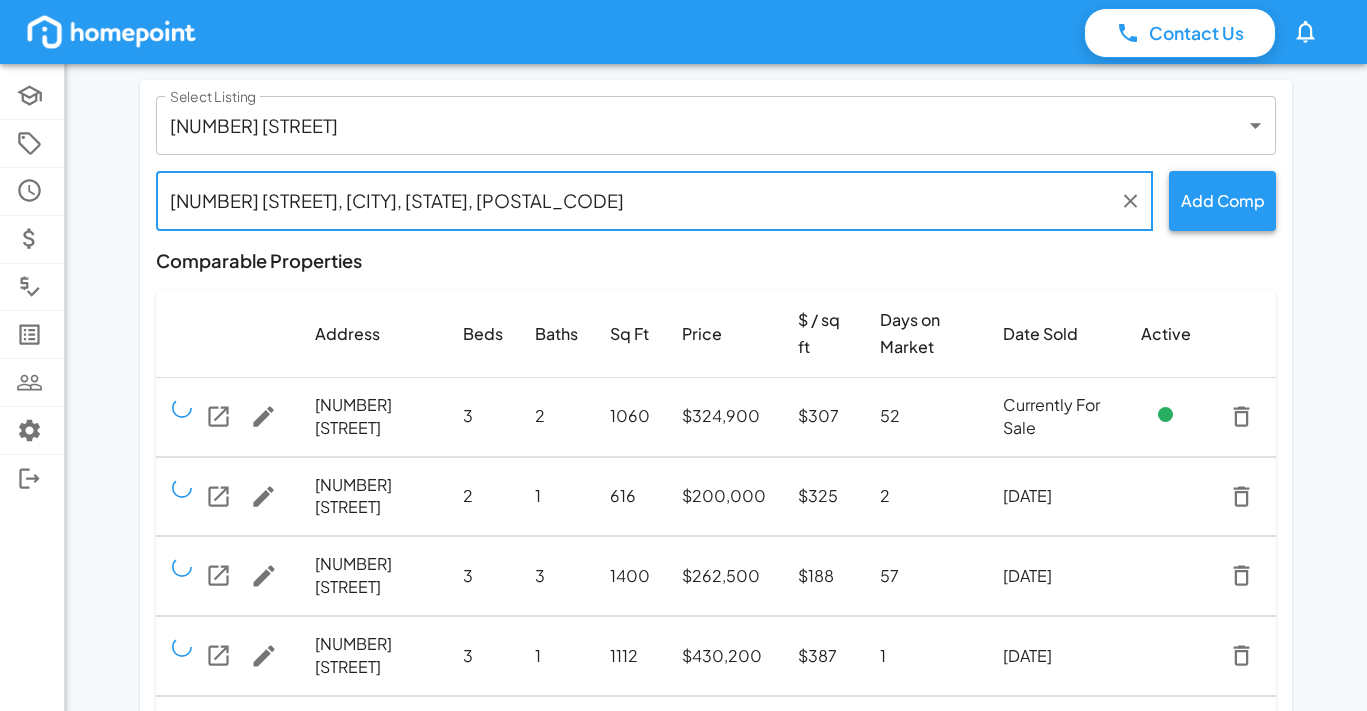 type on "1622 26th Ave S, Birmingham, AL, 35209" 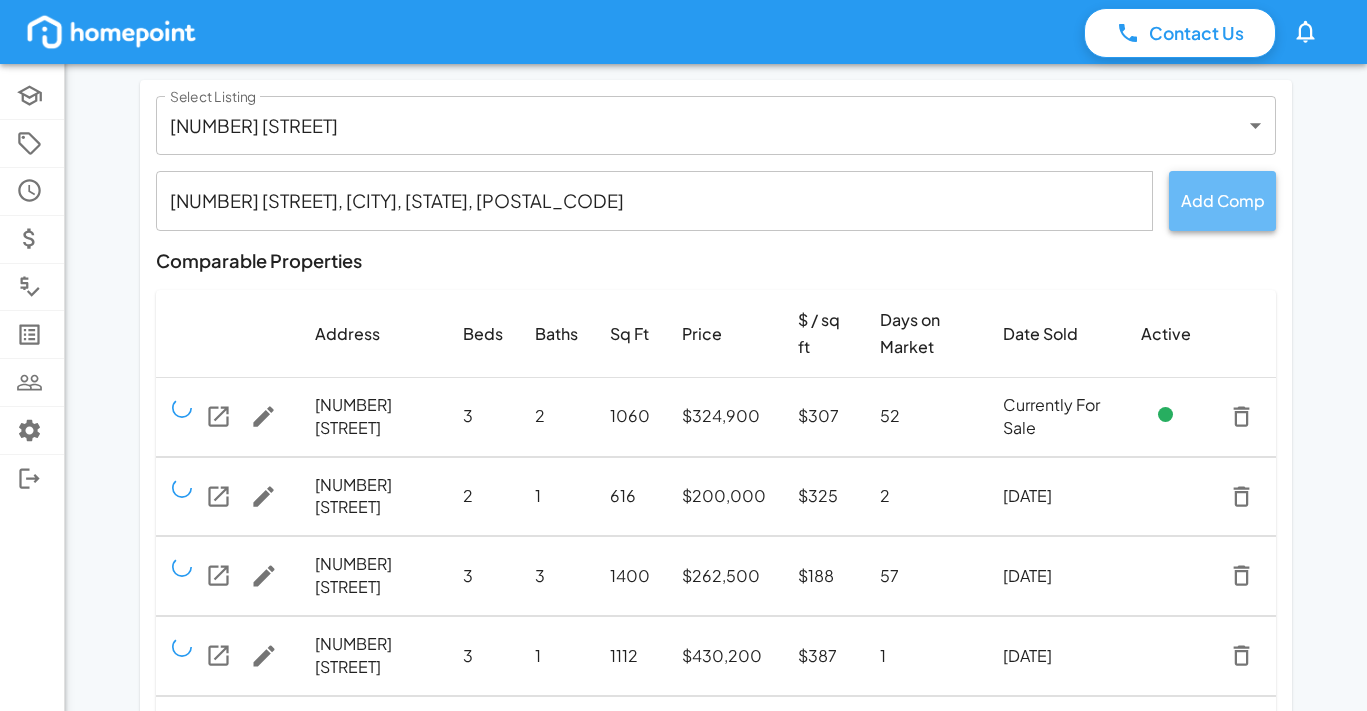 click on "Add Comp" at bounding box center [1222, 200] 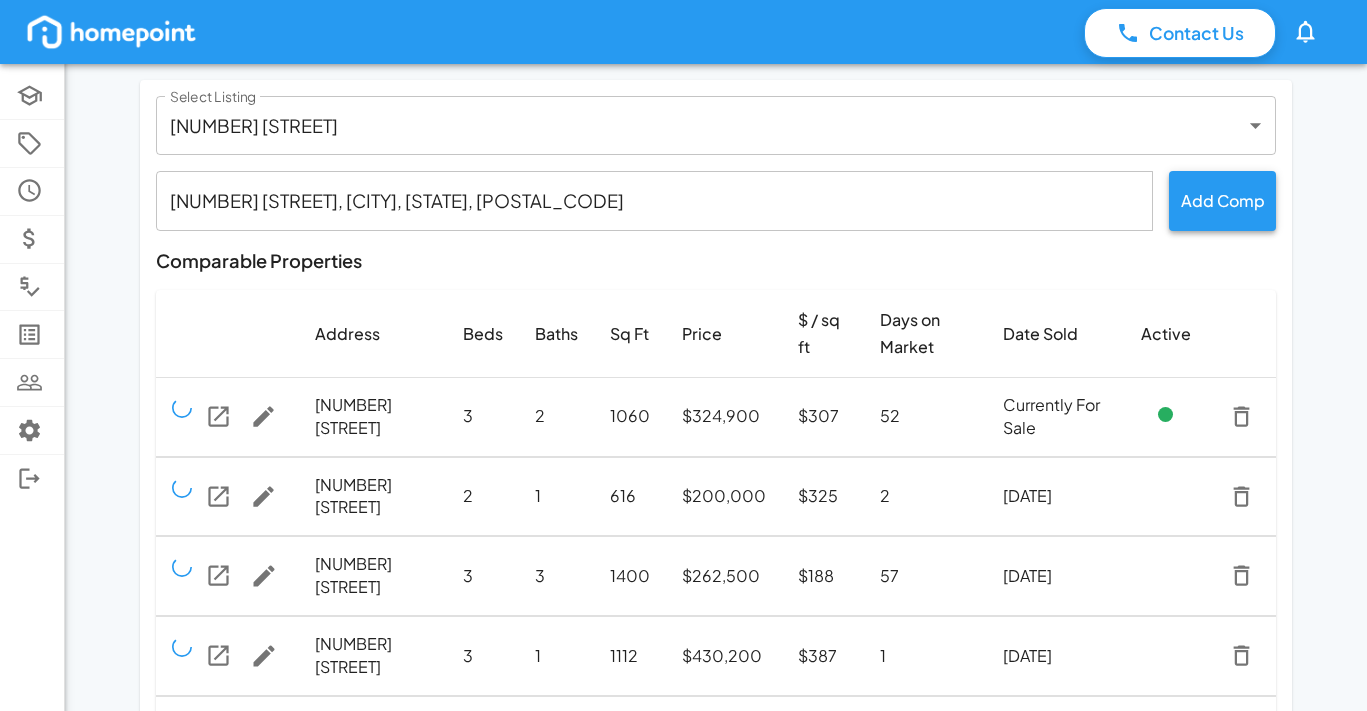 type 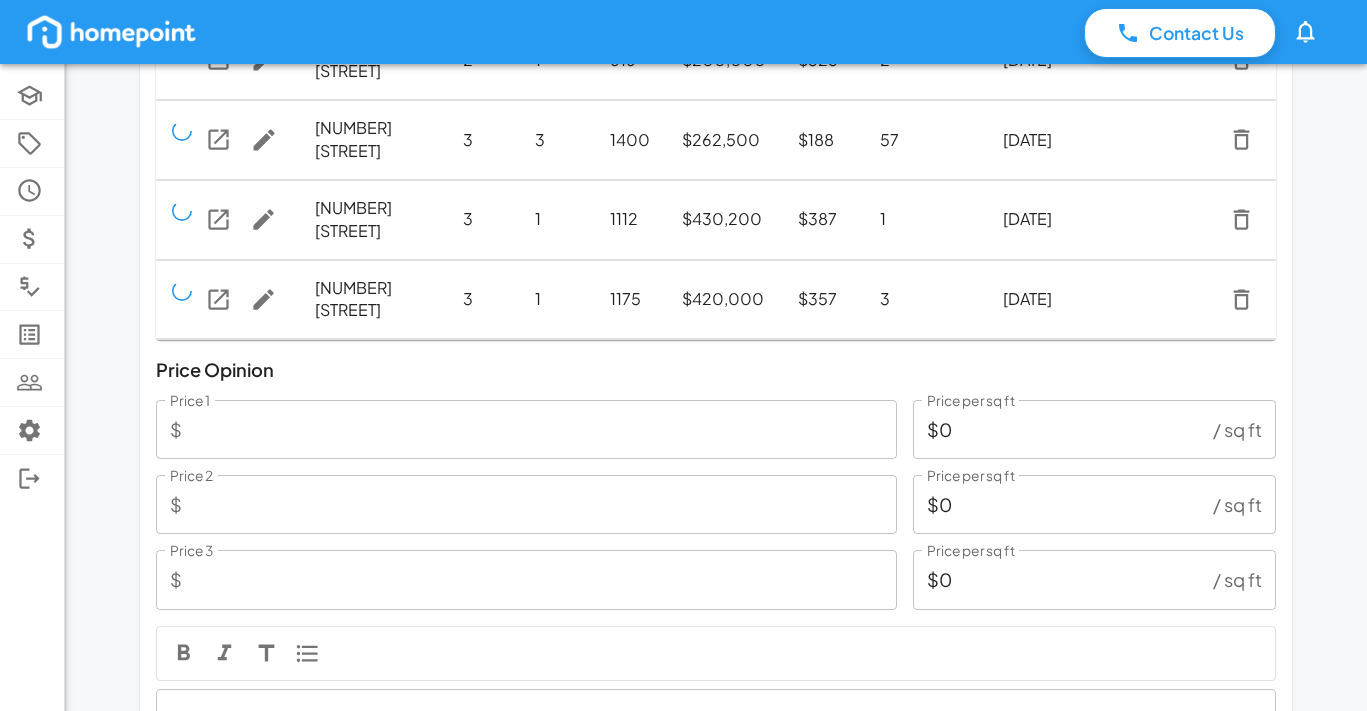 scroll, scrollTop: 535, scrollLeft: 0, axis: vertical 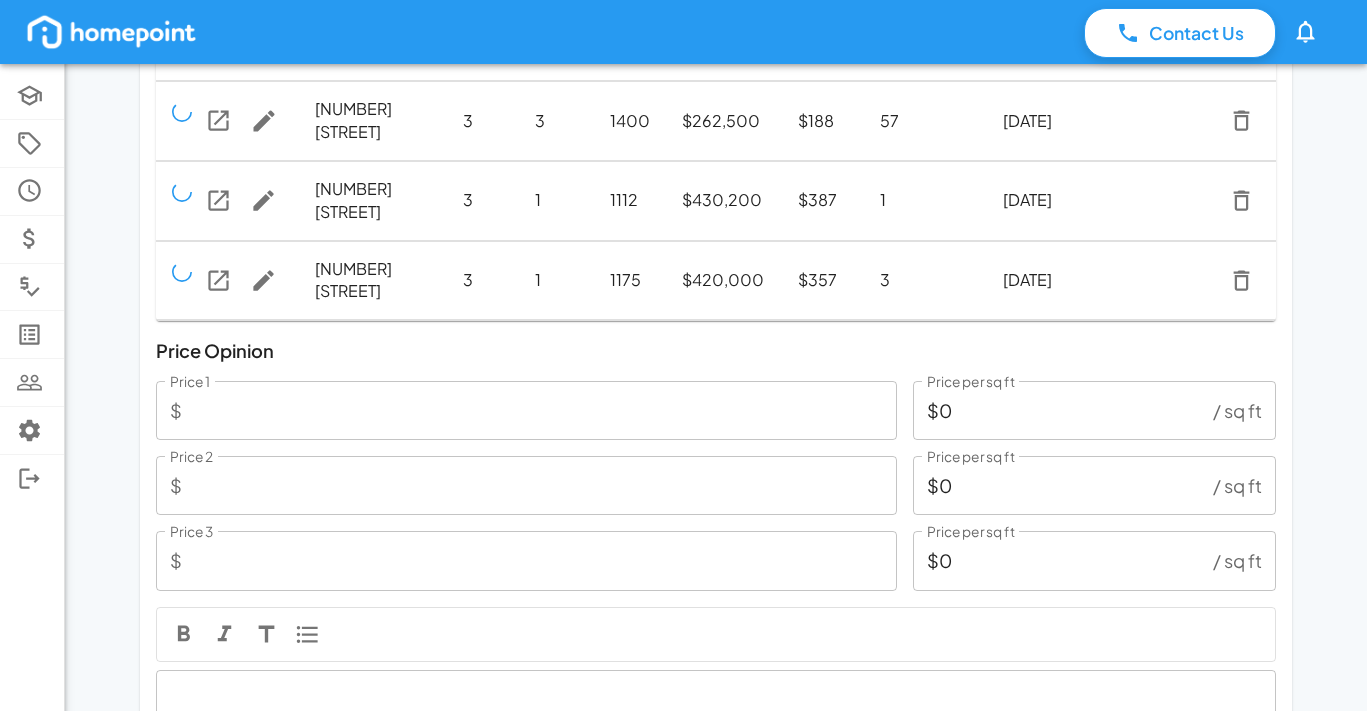 click on "$0" at bounding box center (1059, 410) 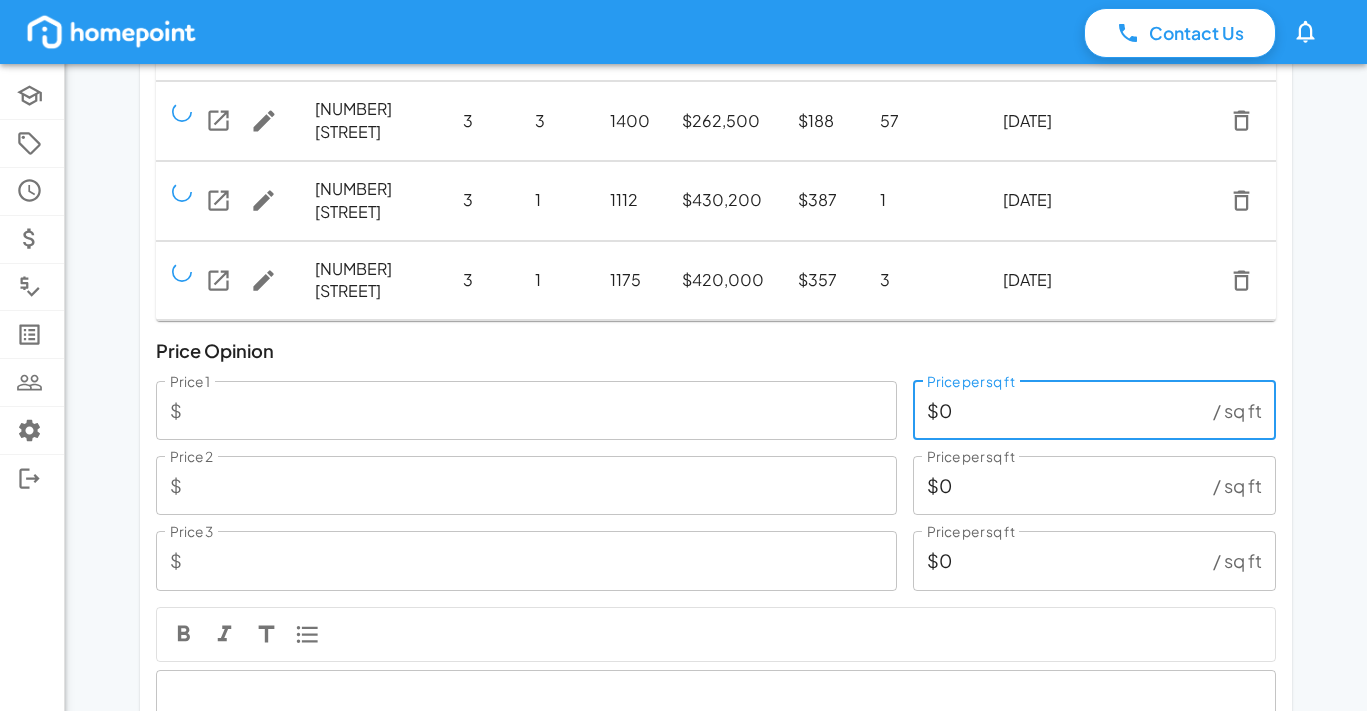 click on "$0" at bounding box center [1059, 410] 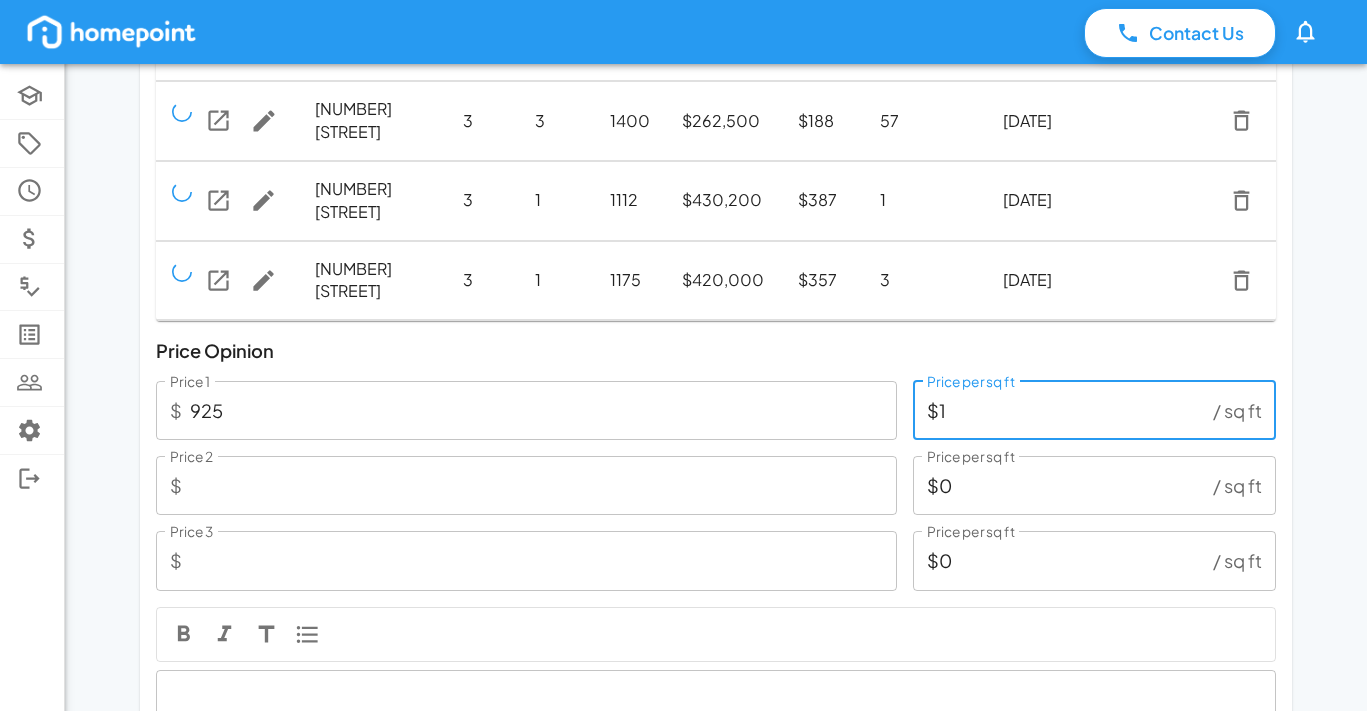 type on "13,875" 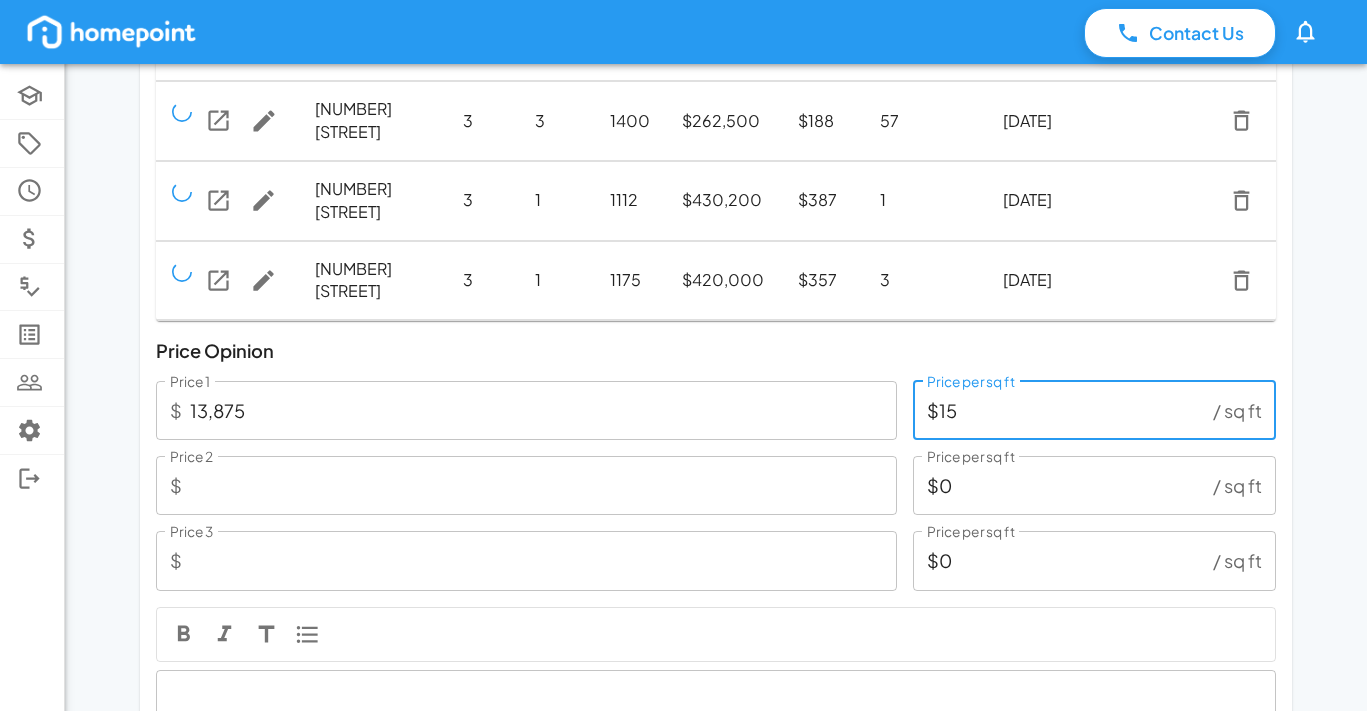 type on "145,225" 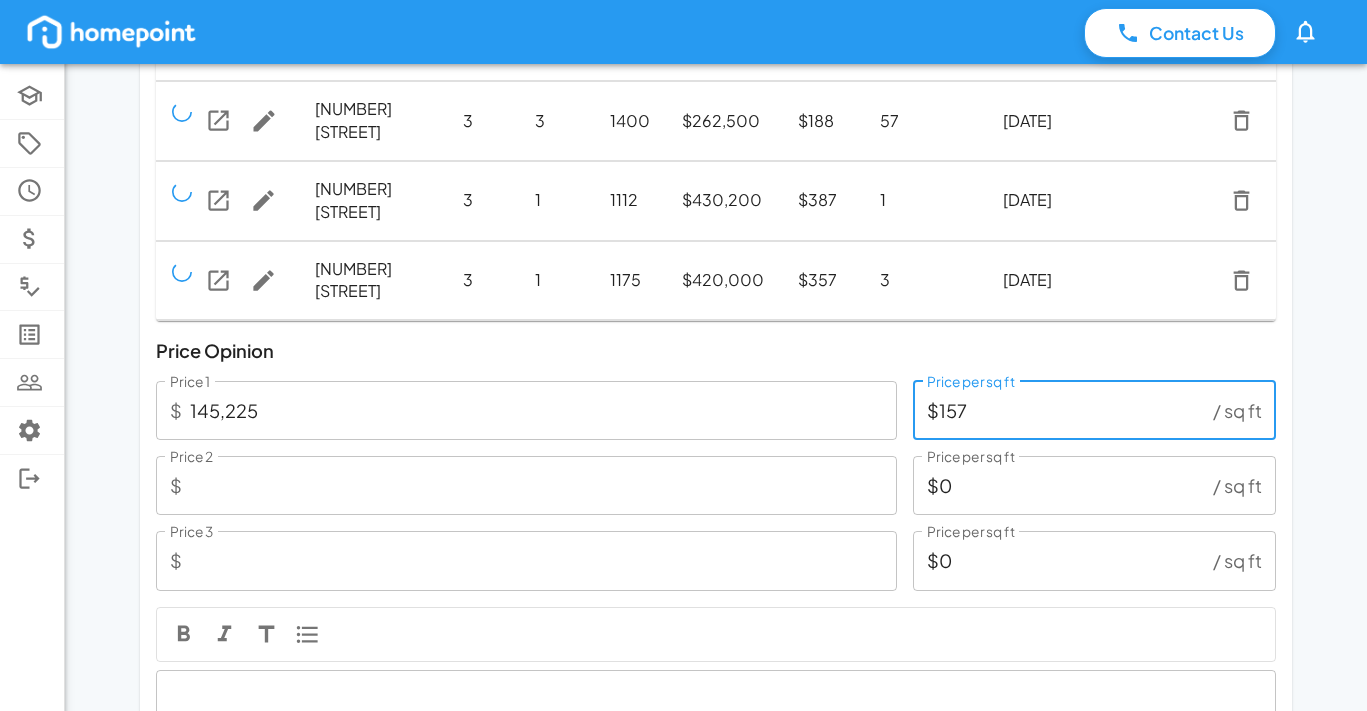 type on "13,875" 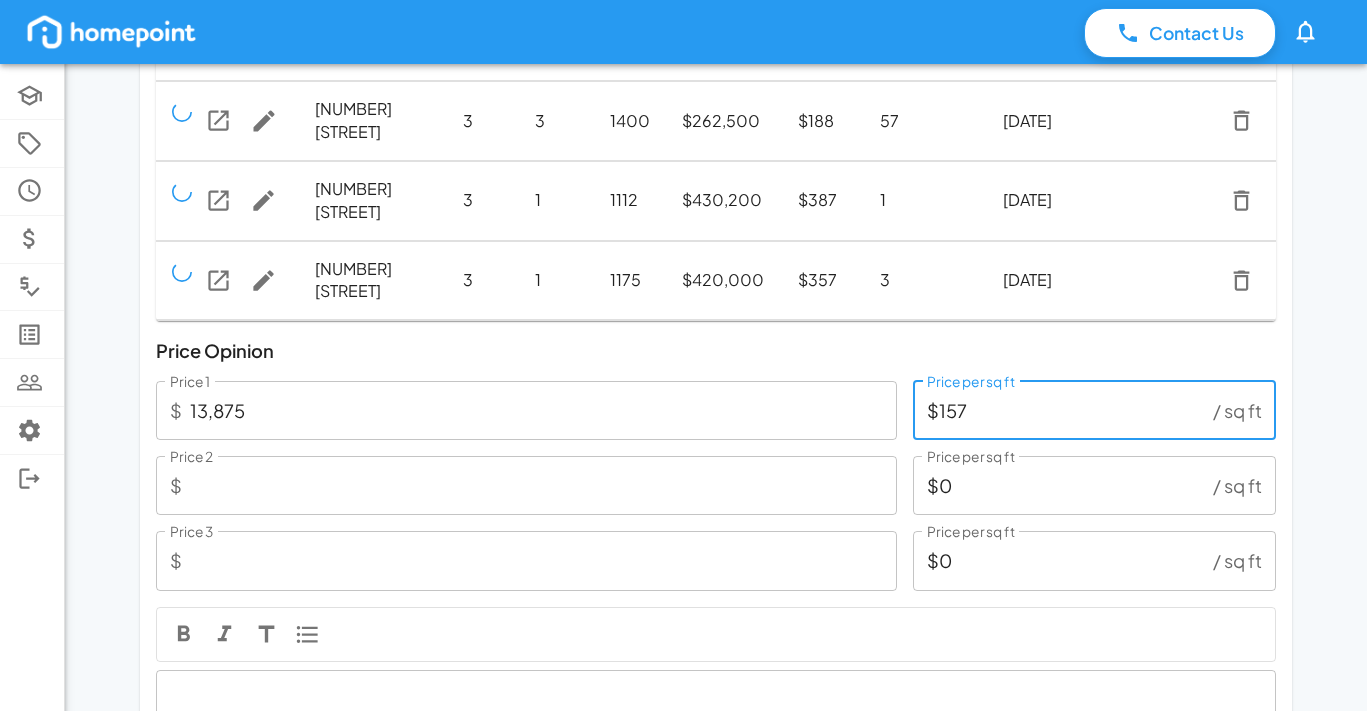 type on "$15" 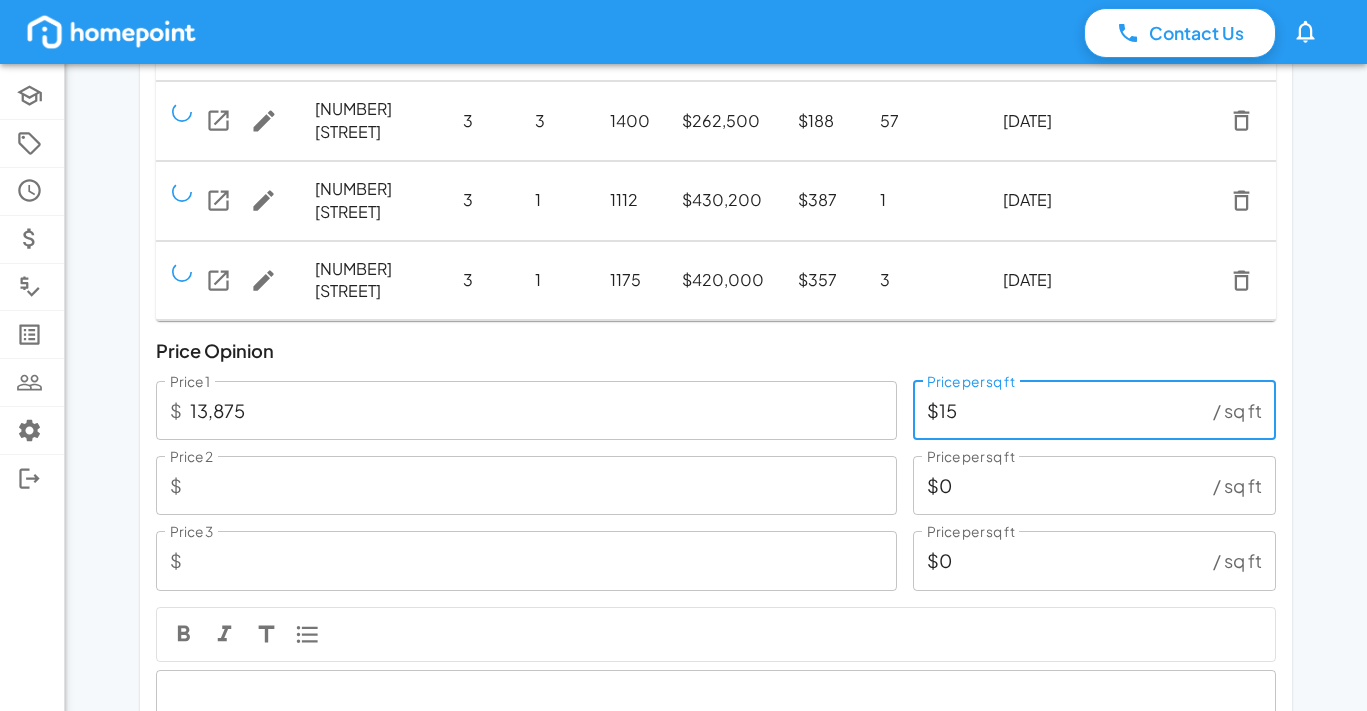 type on "925" 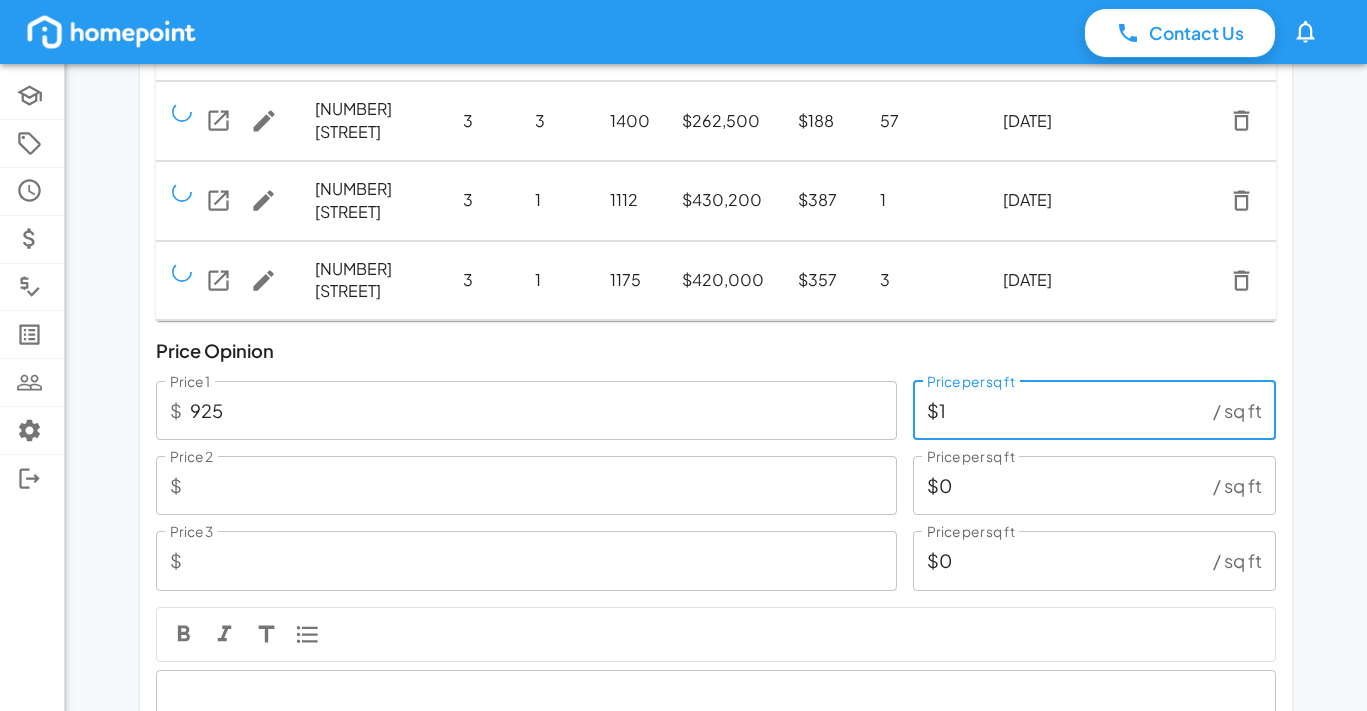 type on "0" 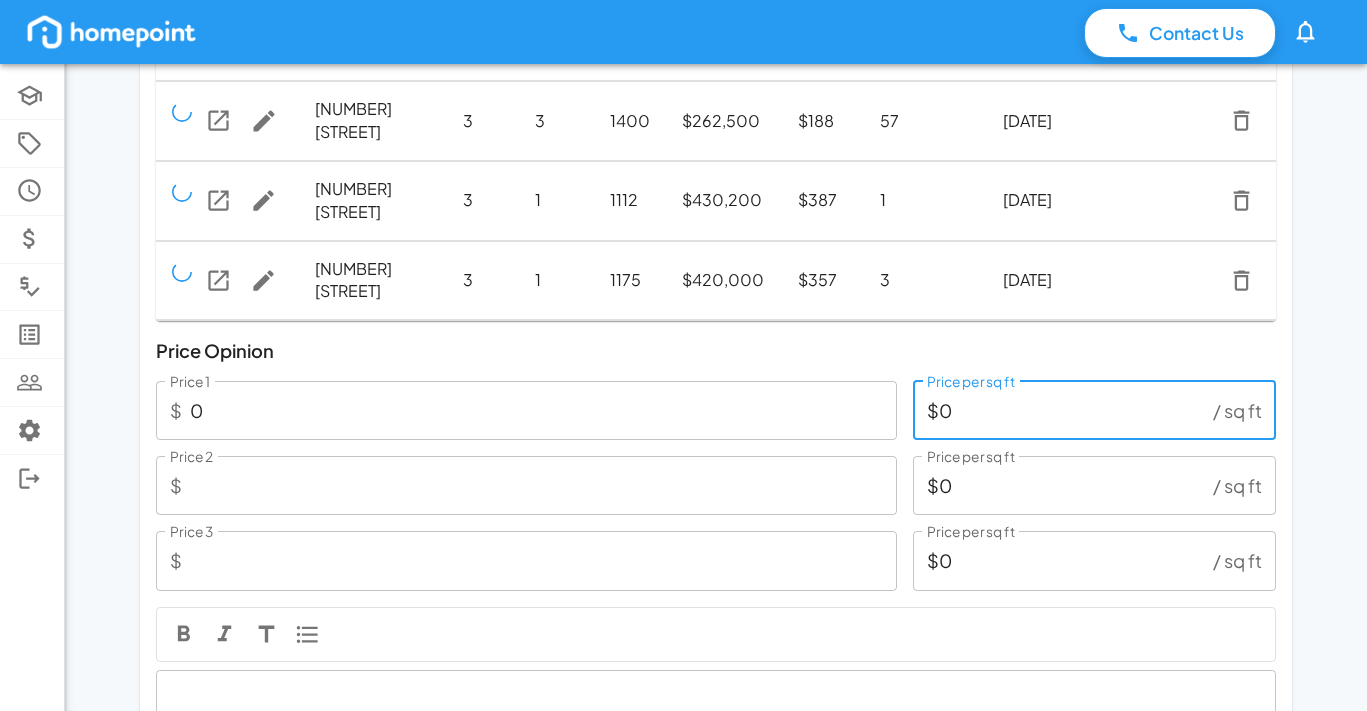 type on "$0" 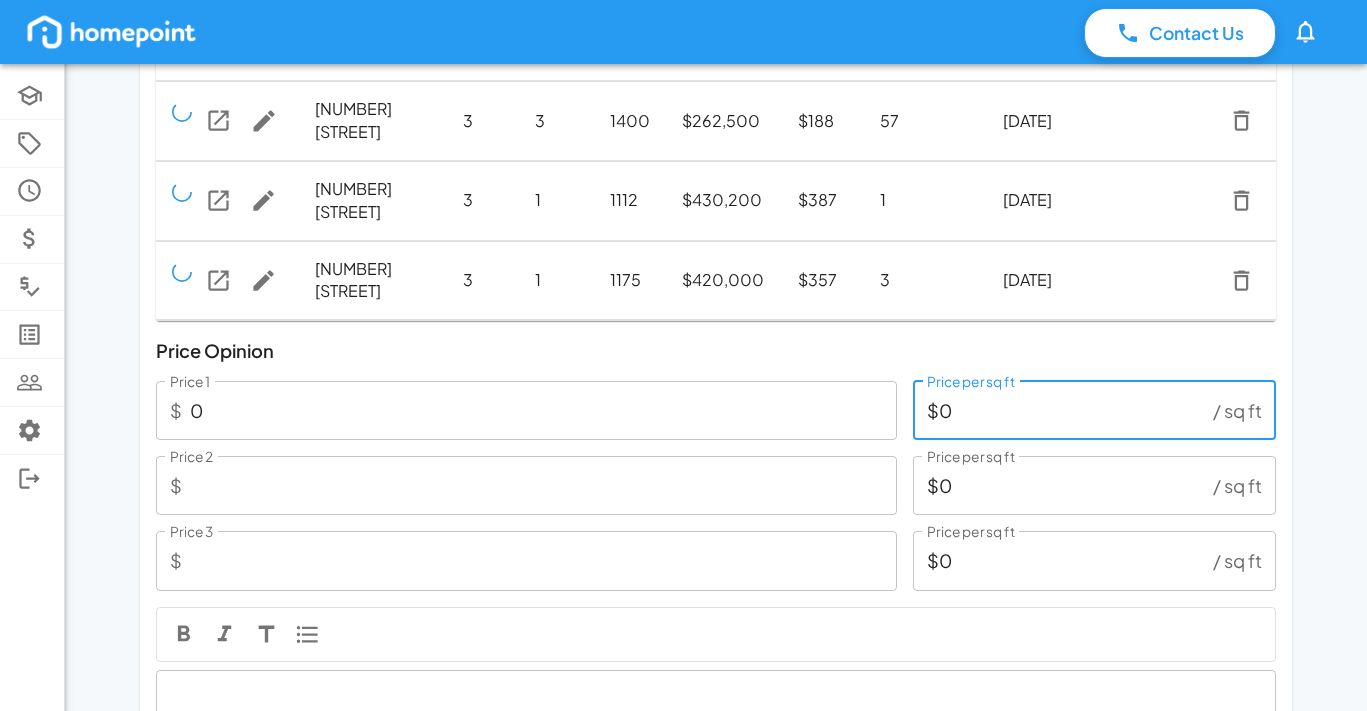 type on "$2" 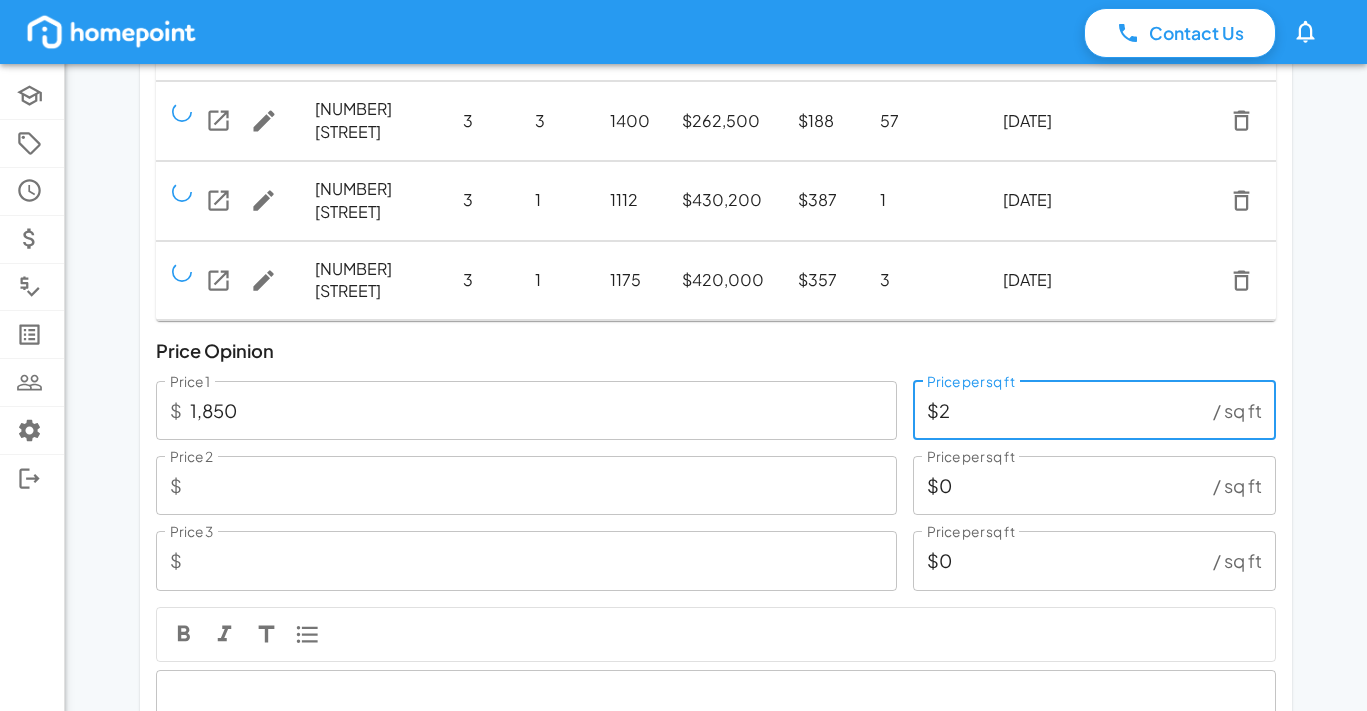 type on "18,500" 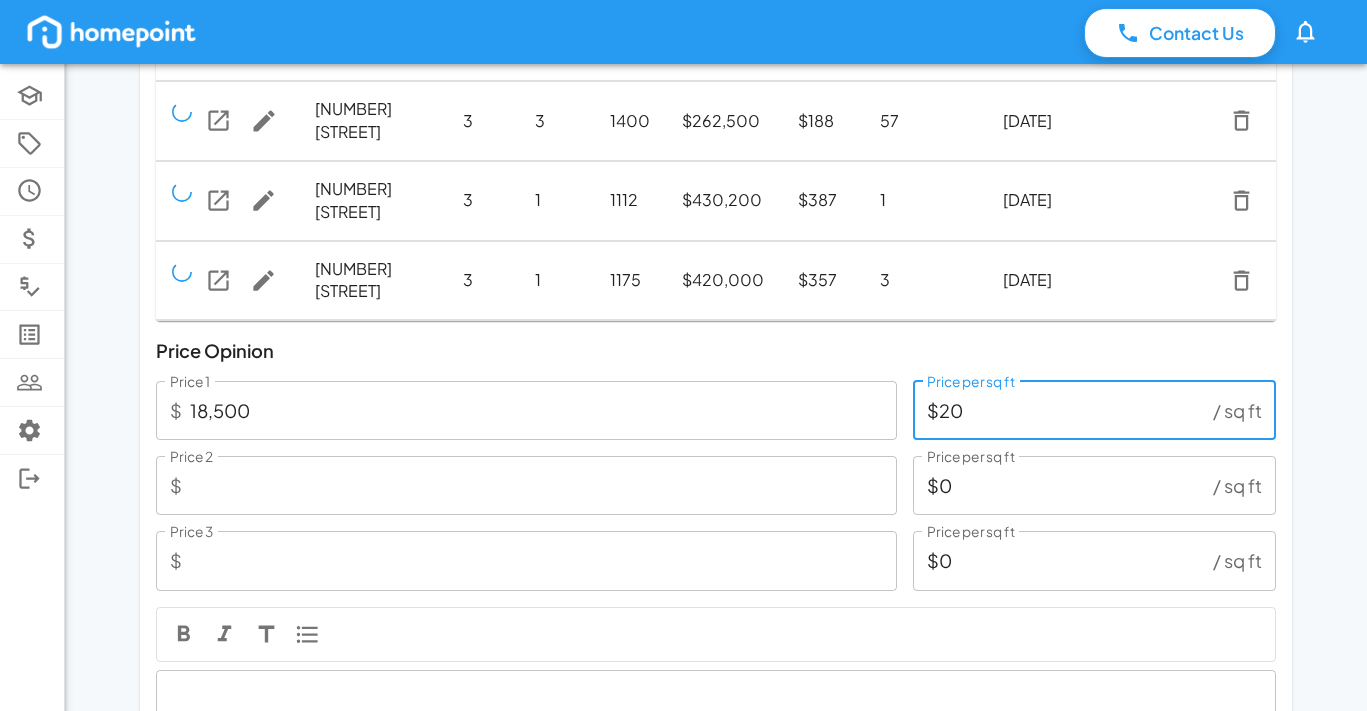 type on "185,000" 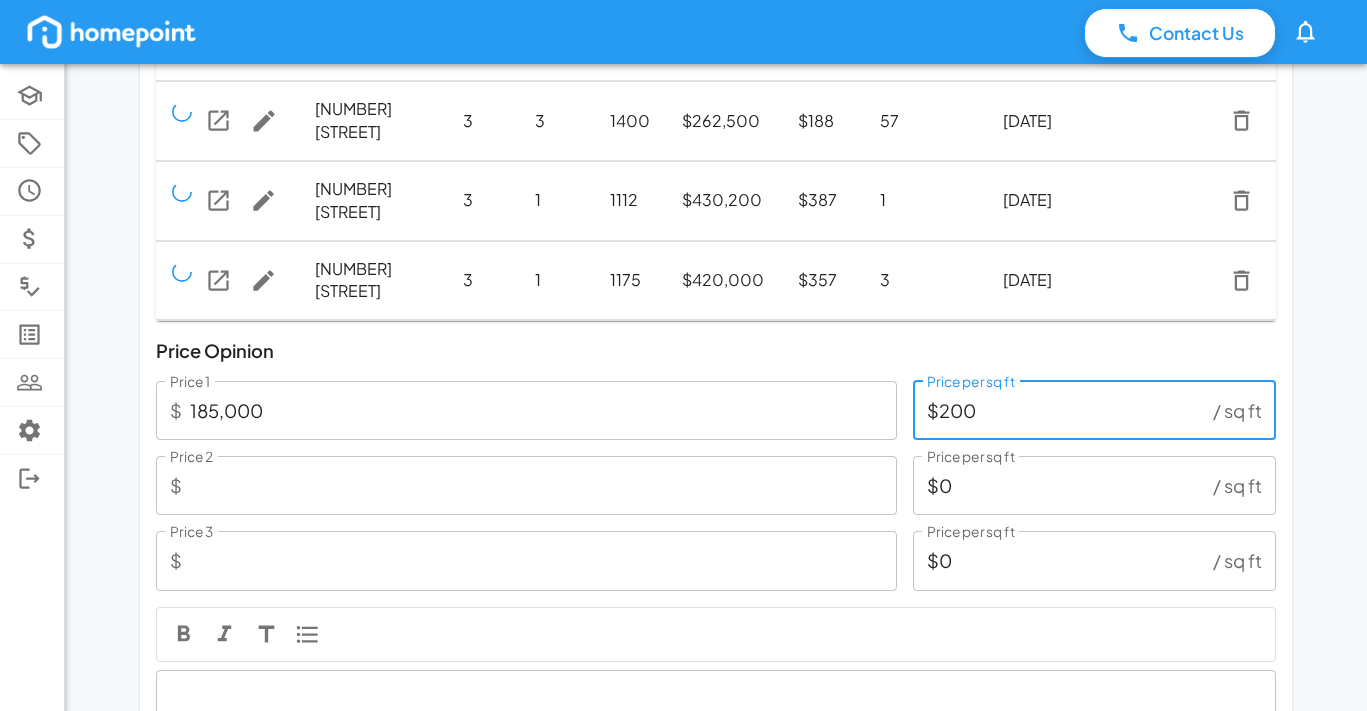 type on "18,500" 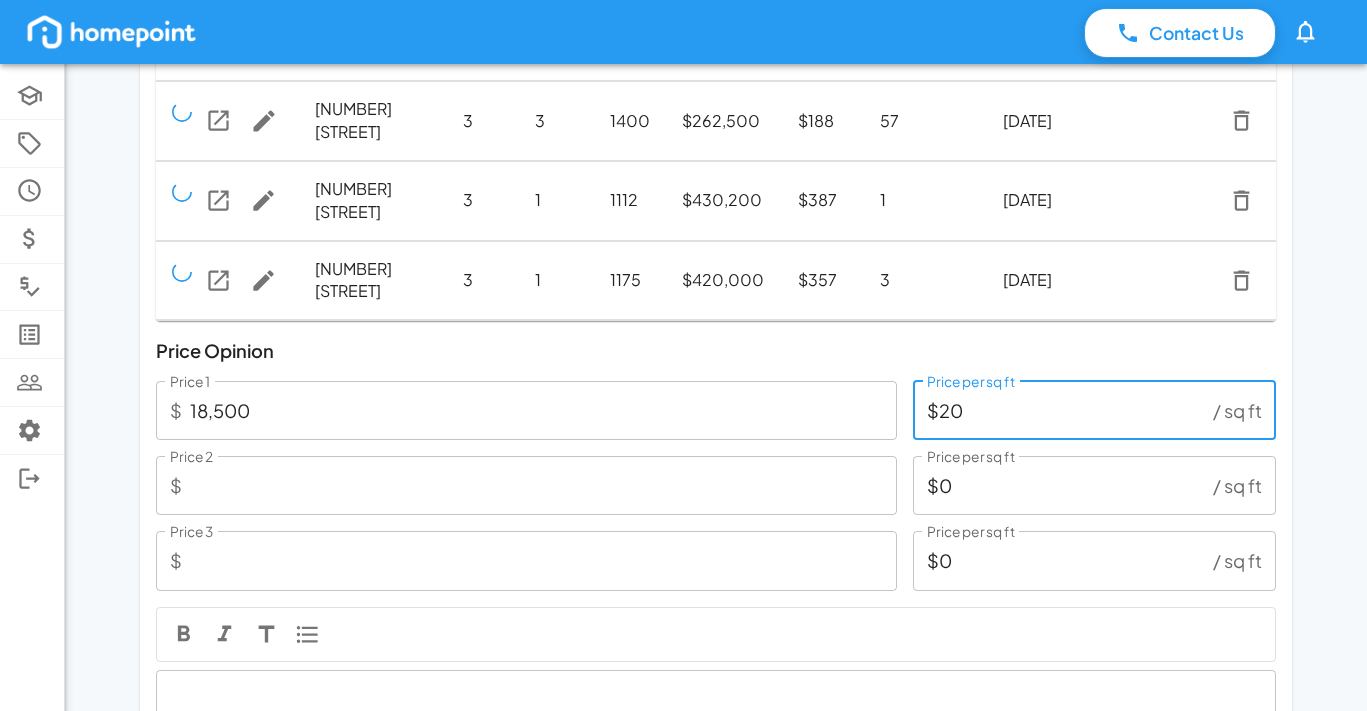 type on "1,850" 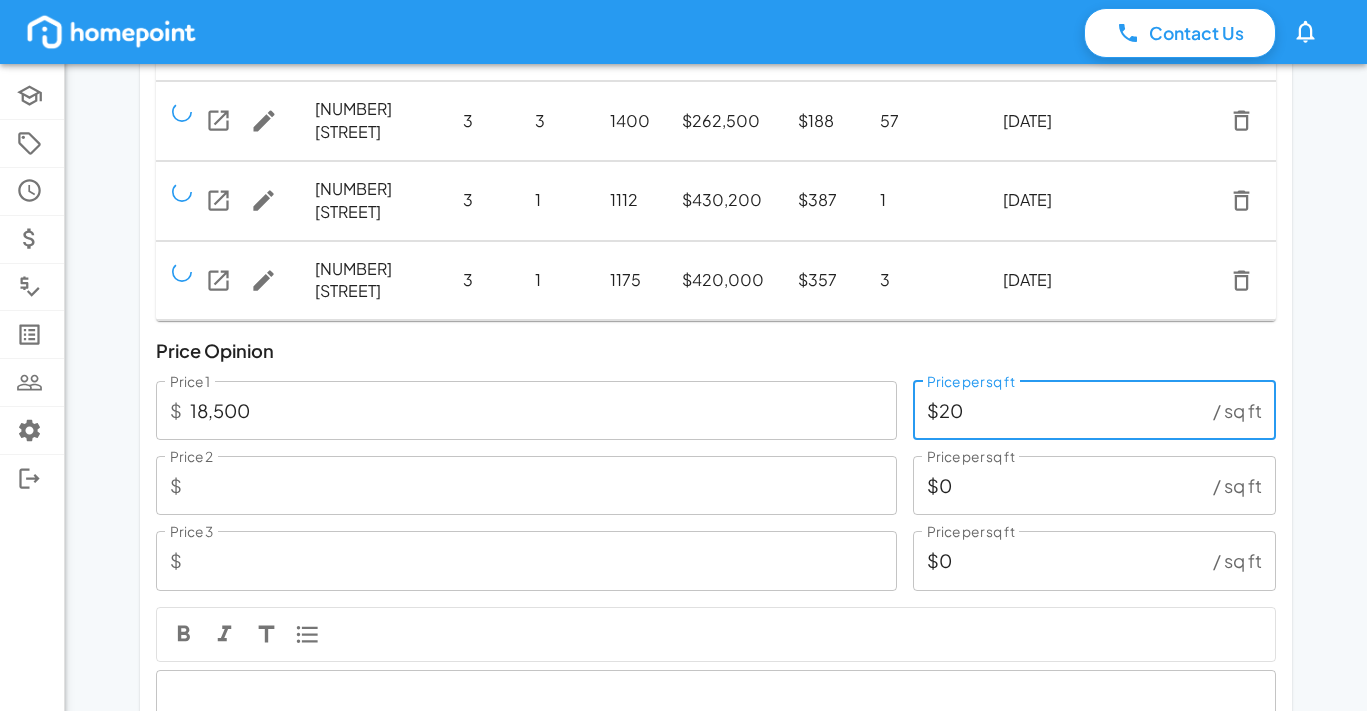 type on "$2" 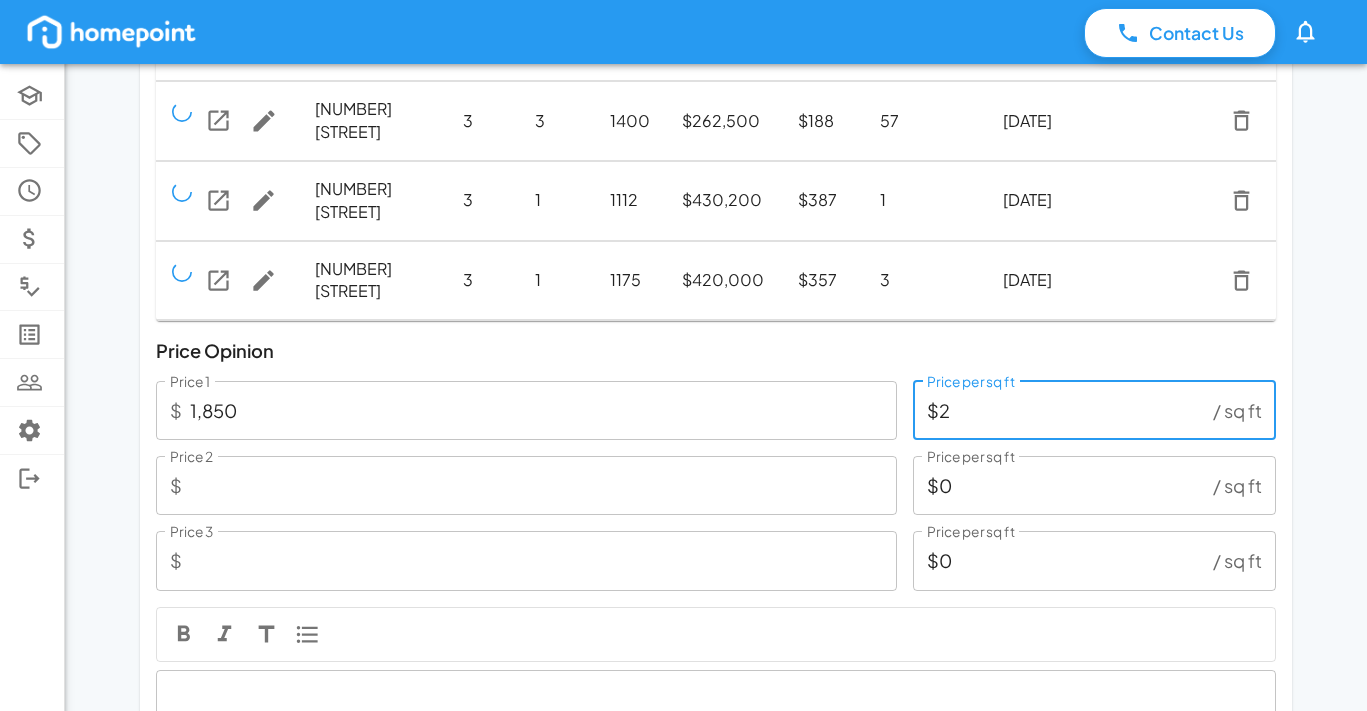 type on "0" 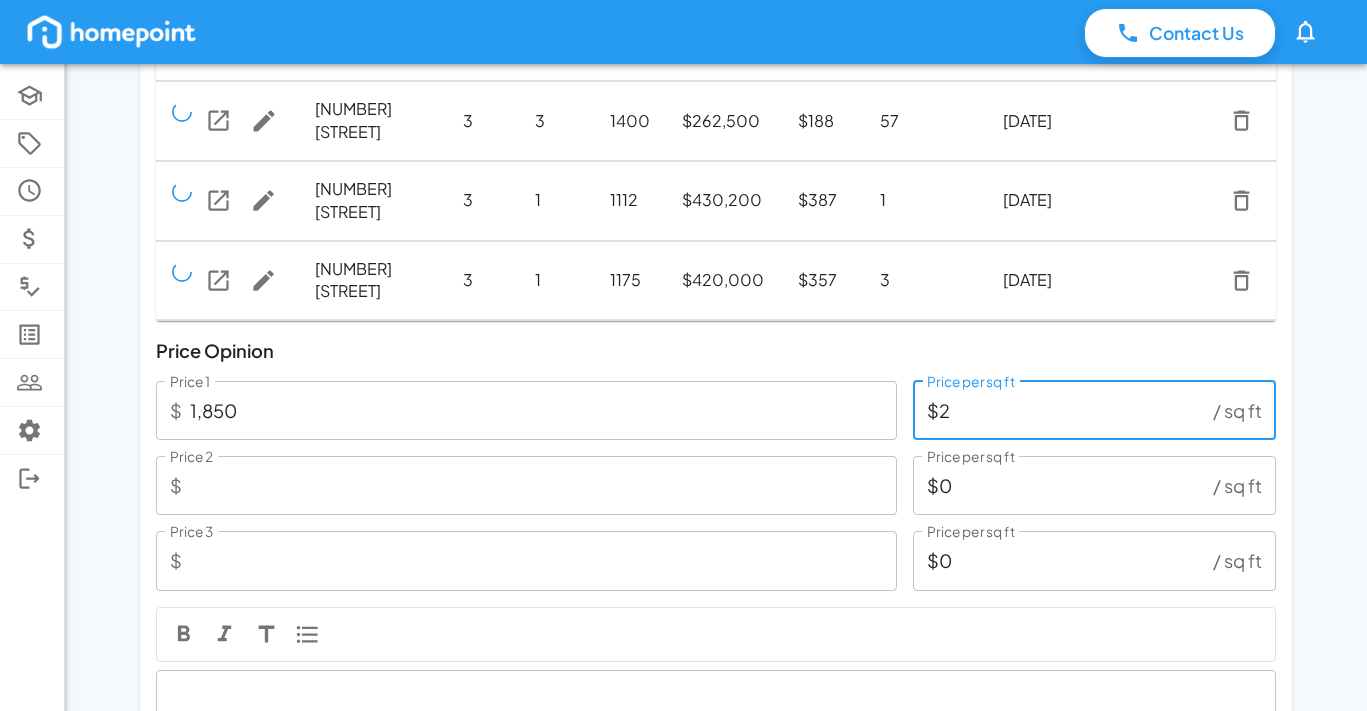 type on "$0" 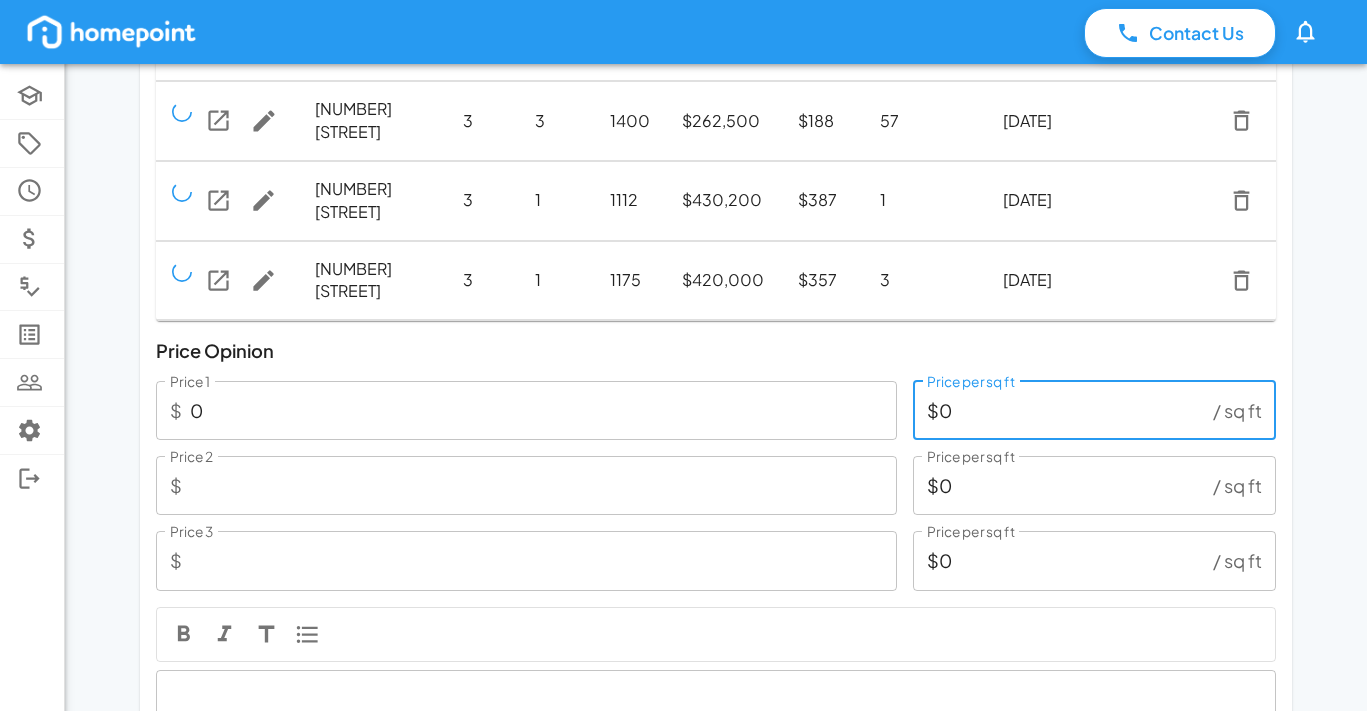 type on "1,850" 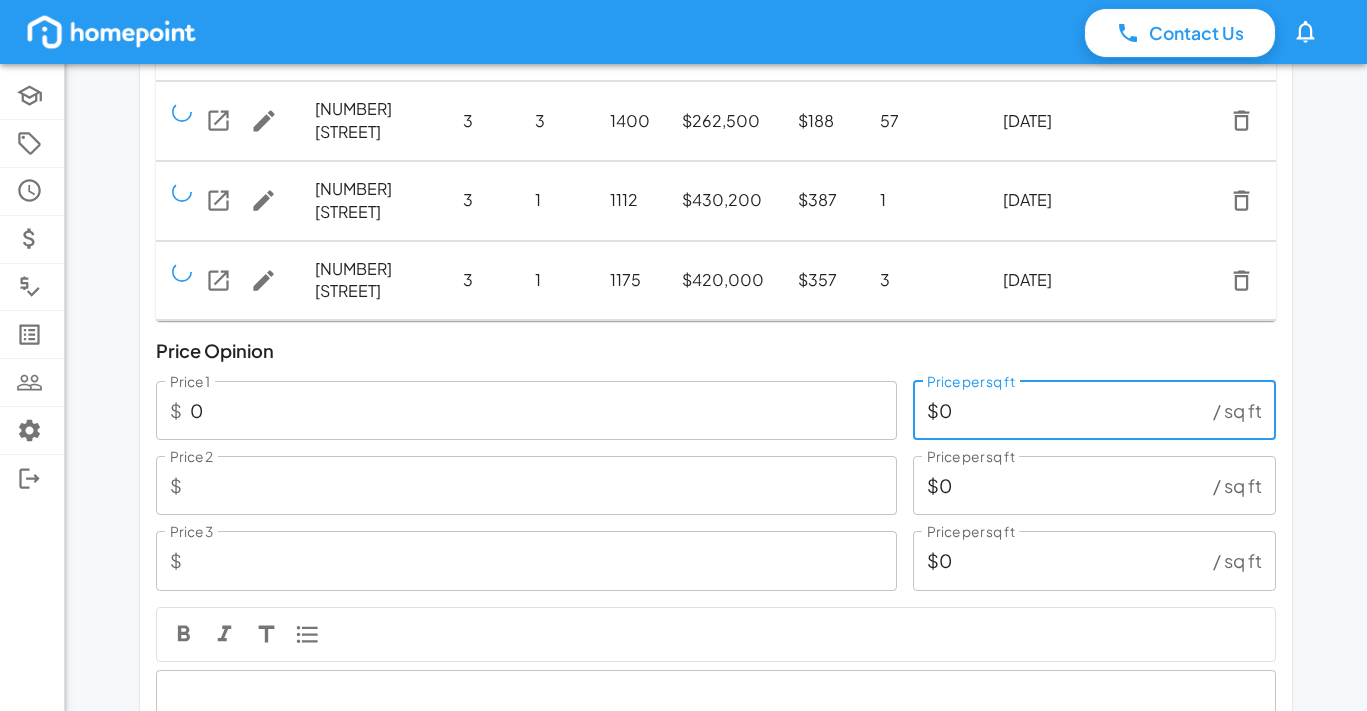 type on "$2" 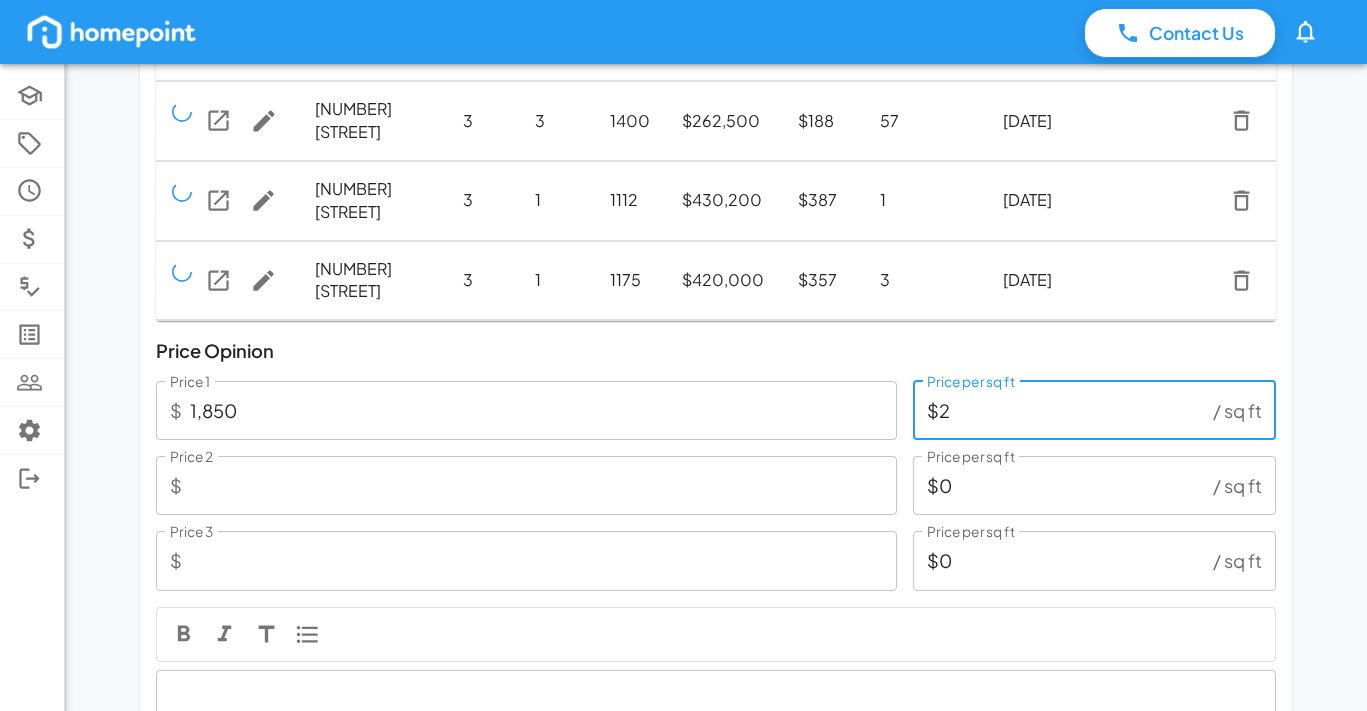 type on "23,125" 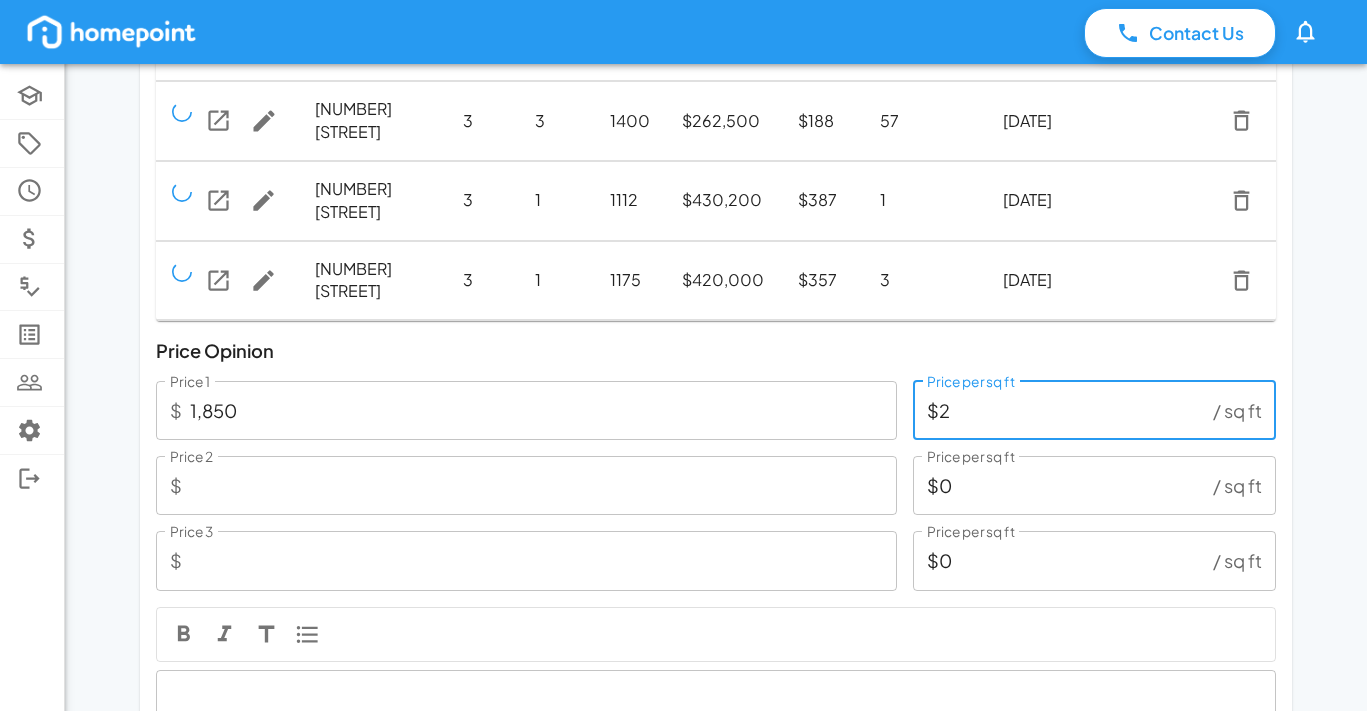 type on "$25" 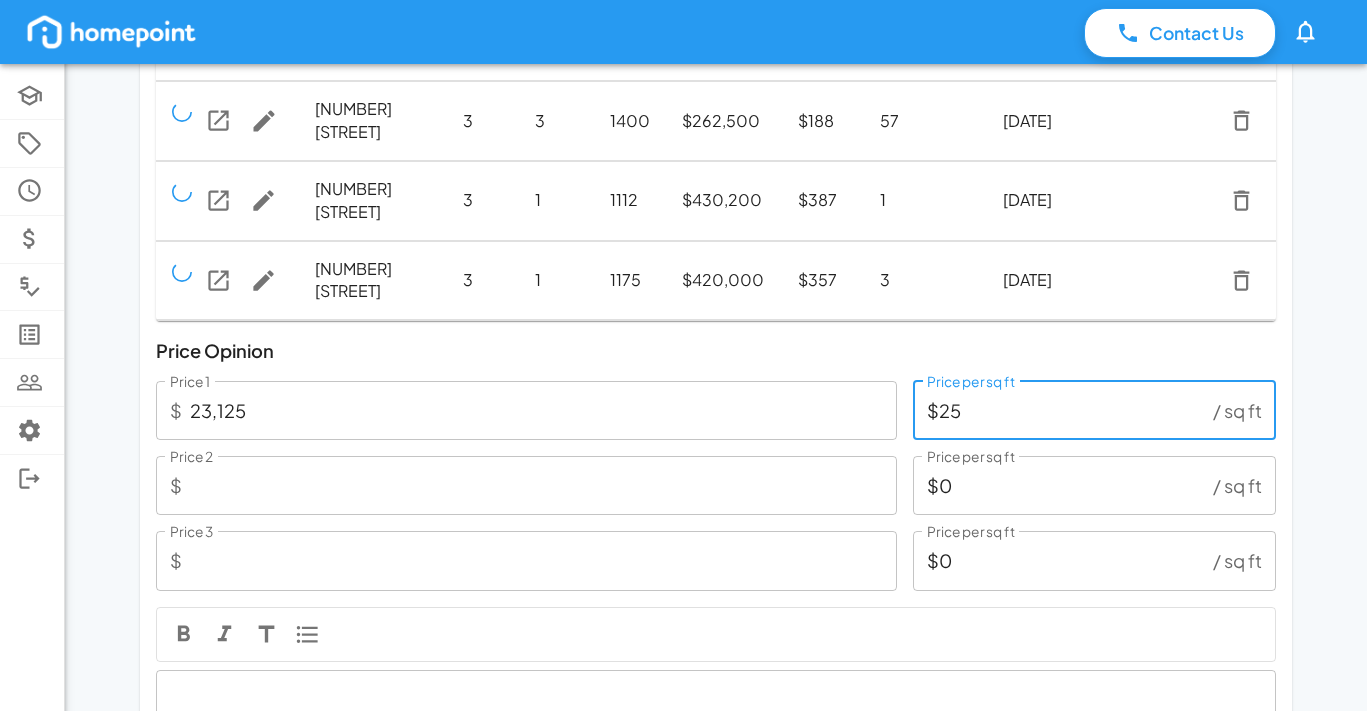 type on "231,250" 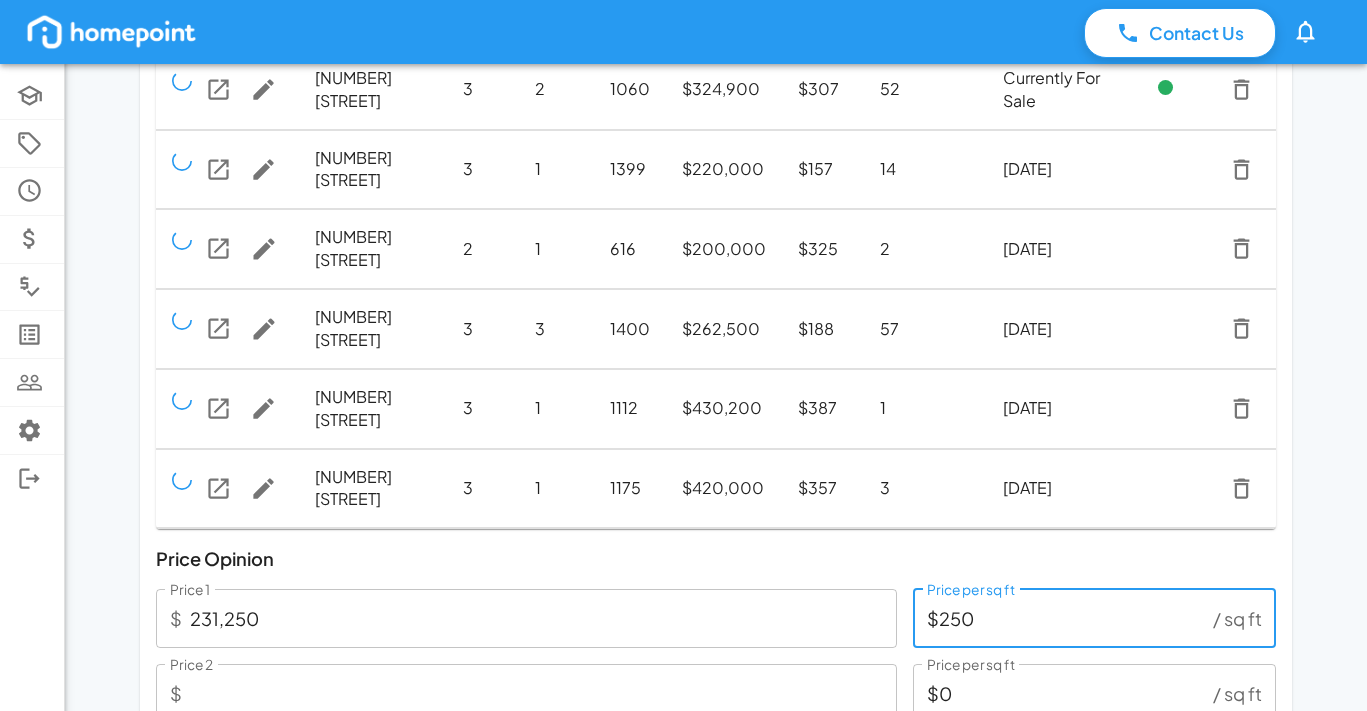 scroll, scrollTop: 327, scrollLeft: 0, axis: vertical 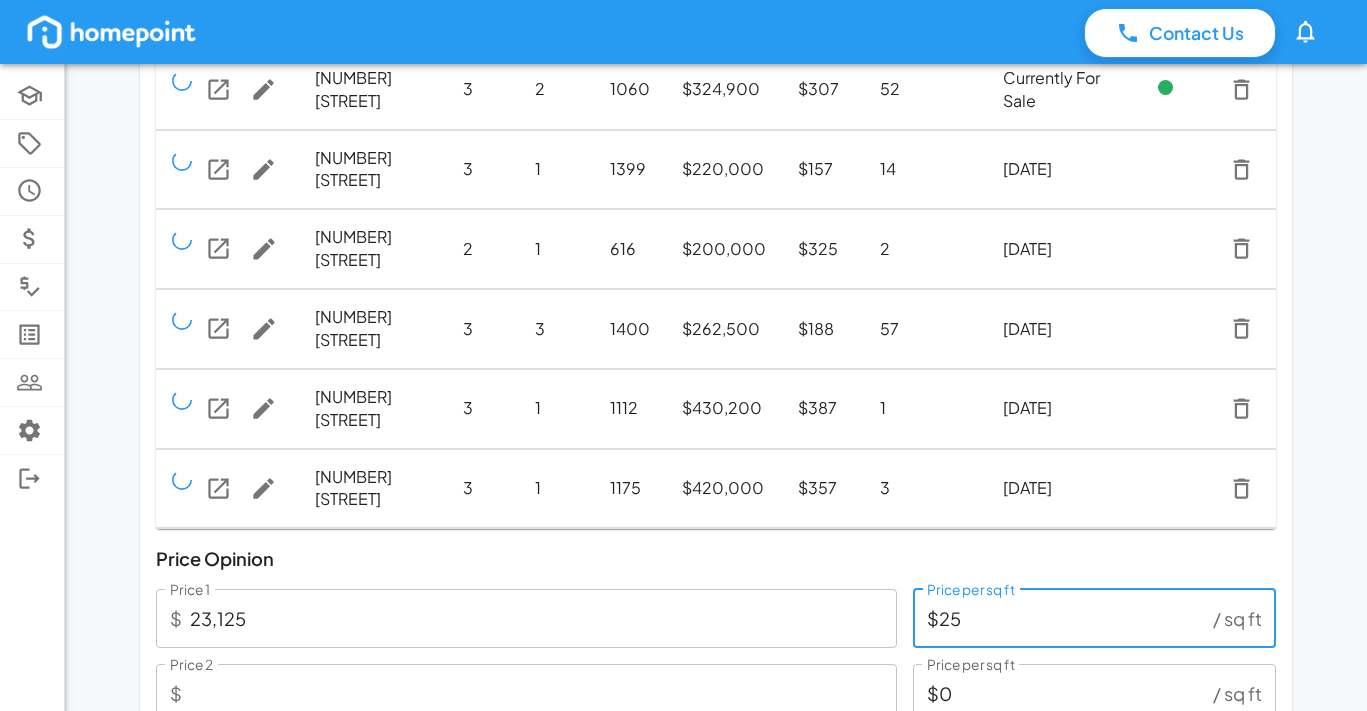 type on "1,850" 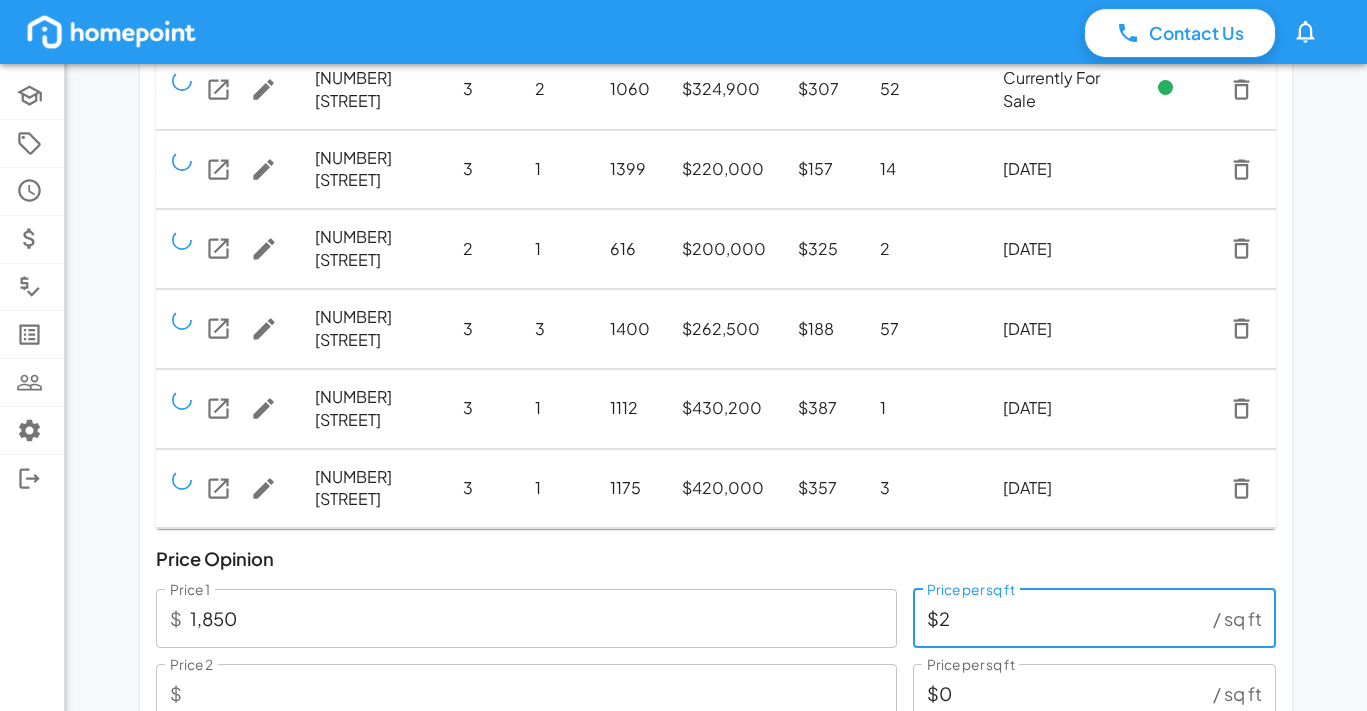 type on "0" 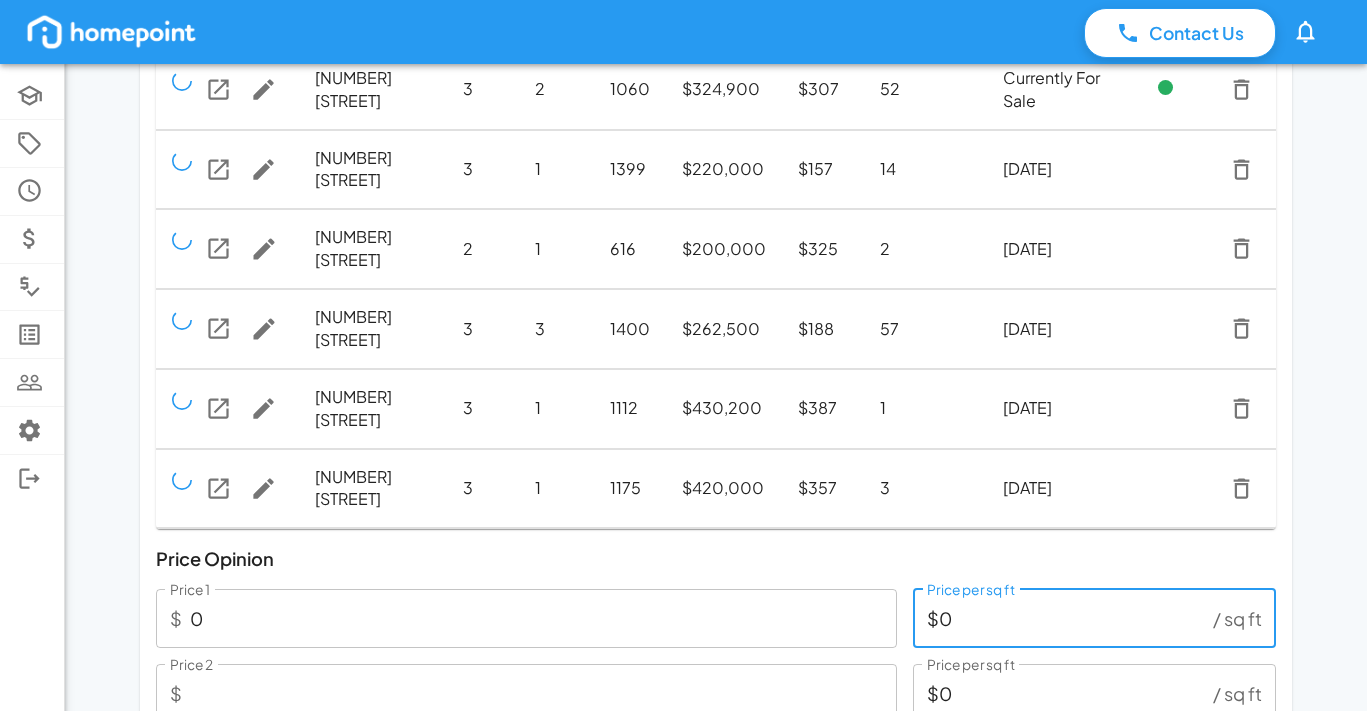 type on "2,775" 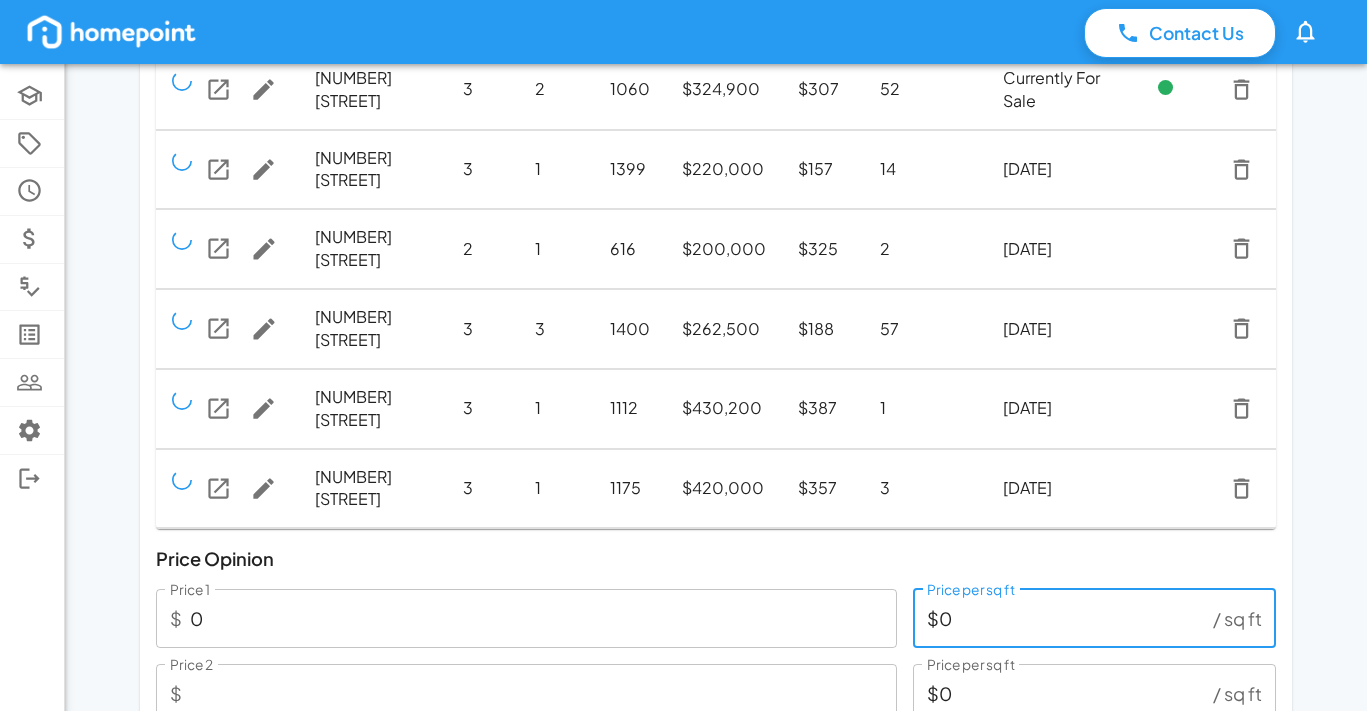 type on "$3" 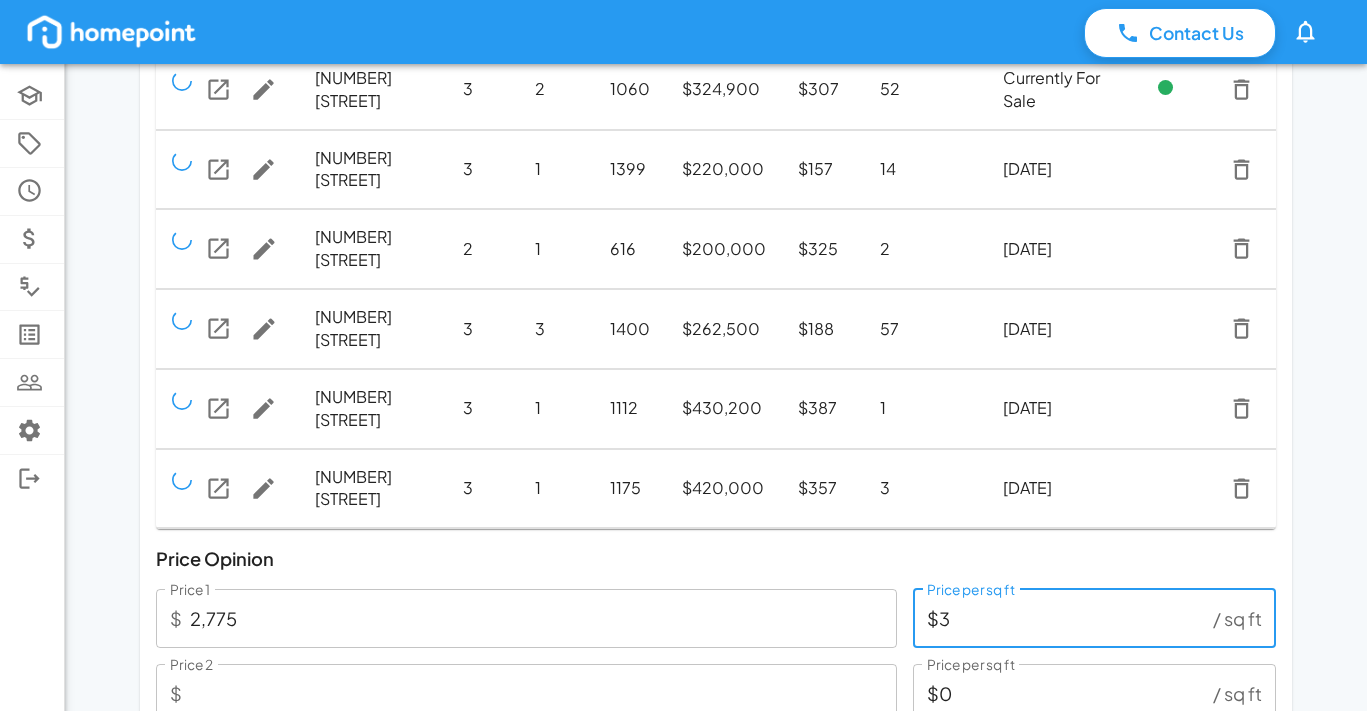 type on "27,750" 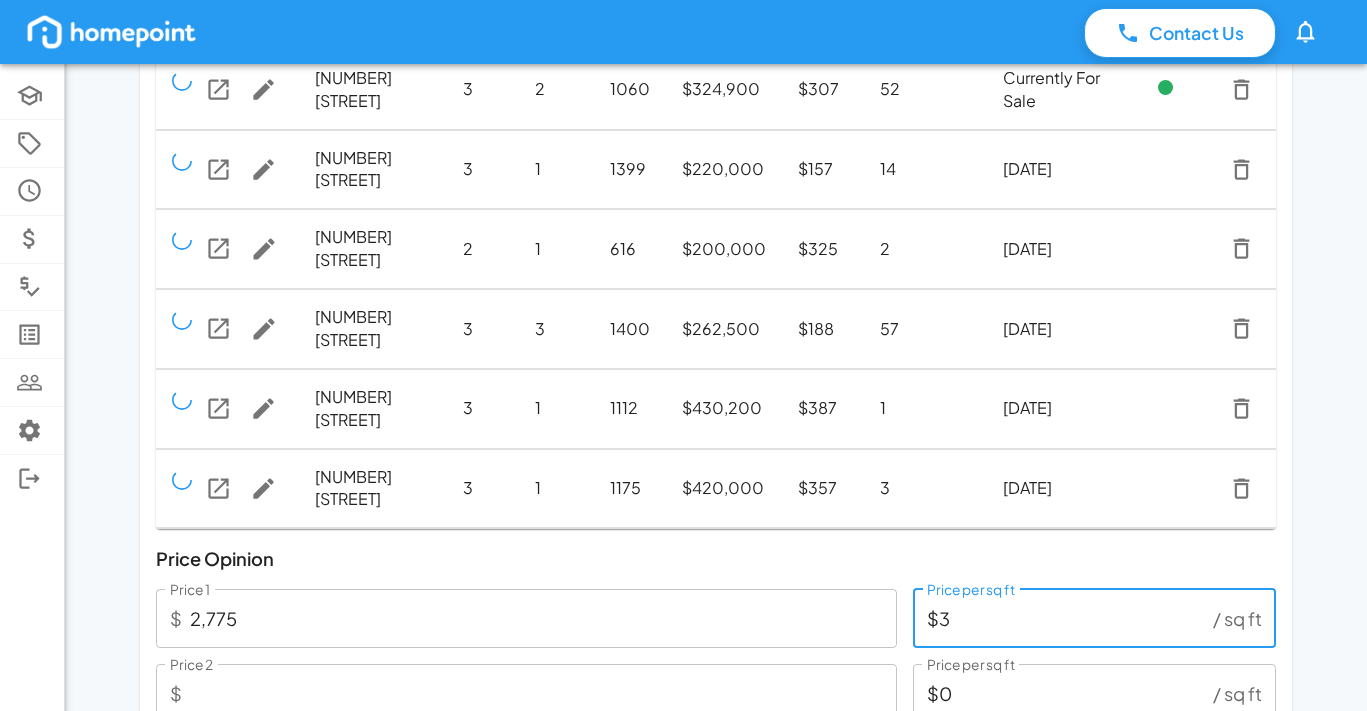 type on "$30" 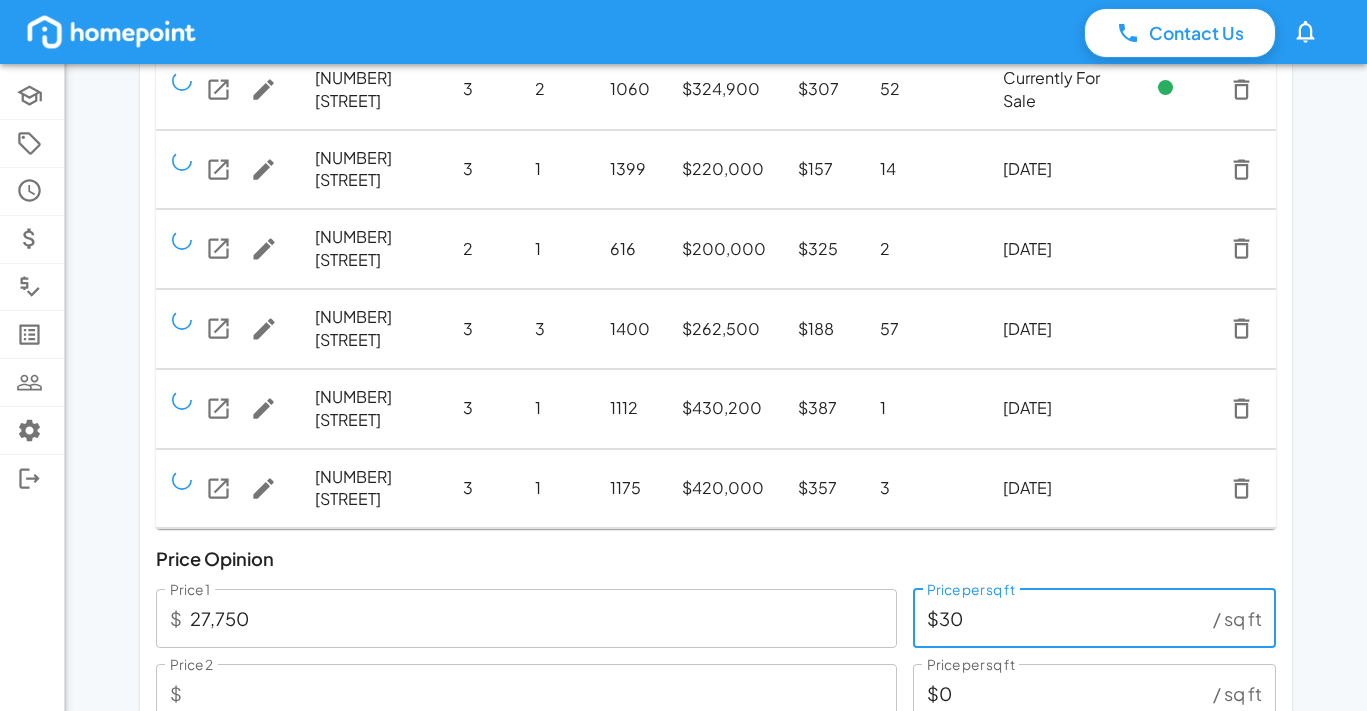 type on "277,500" 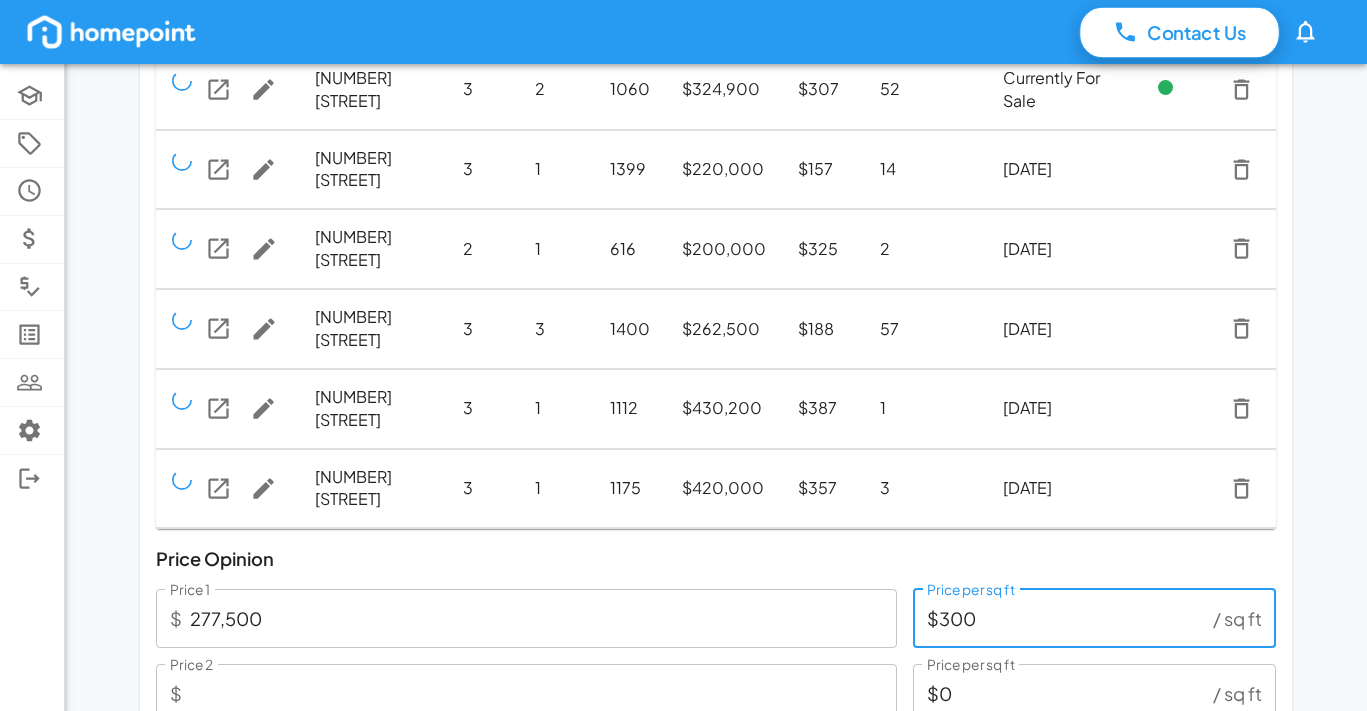 type on "$300" 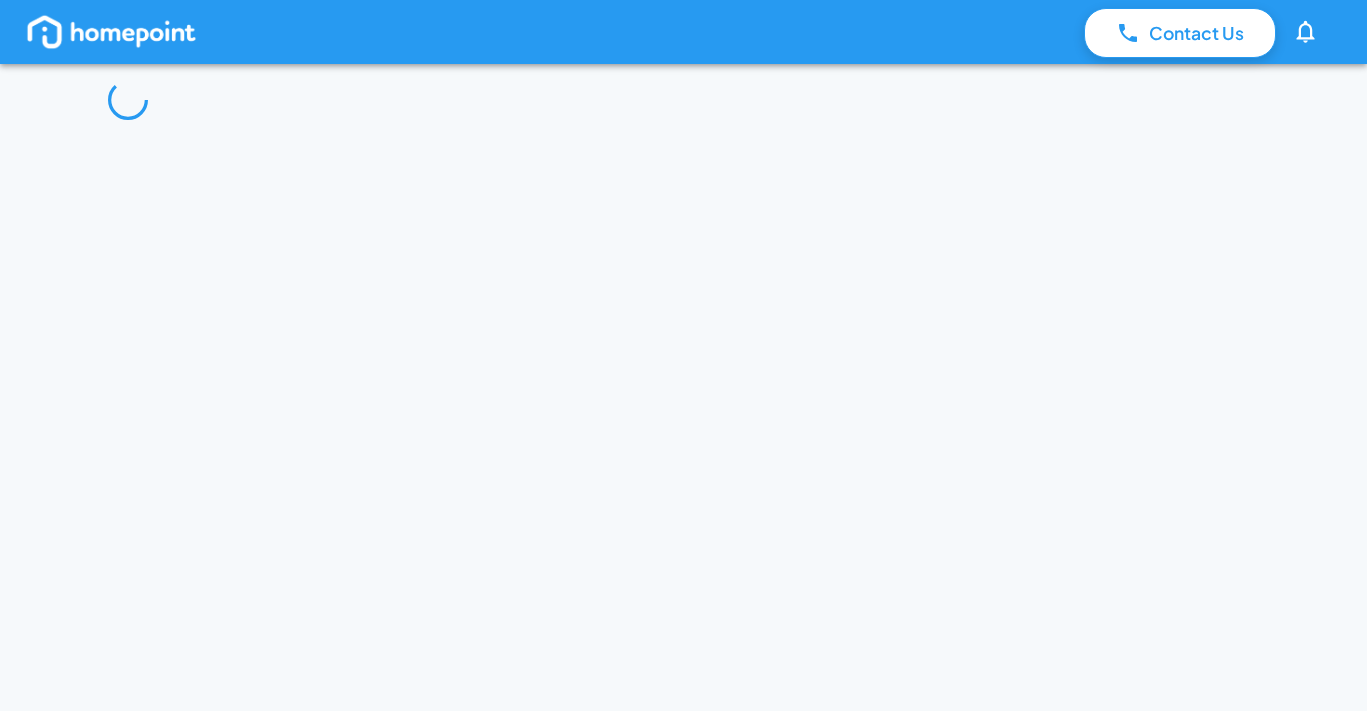 scroll, scrollTop: 0, scrollLeft: 0, axis: both 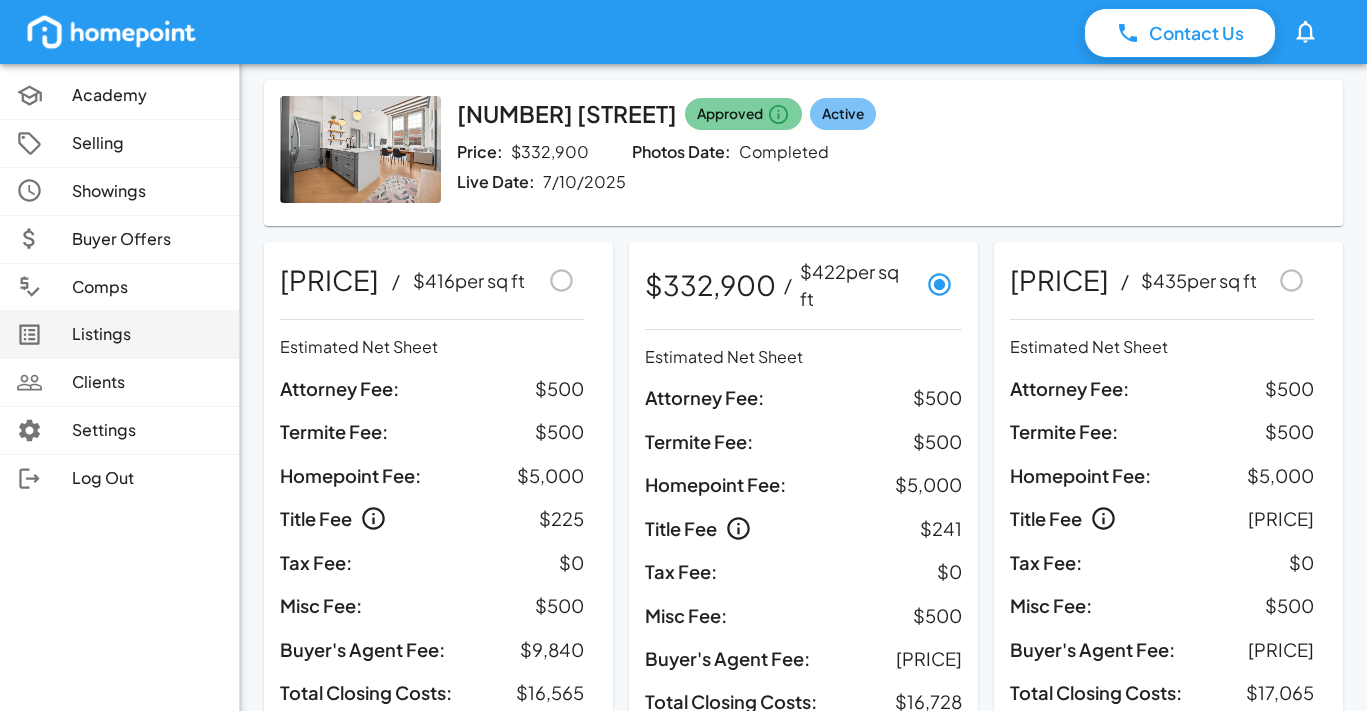 click on "Listings" at bounding box center [119, 334] 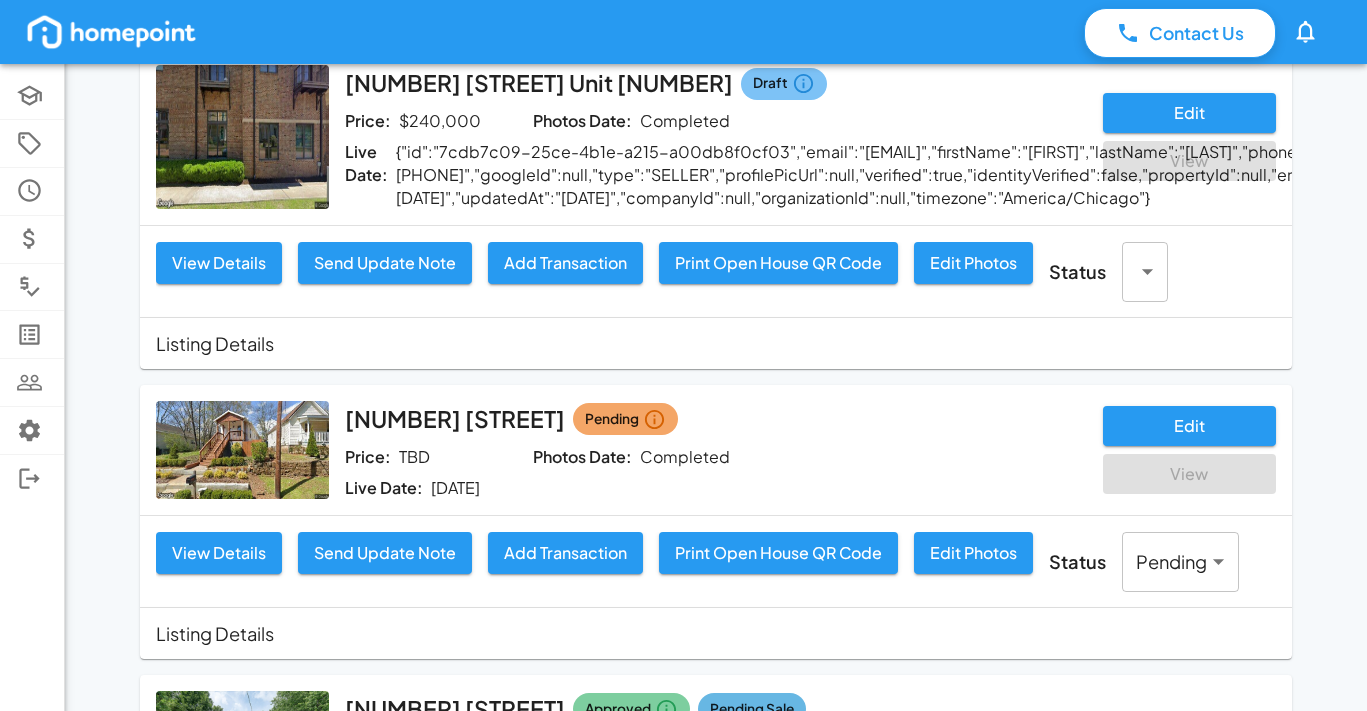 scroll, scrollTop: 2319, scrollLeft: 0, axis: vertical 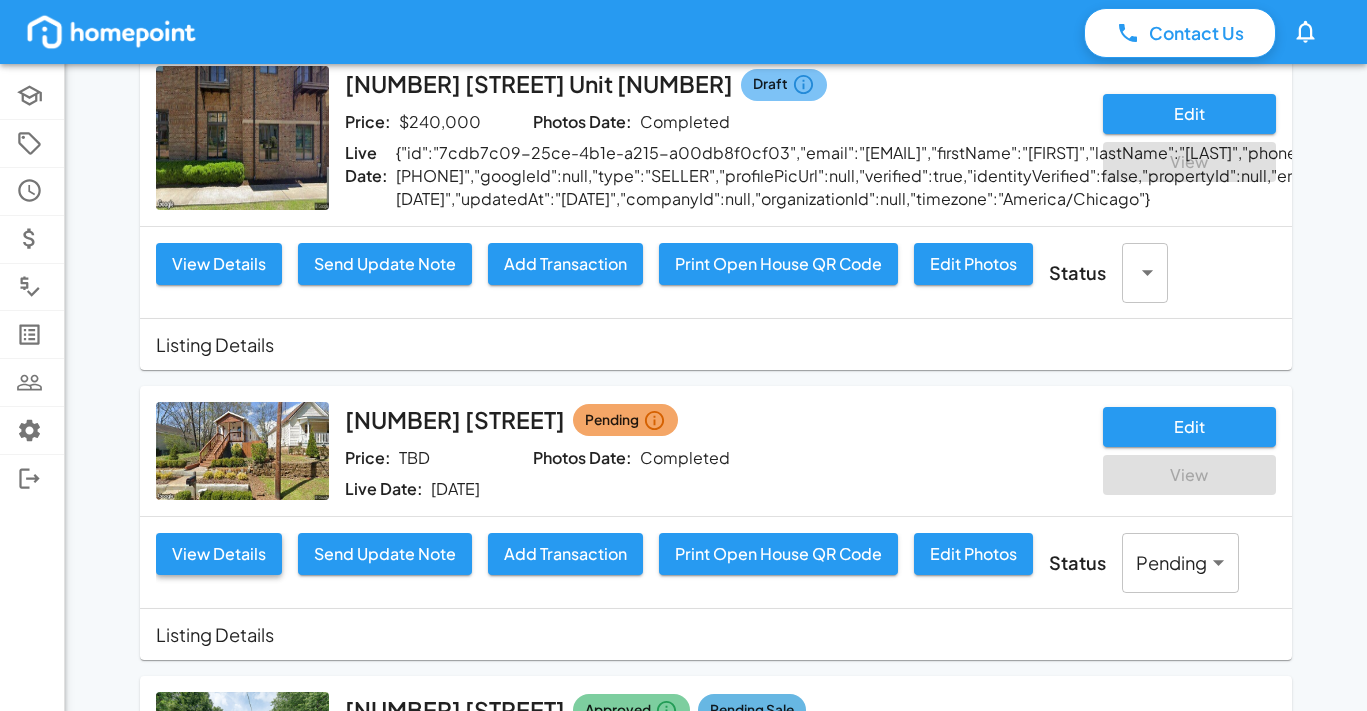 click on "View Details" at bounding box center [219, 554] 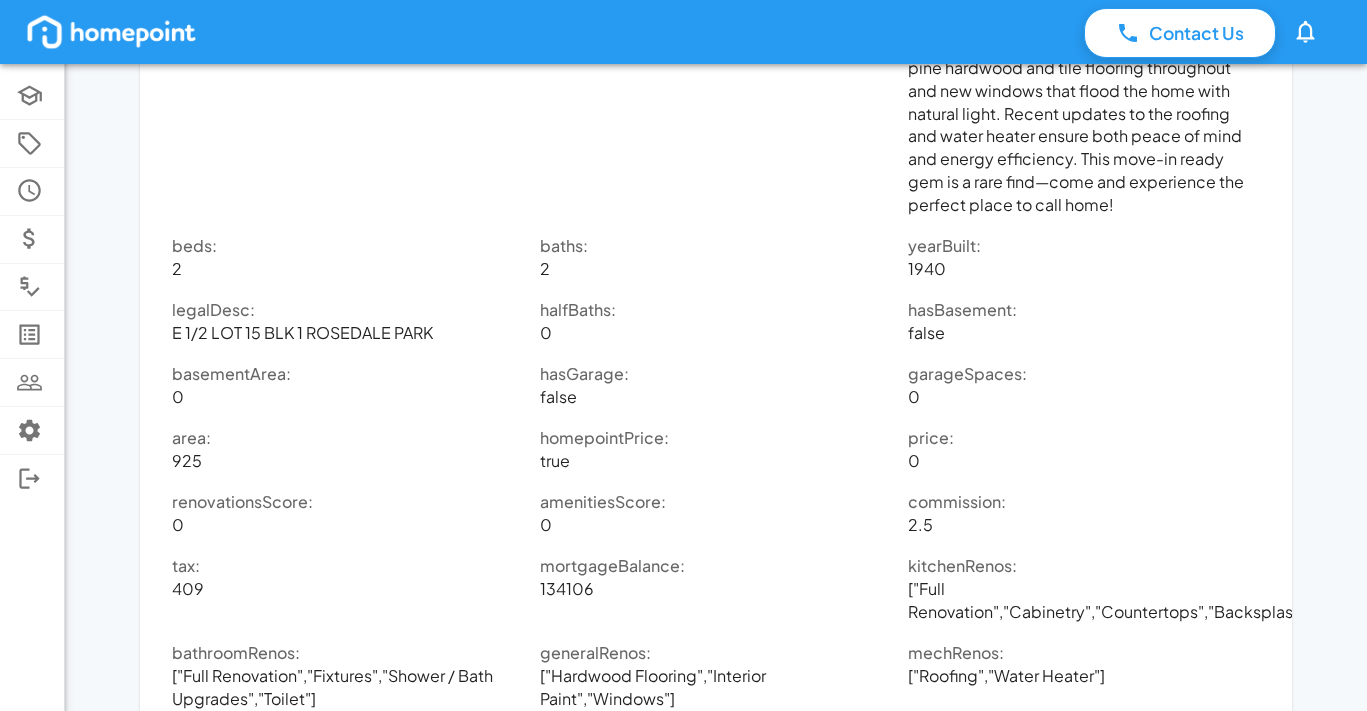 scroll, scrollTop: 3389, scrollLeft: 0, axis: vertical 